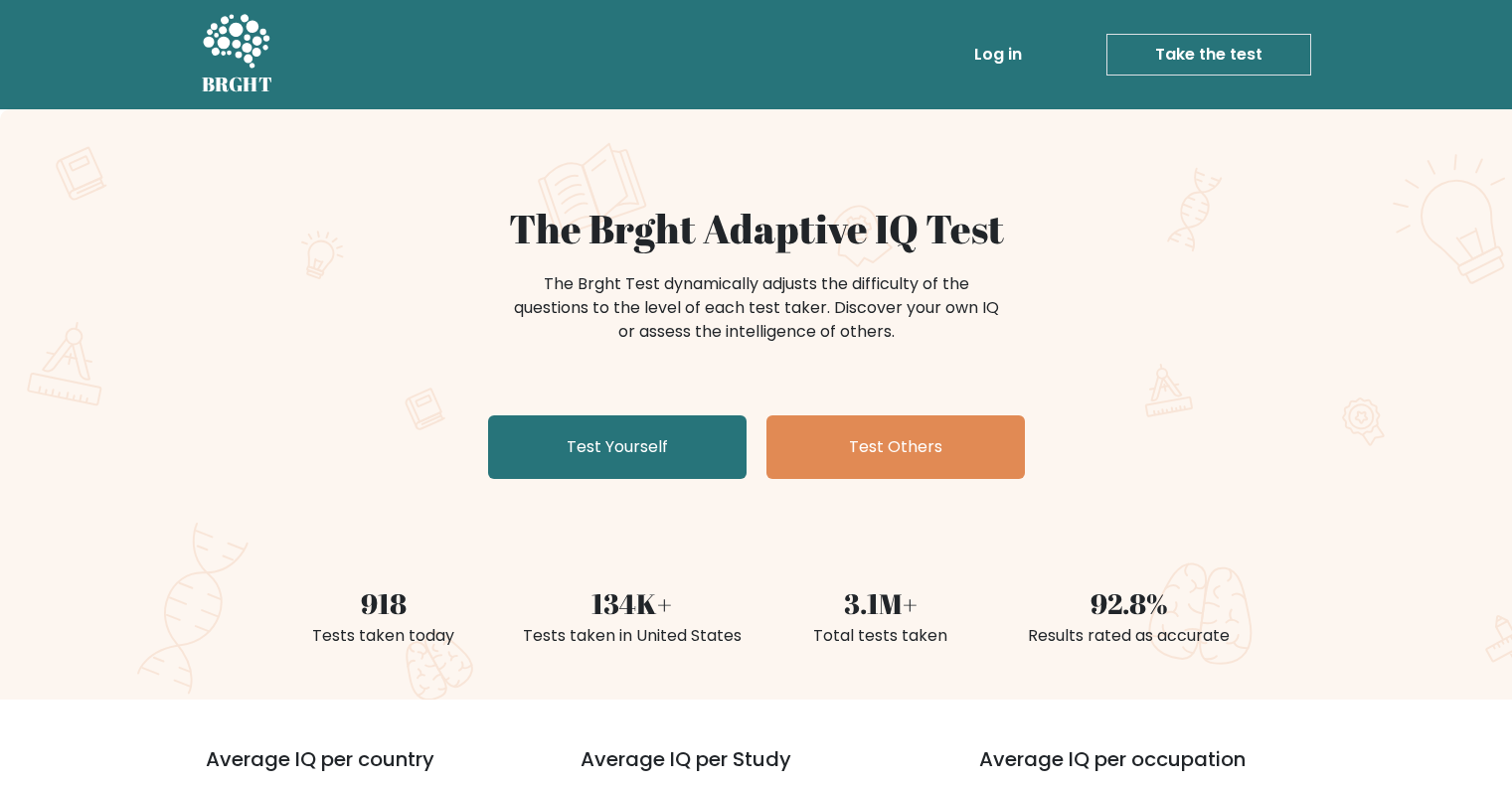 scroll, scrollTop: 0, scrollLeft: 0, axis: both 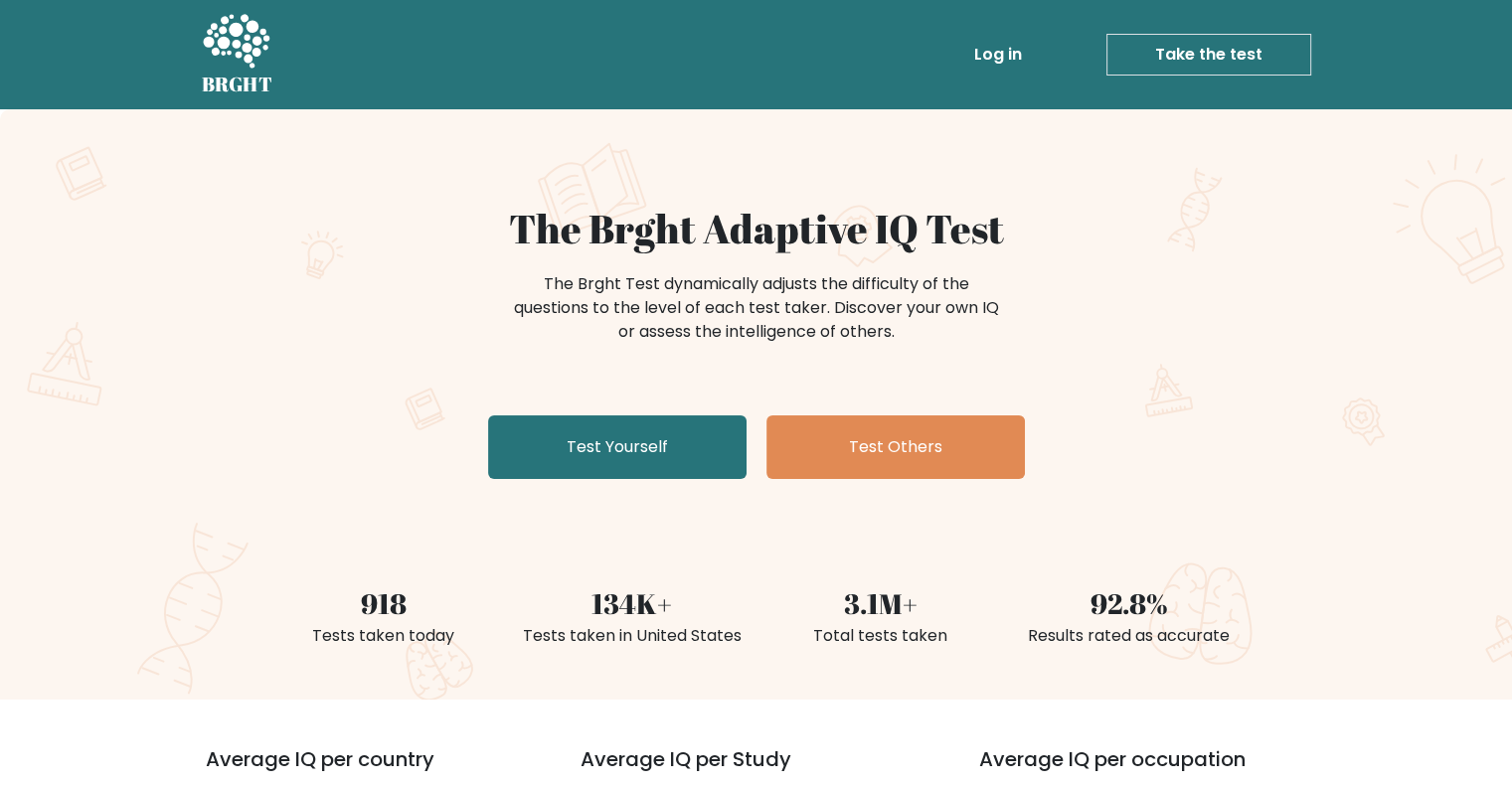 click on "The Brght Adaptive IQ Test
The Brght Test dynamically adjusts the difficulty of the questions to the level of each test taker. Discover your own IQ or assess the intelligence of others.
Test Yourself
Test Others" at bounding box center [756, 346] 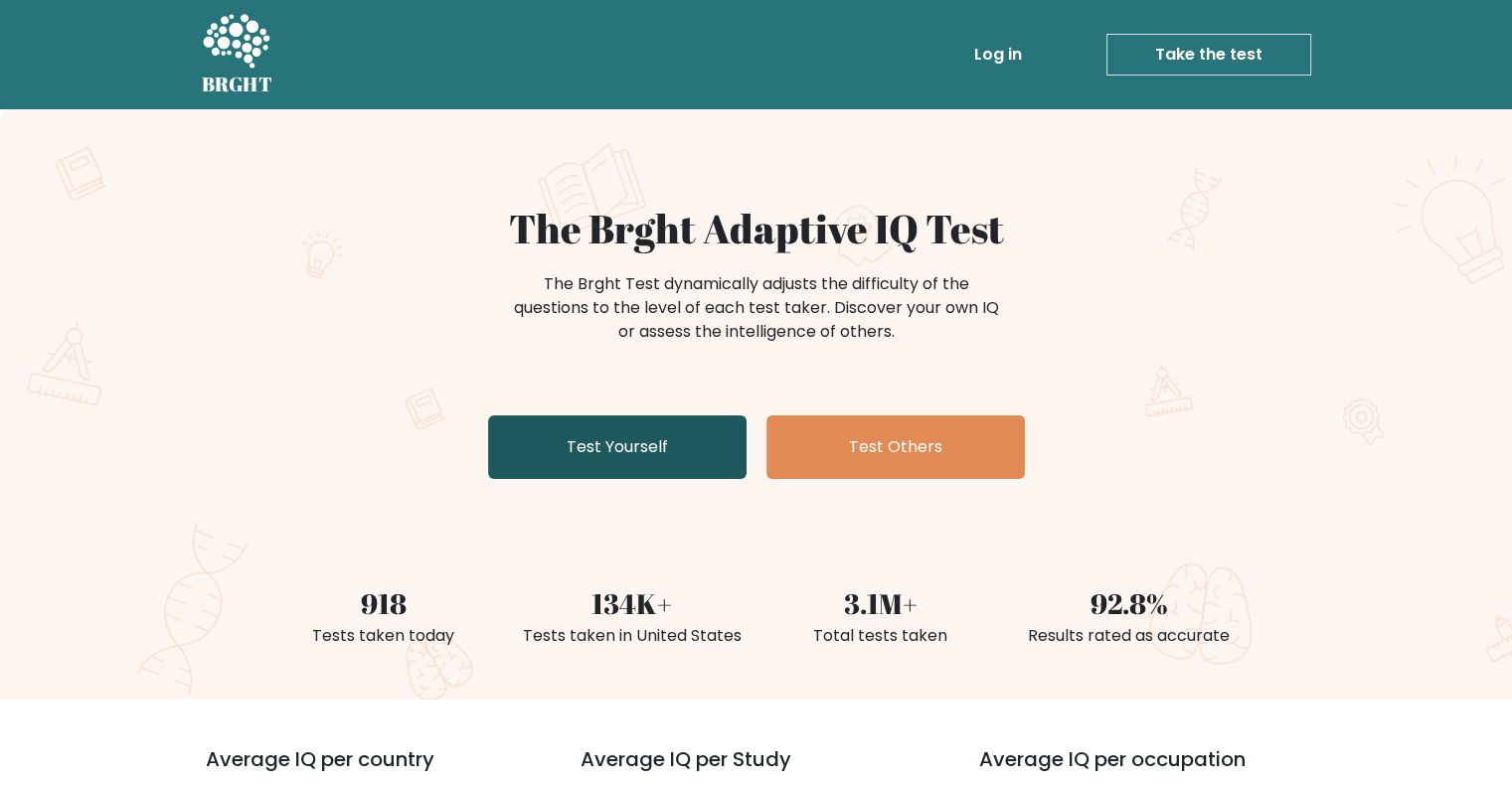click on "Test Yourself" at bounding box center (617, 447) 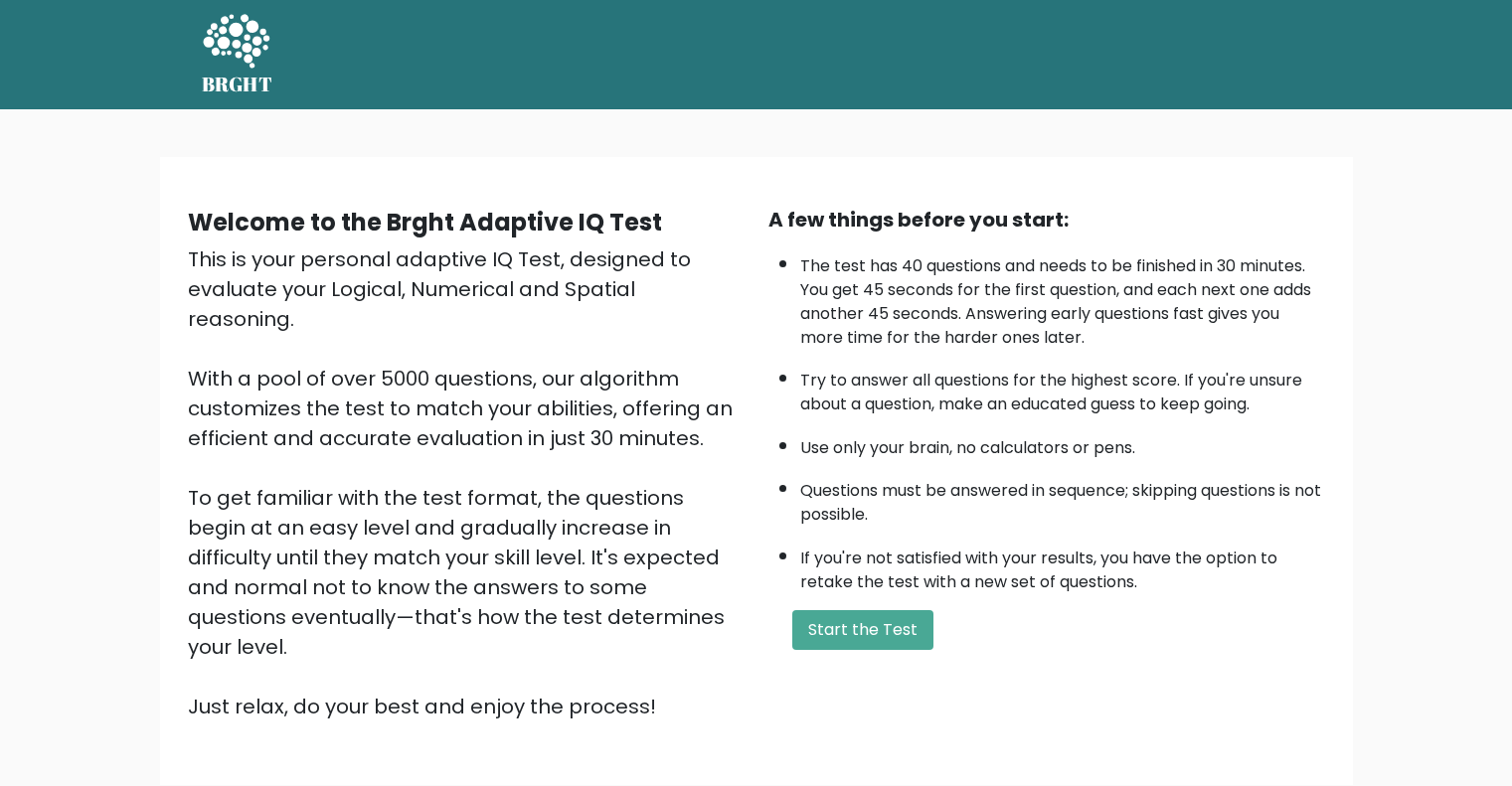 scroll, scrollTop: 0, scrollLeft: 0, axis: both 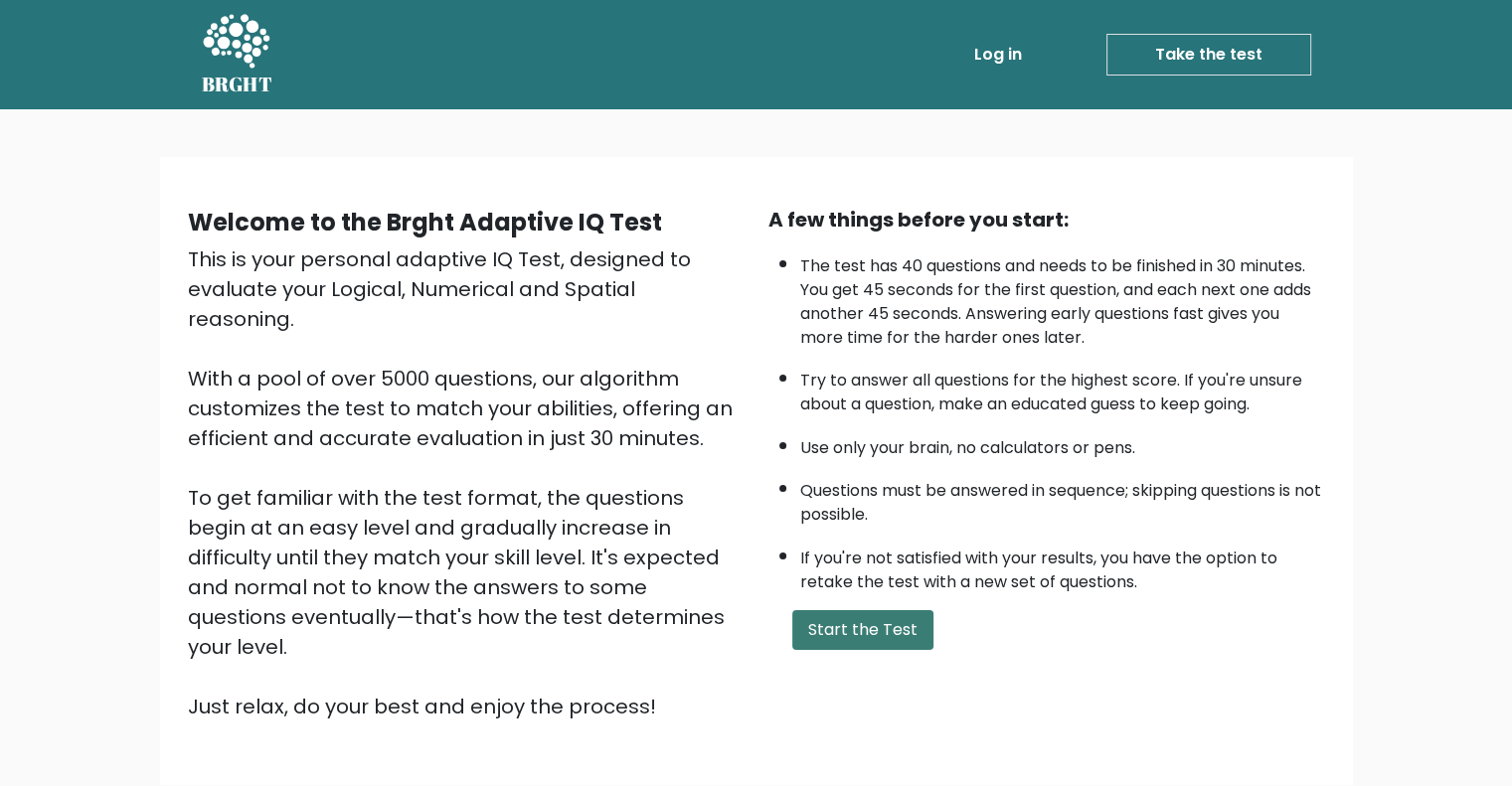 click on "Start the Test" at bounding box center [863, 630] 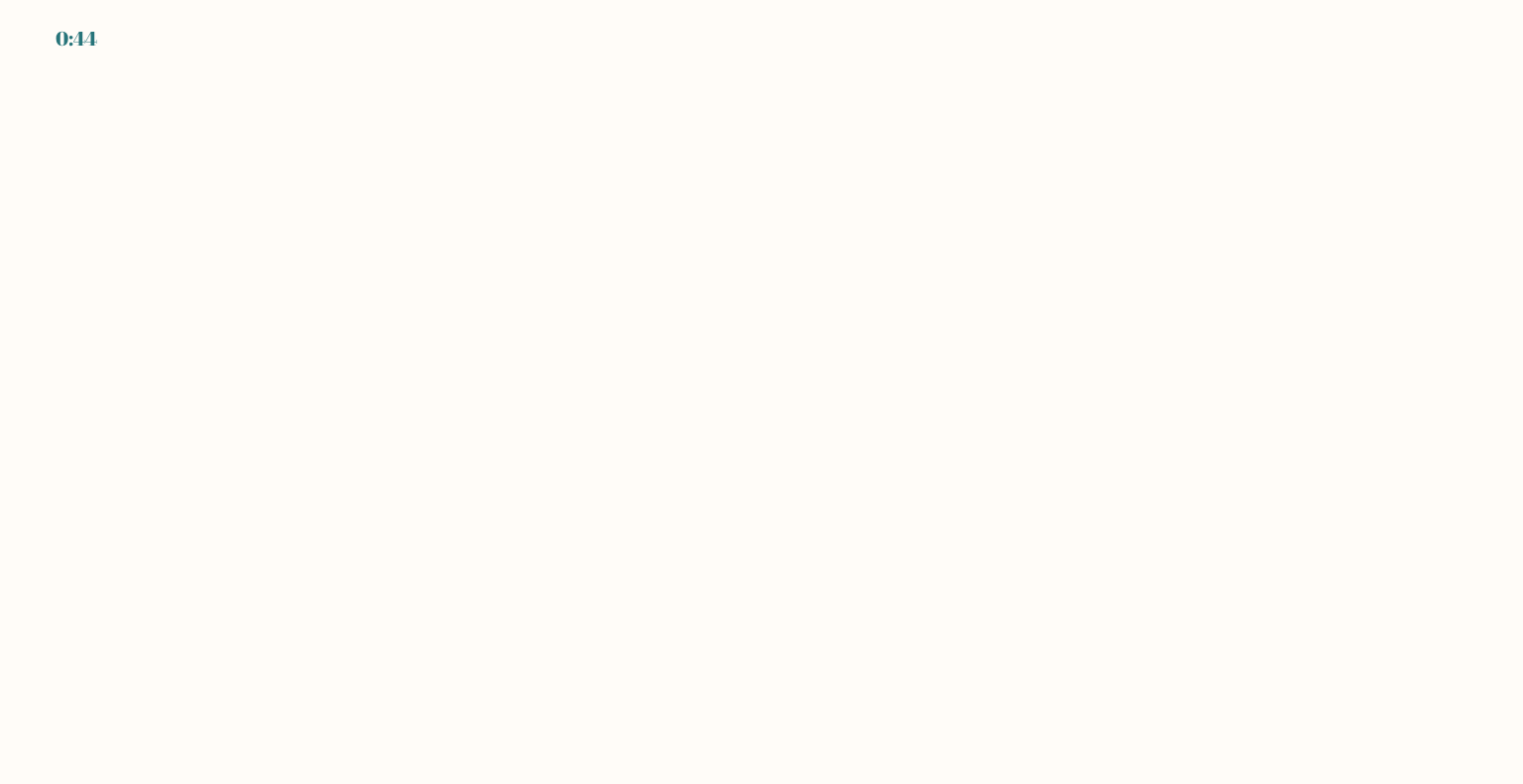 scroll, scrollTop: 0, scrollLeft: 0, axis: both 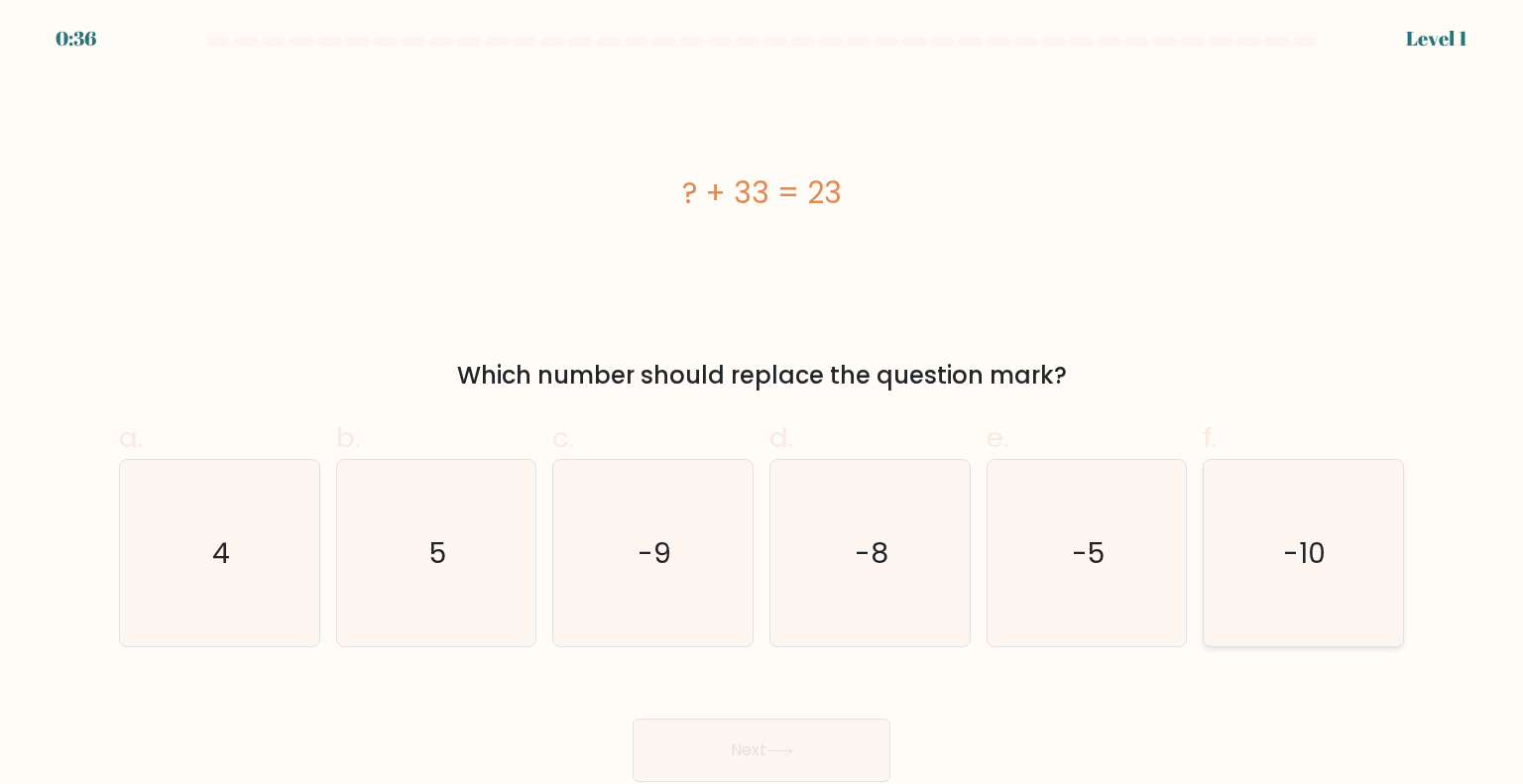 click on "-10" 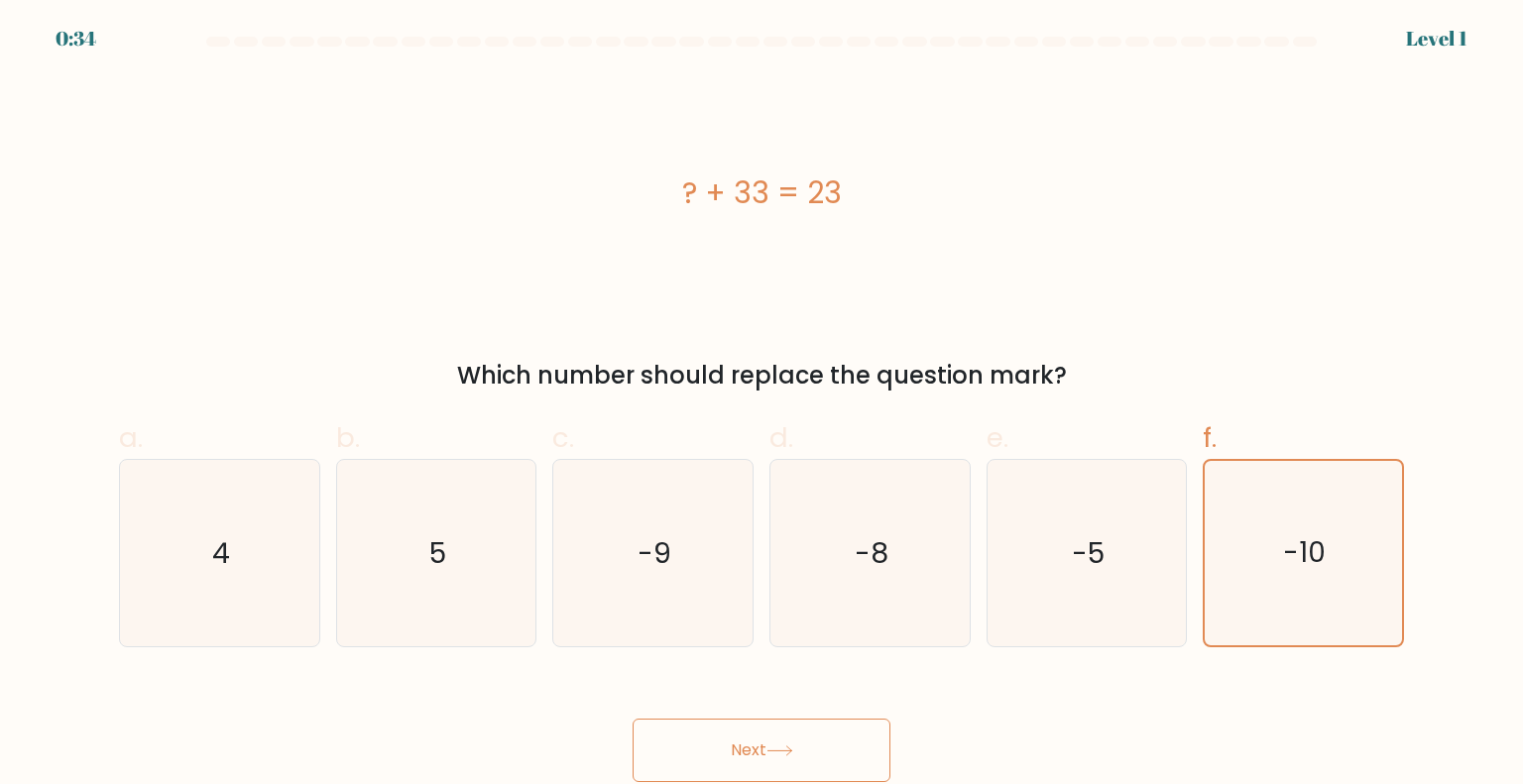 click on "Next" at bounding box center (762, 750) 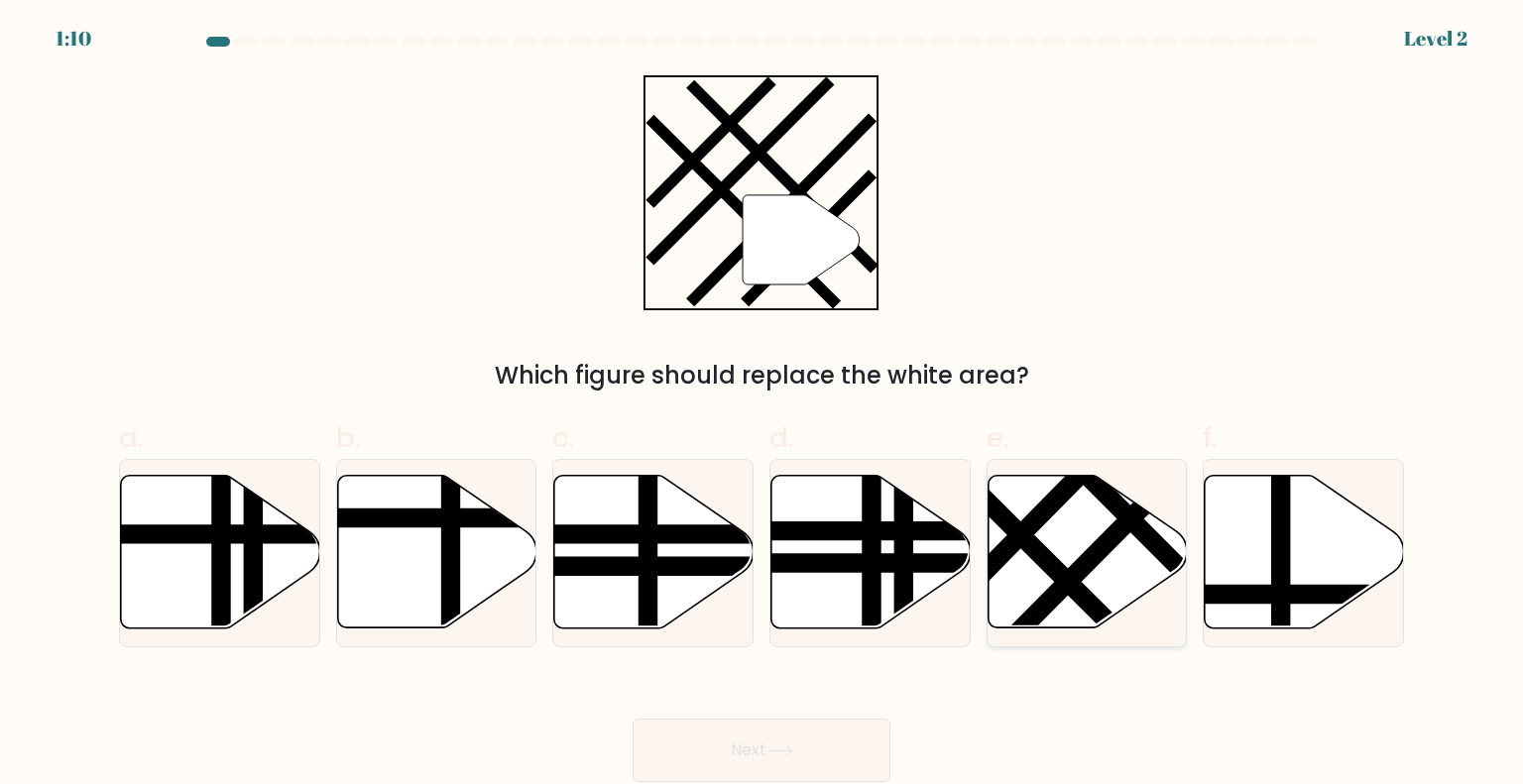 click 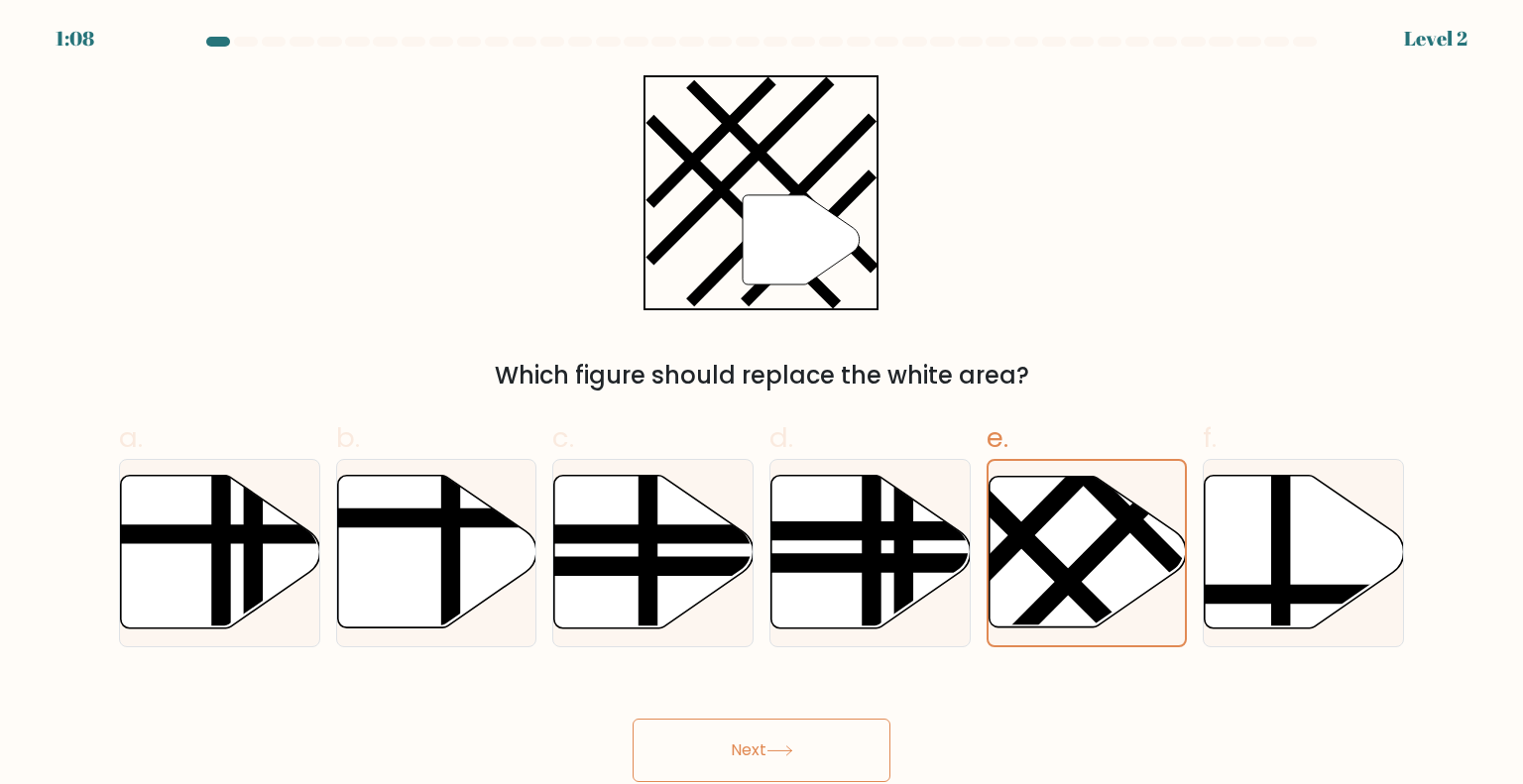 click on "Next" at bounding box center [762, 750] 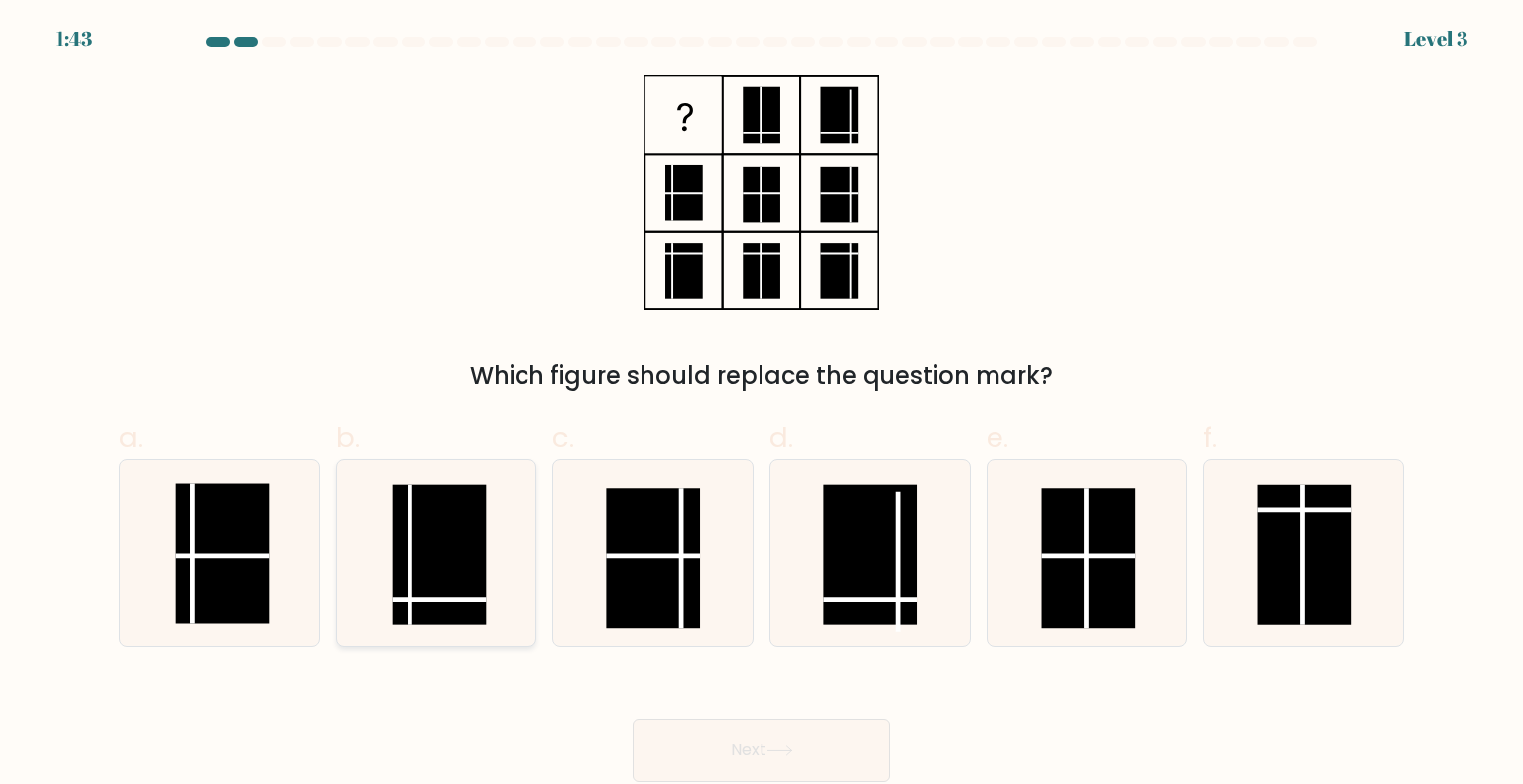 click 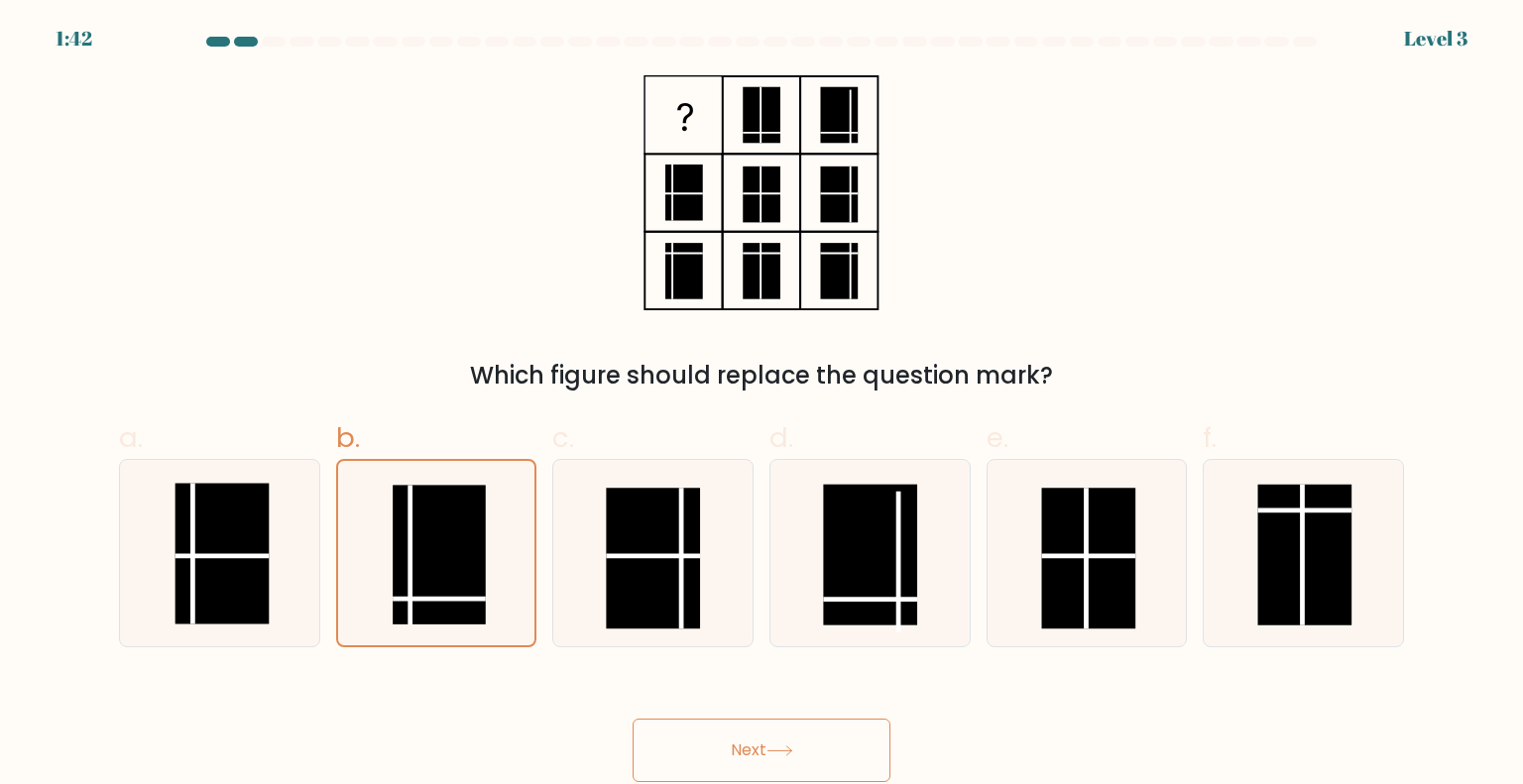 click on "Next" at bounding box center [762, 750] 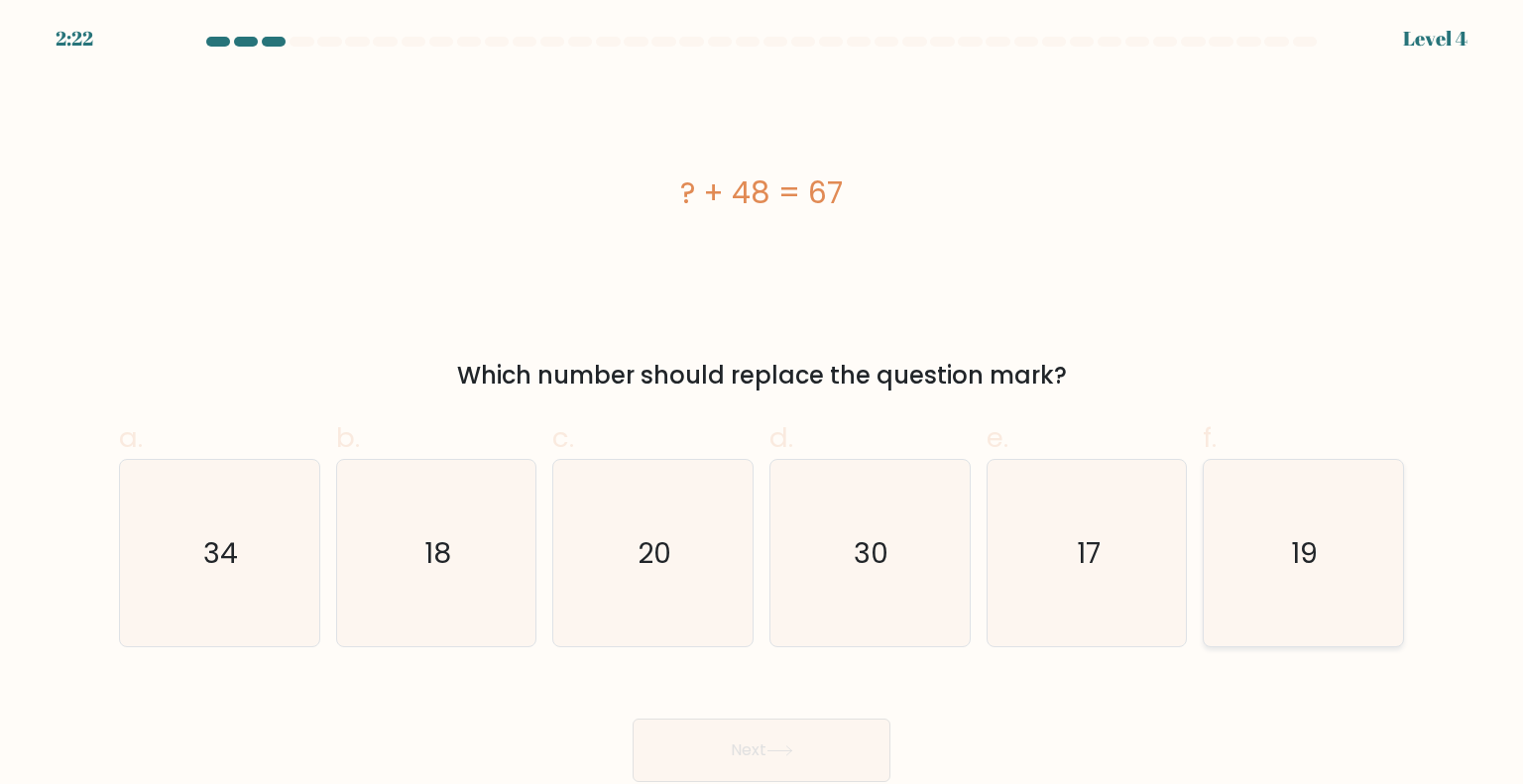 click on "19" 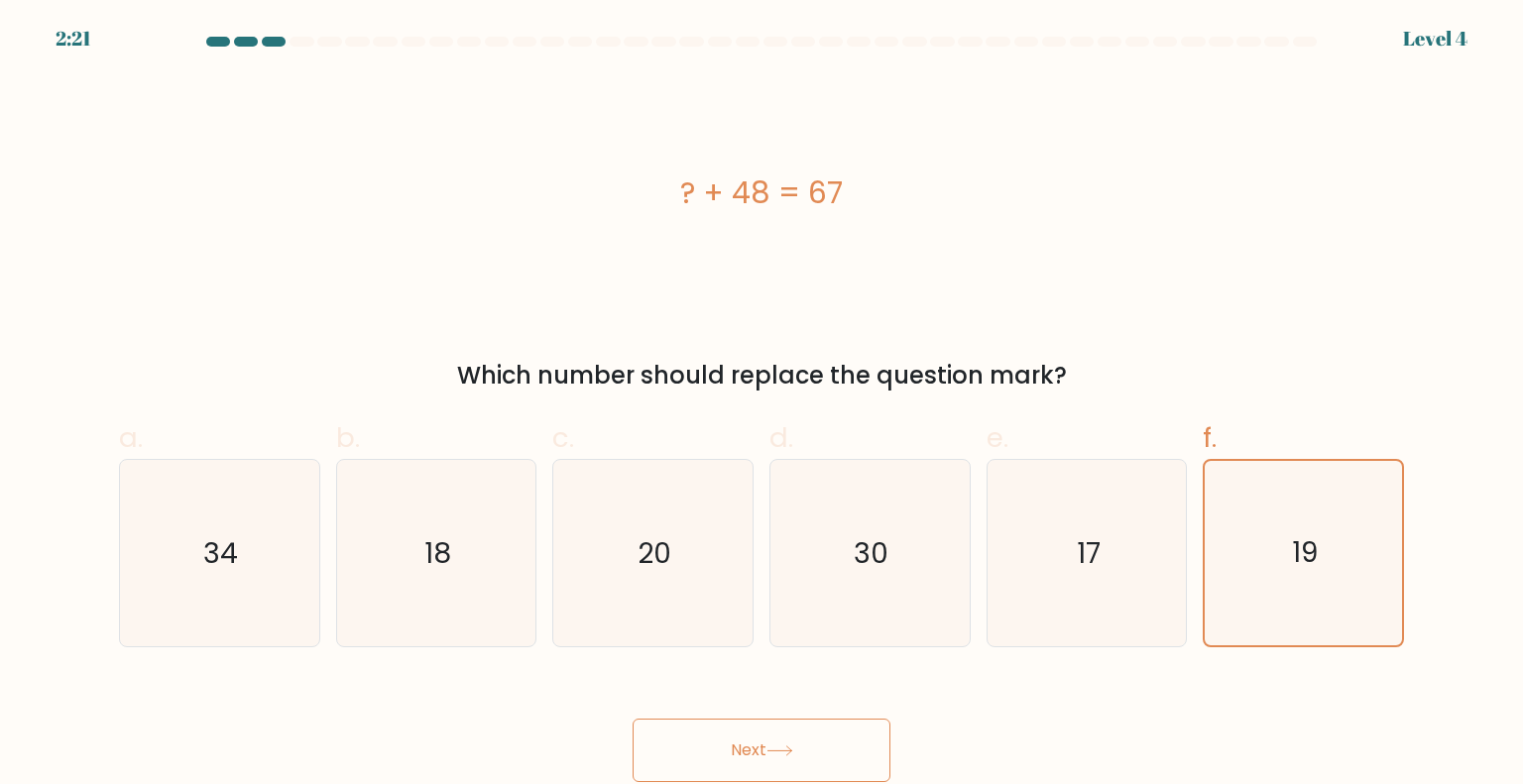 click on "Next" at bounding box center (762, 750) 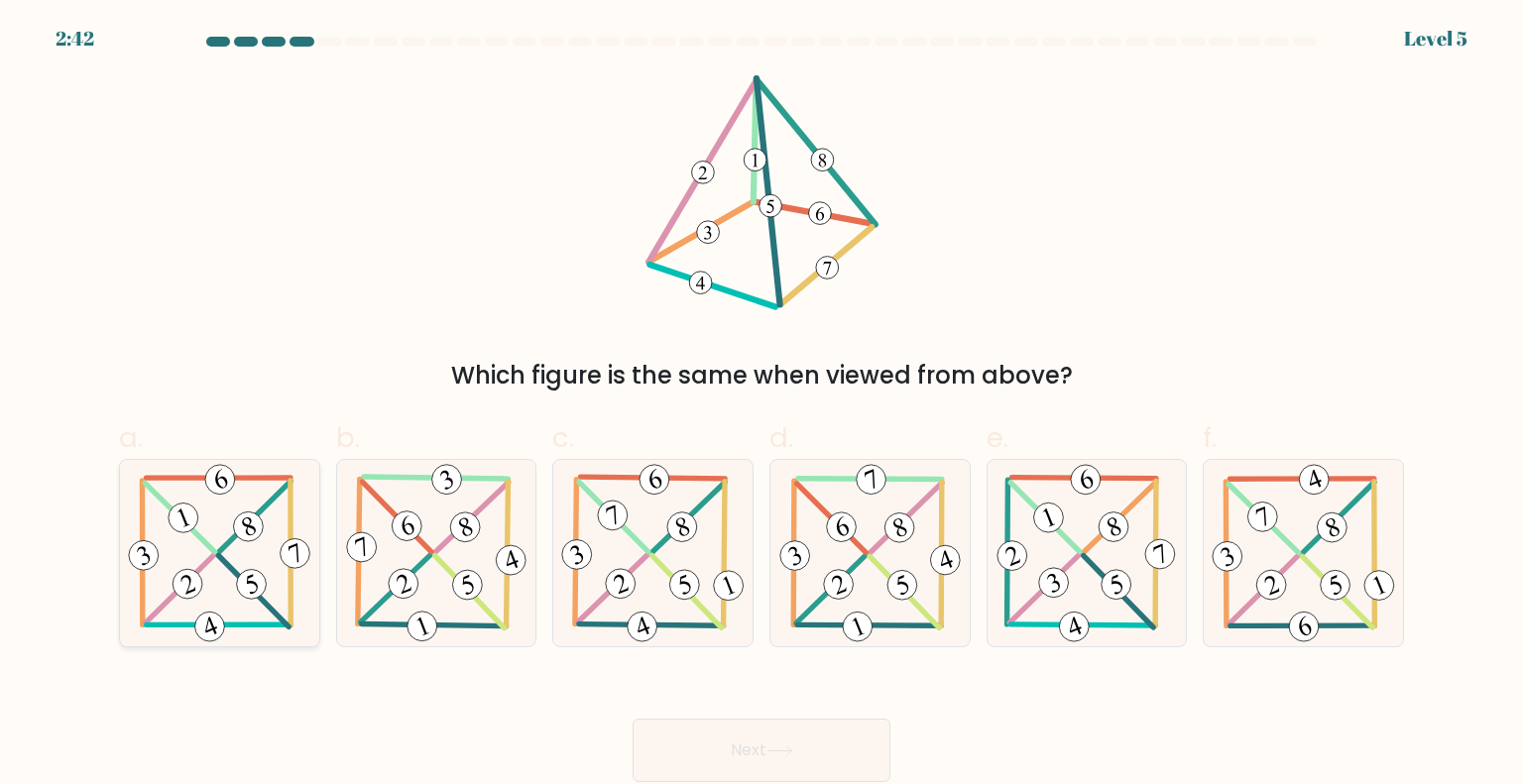 click 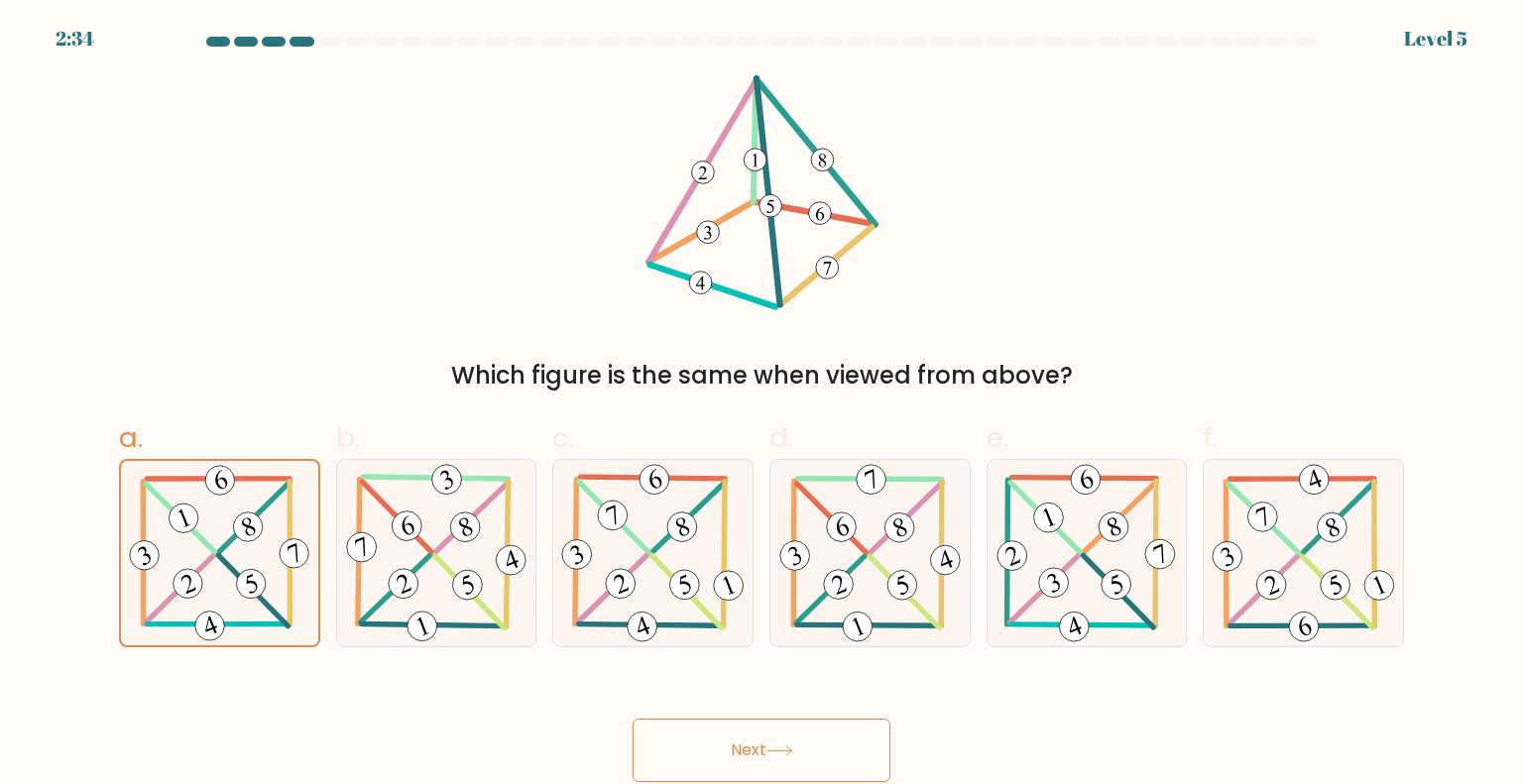 click on "Next" at bounding box center (762, 750) 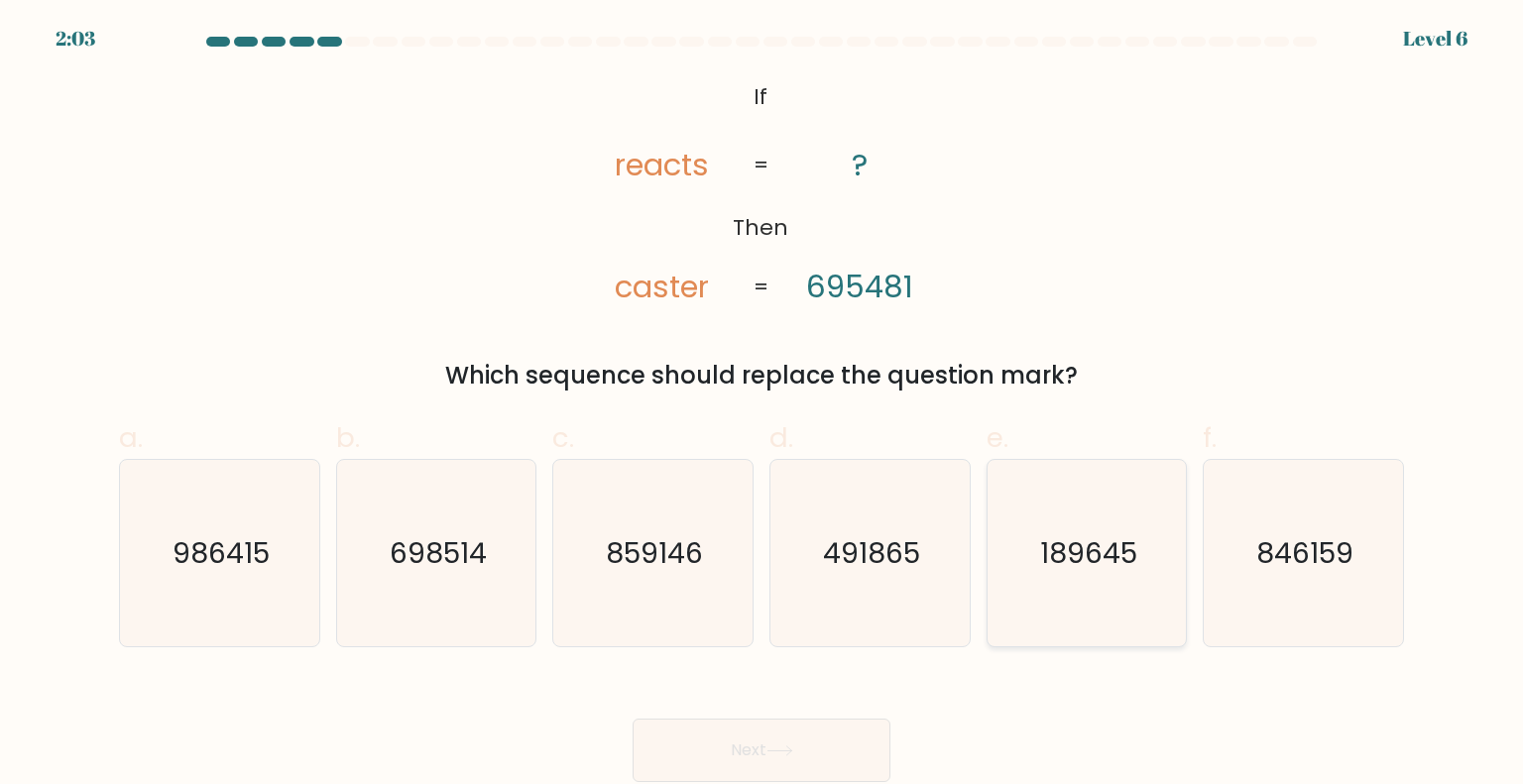 click on "189645" 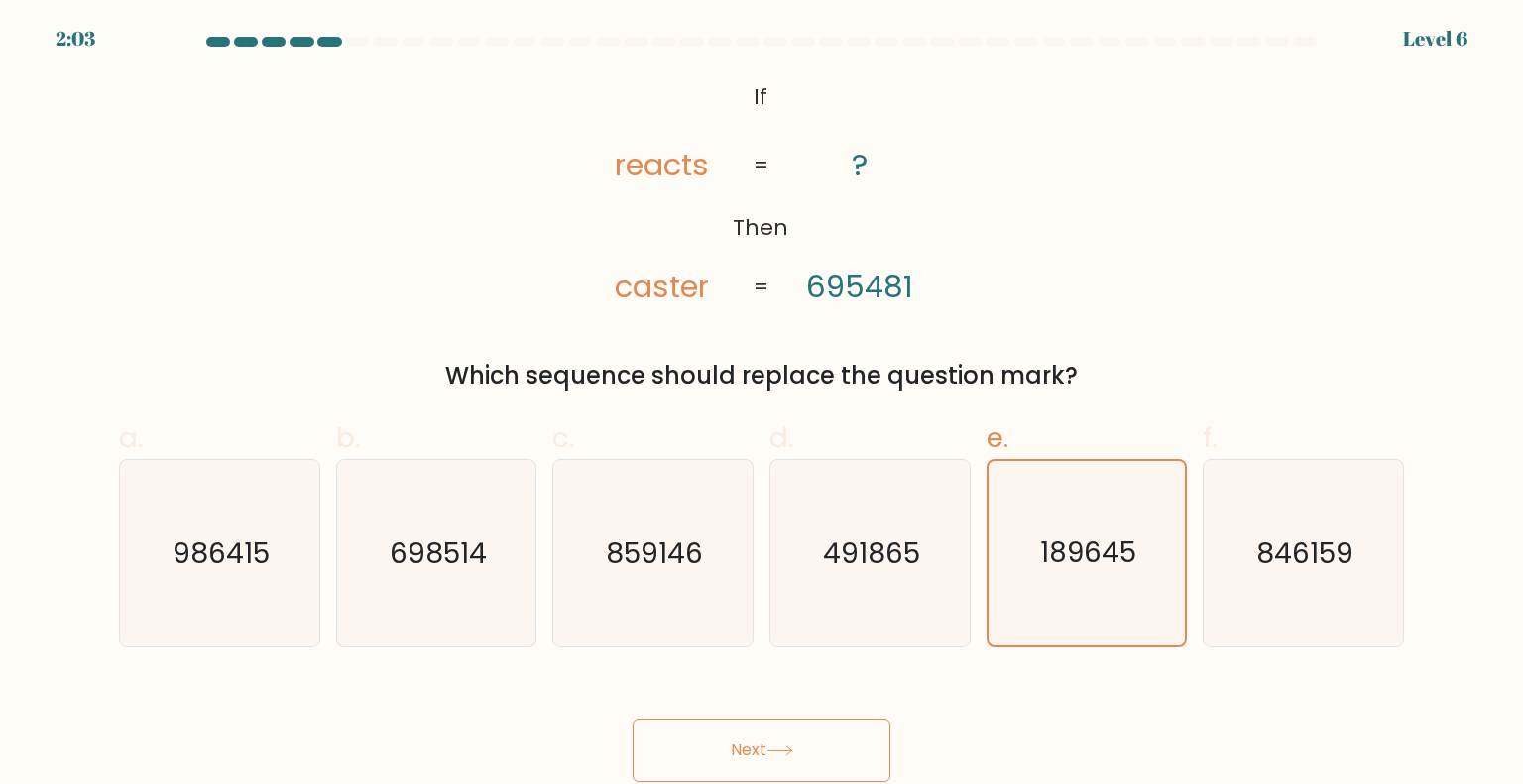 click on "Next" at bounding box center [762, 750] 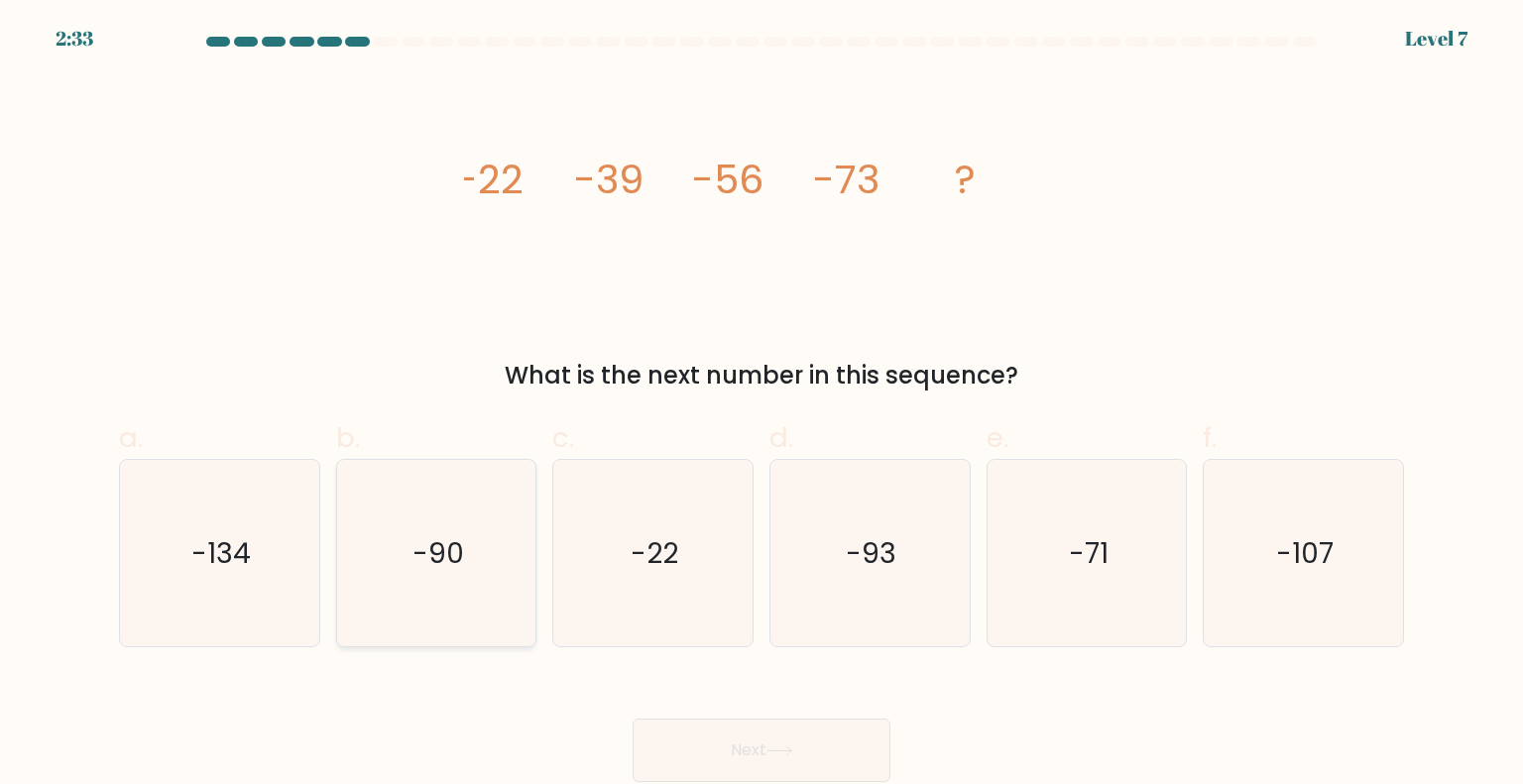 click on "-90" 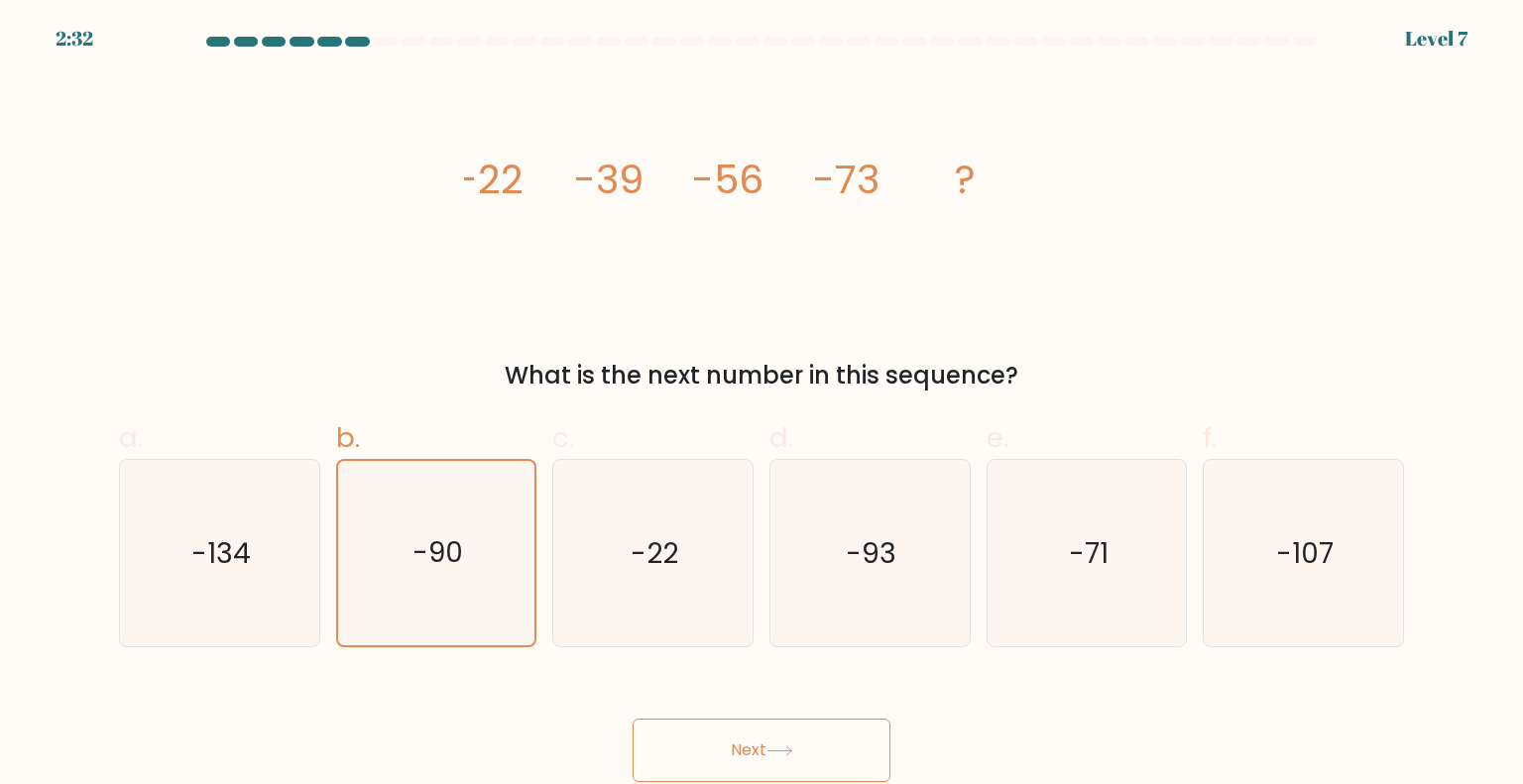 click on "Next" at bounding box center [762, 750] 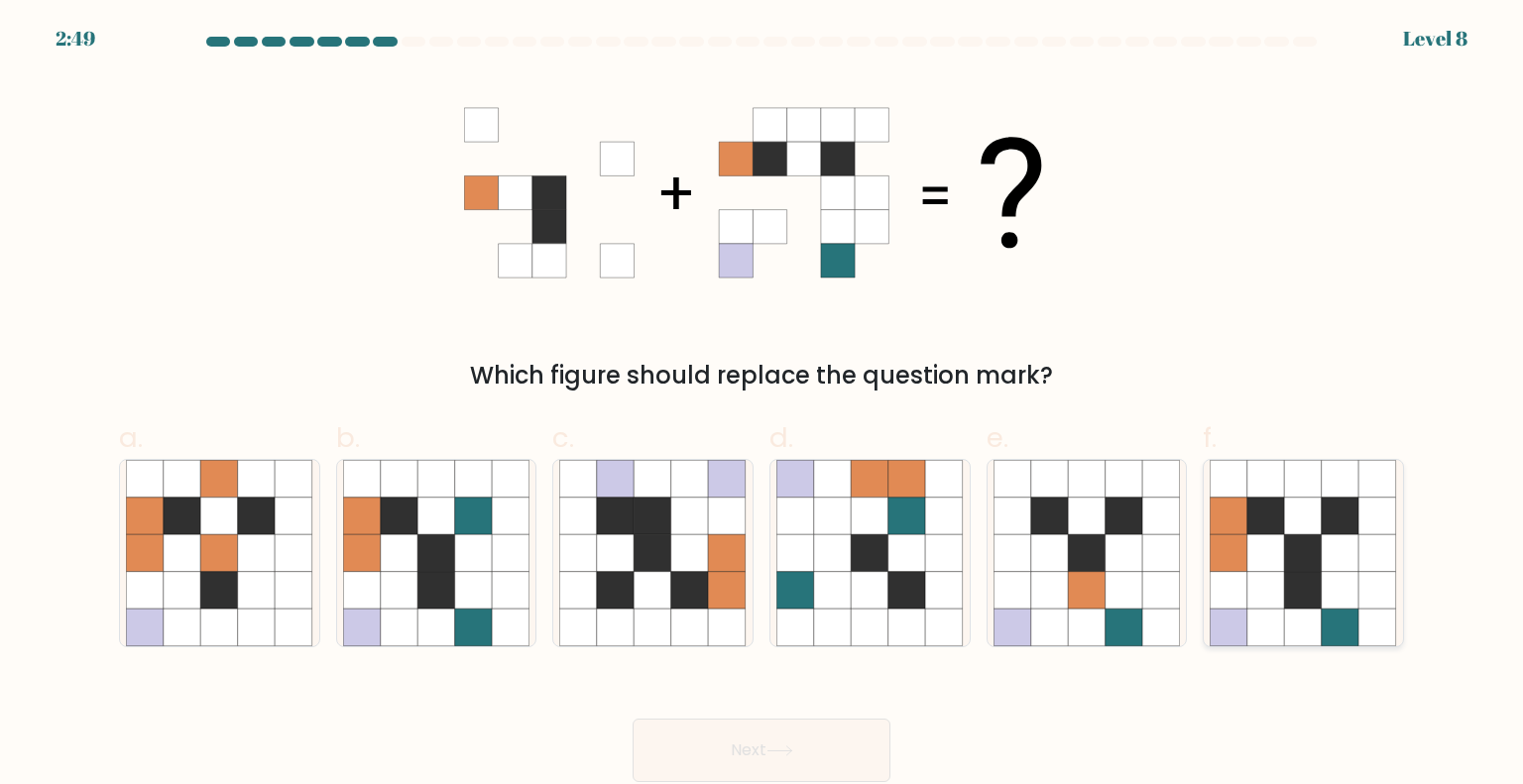 click 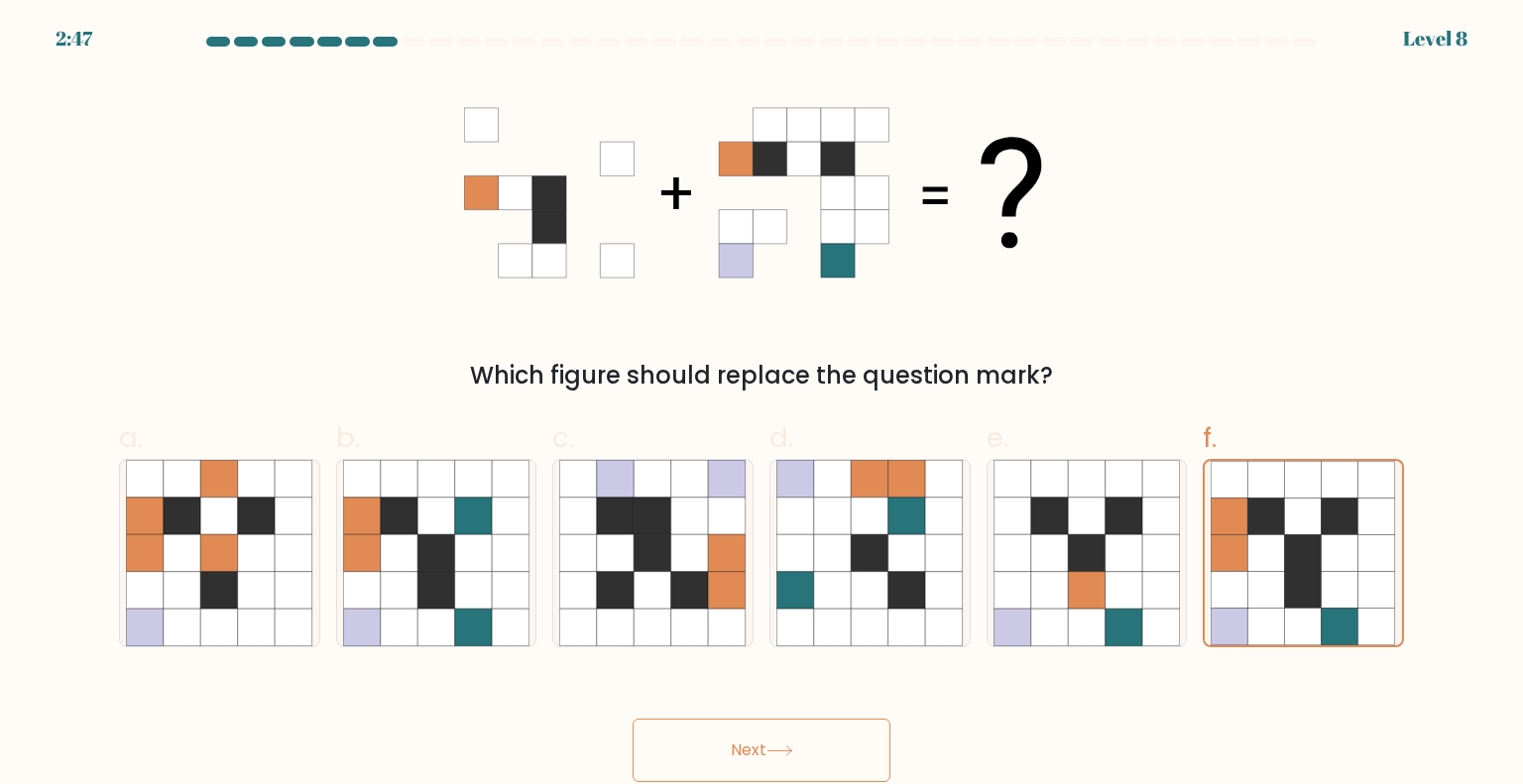 click on "Next" at bounding box center (762, 750) 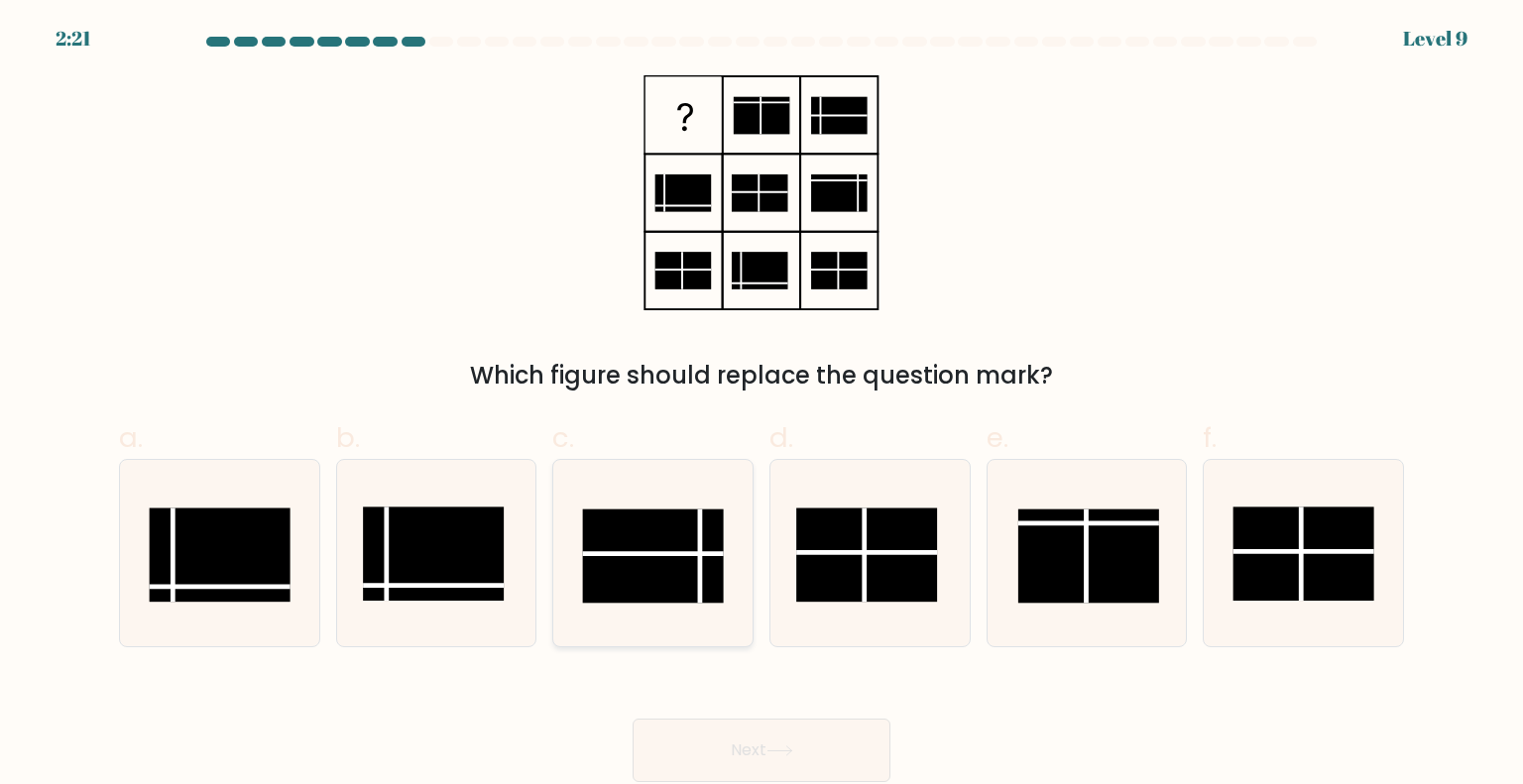 click 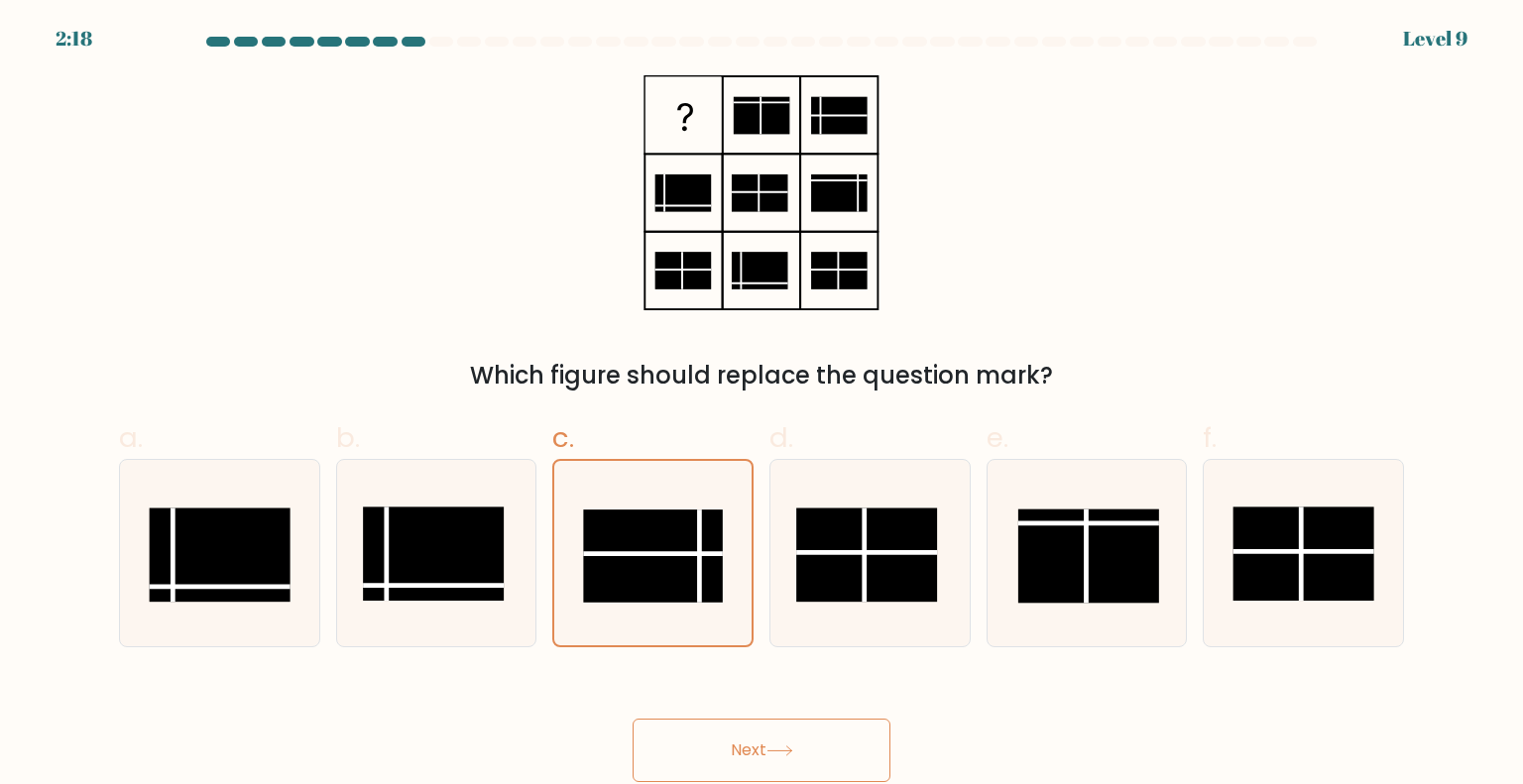 click on "Next" at bounding box center (762, 750) 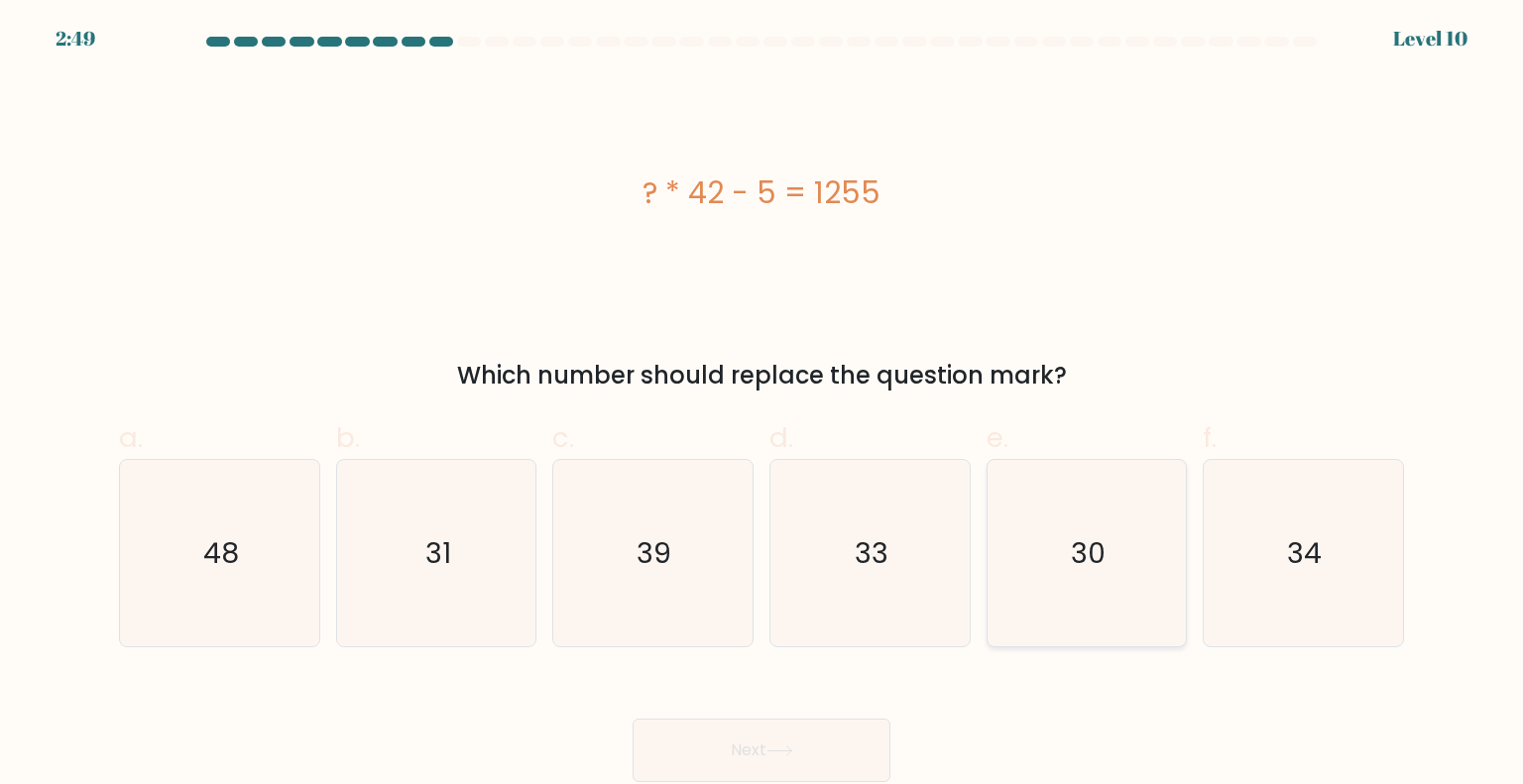 click on "30" 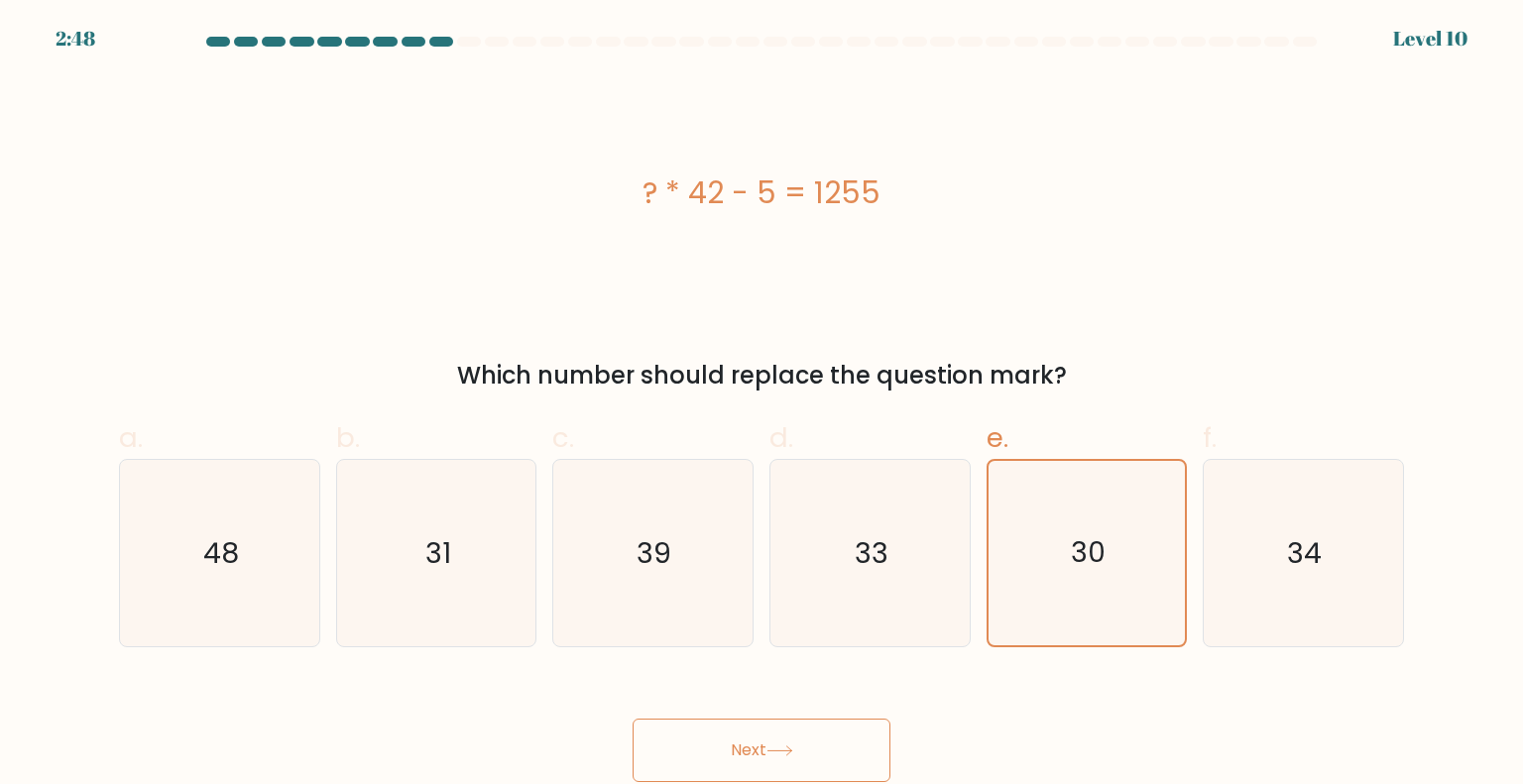 click on "Next" at bounding box center [762, 750] 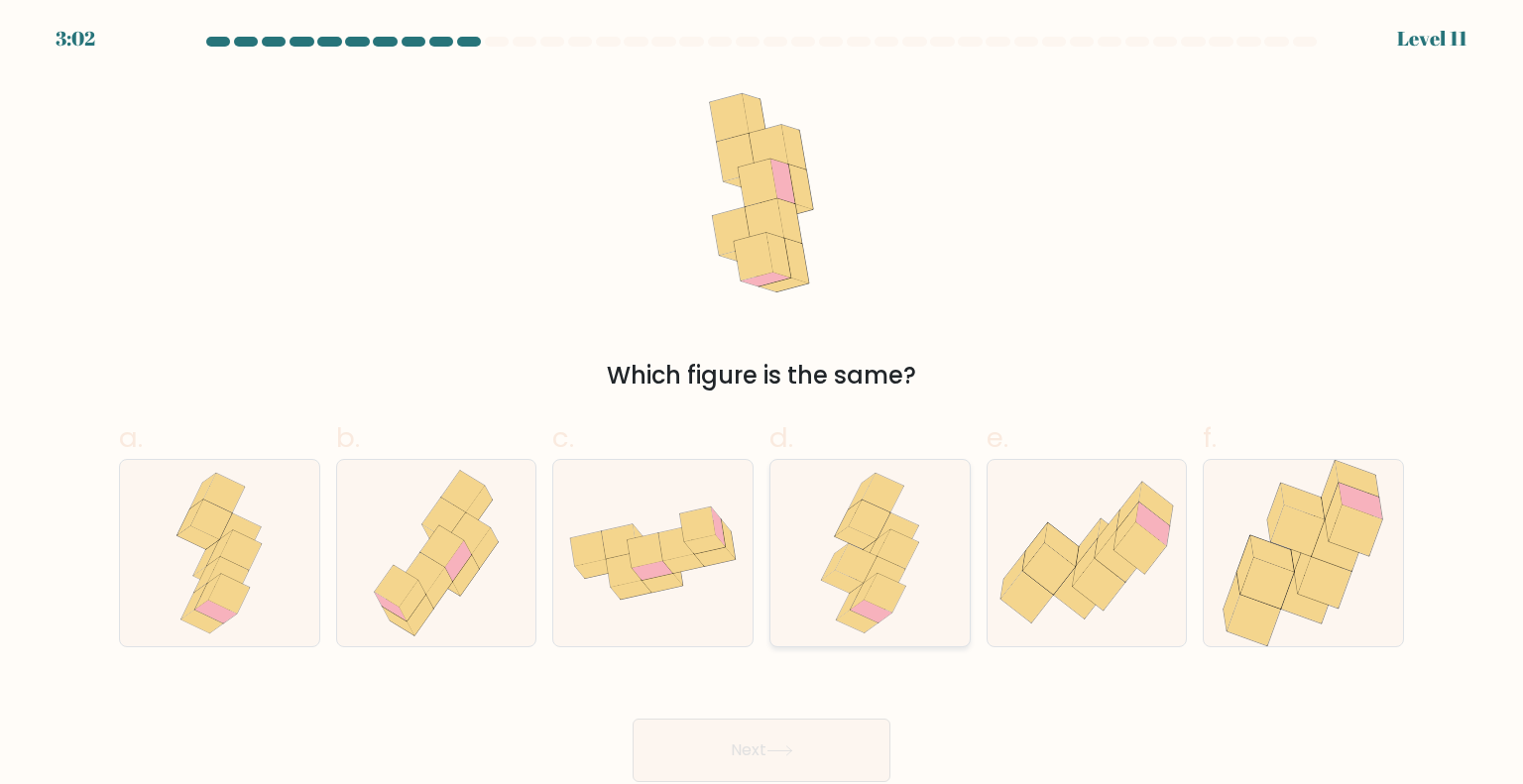 click 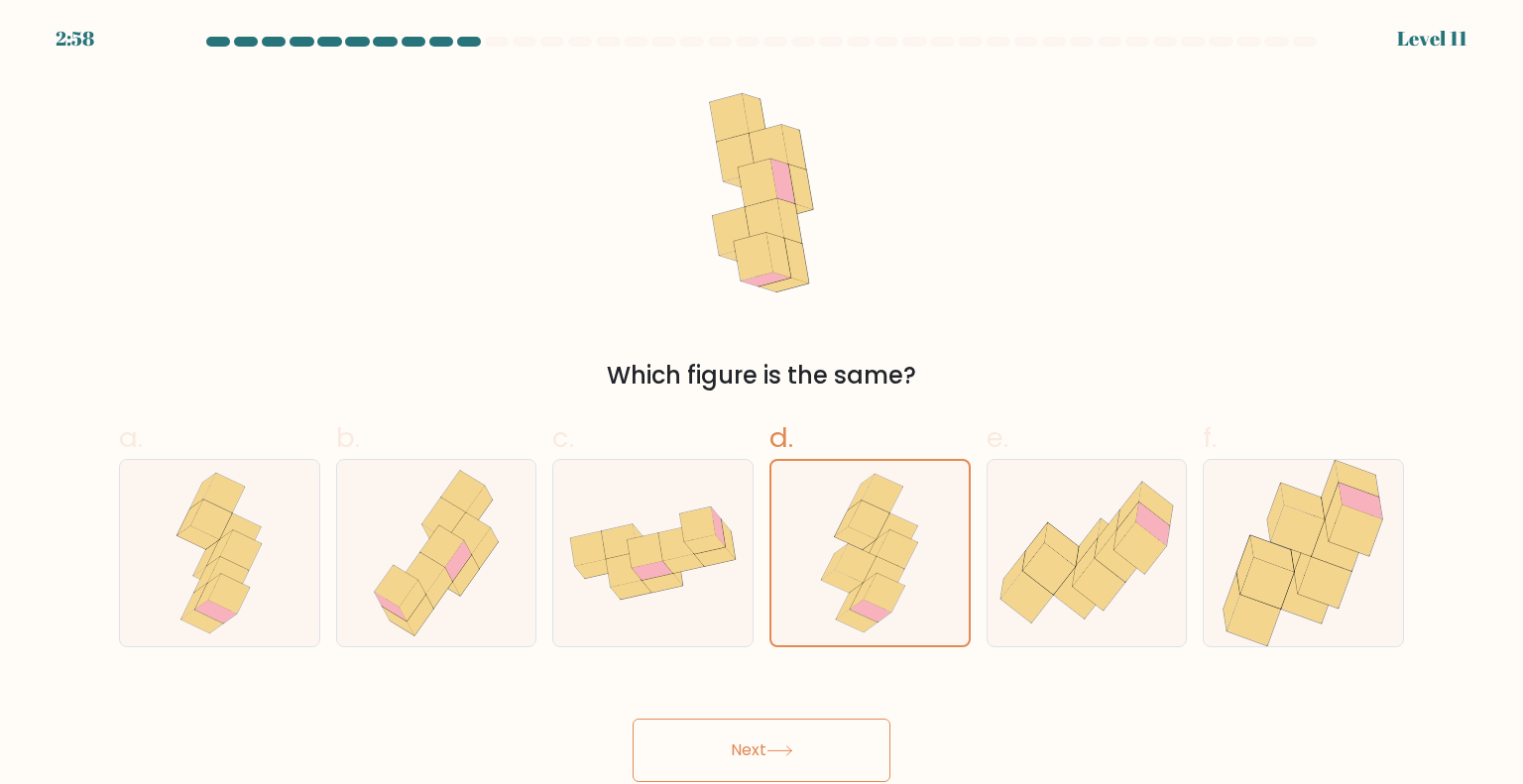 click on "Next" at bounding box center (762, 750) 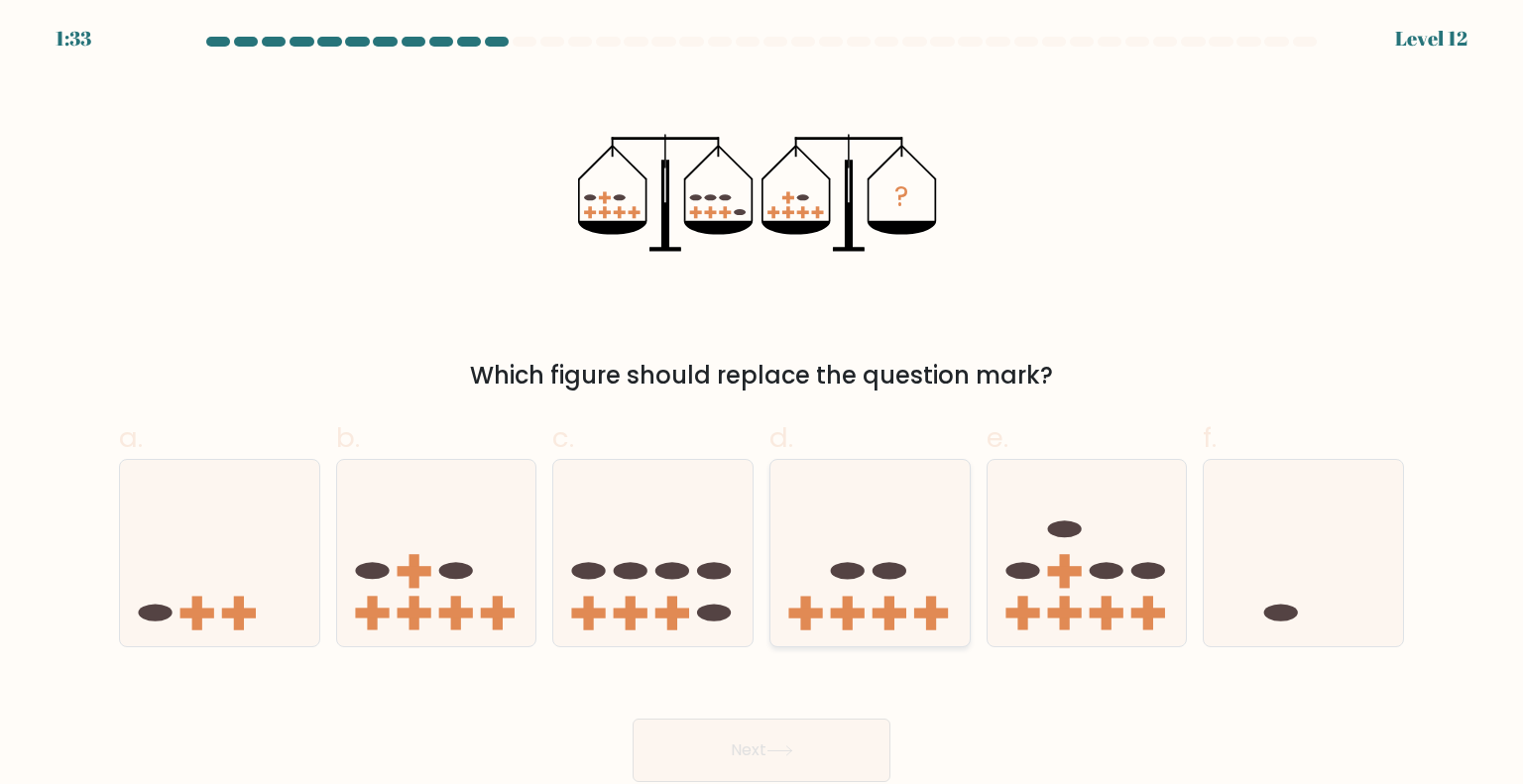 drag, startPoint x: 930, startPoint y: 598, endPoint x: 878, endPoint y: 624, distance: 58.13777 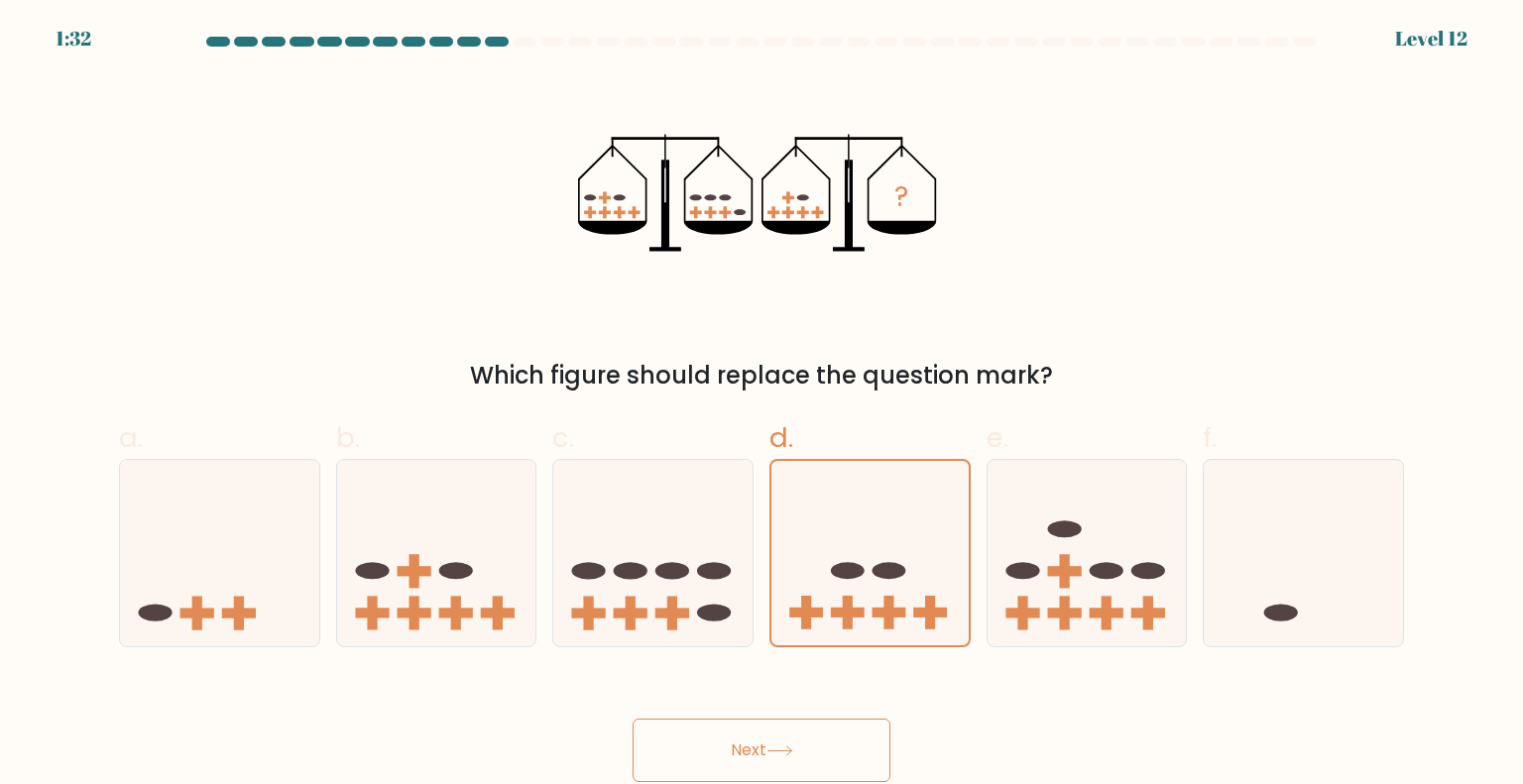 click on "Next" at bounding box center (762, 750) 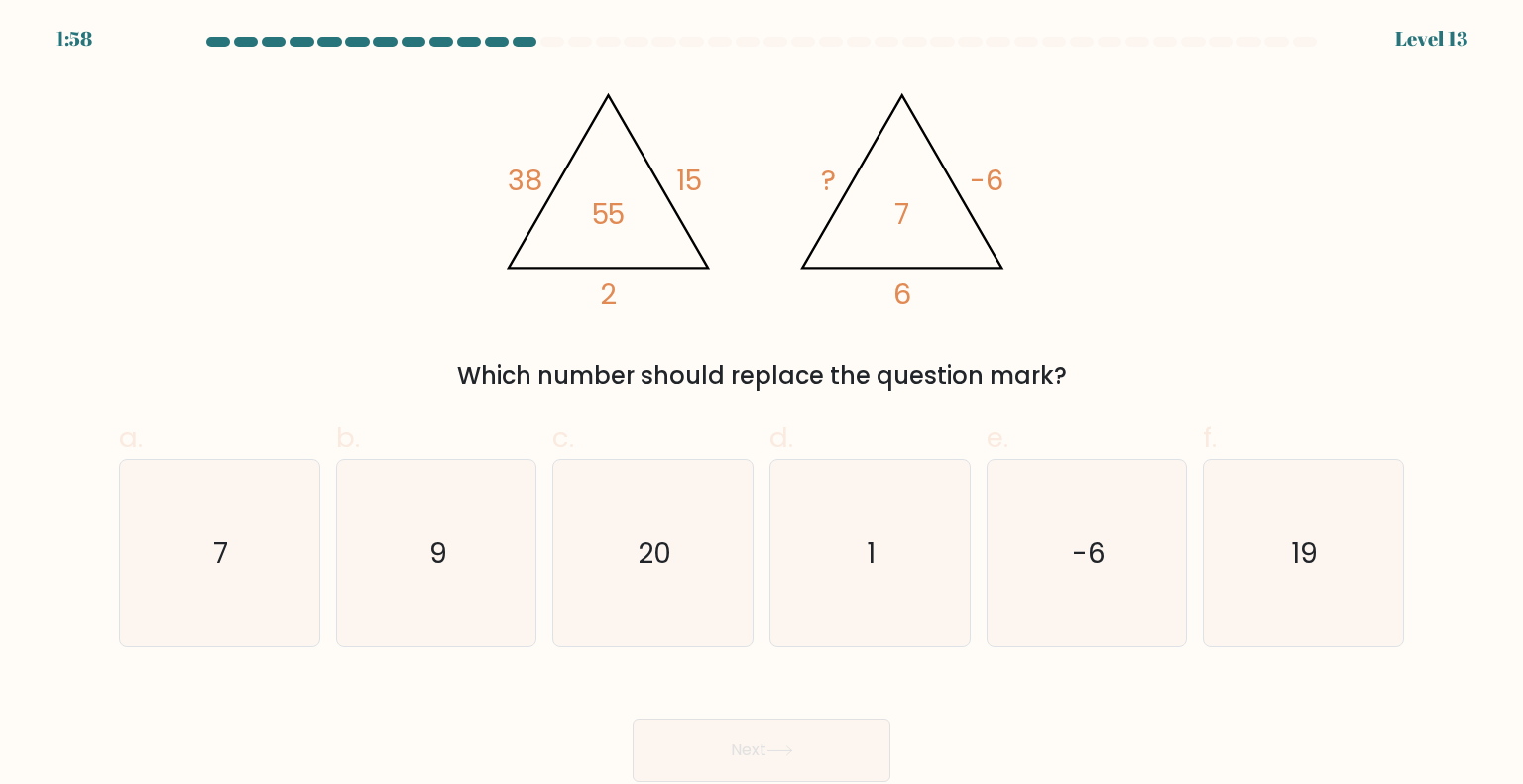 click on "@import url('https://fonts.googleapis.com/css?family=Abril+Fatface:400,100,100italic,300,300italic,400italic,500,500italic,700,700italic,900,900italic');                        38       15       2       55                                       @import url('https://fonts.googleapis.com/css?family=Abril+Fatface:400,100,100italic,300,300italic,400italic,500,500italic,700,700italic,900,900italic');                        ?       -6       6       7" 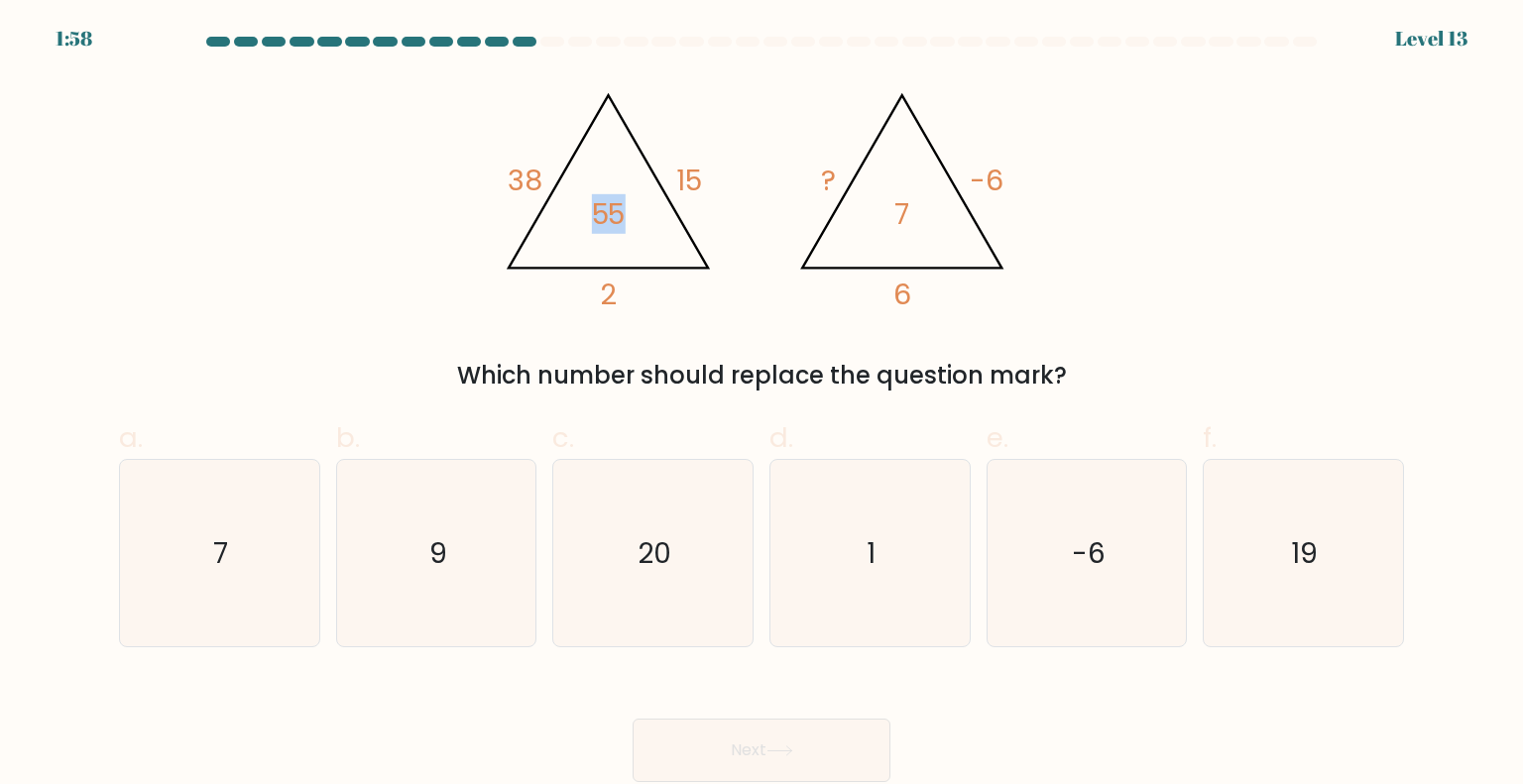 click on "@import url('https://fonts.googleapis.com/css?family=Abril+Fatface:400,100,100italic,300,300italic,400italic,500,500italic,700,700italic,900,900italic');                        38       15       2       55                                       @import url('https://fonts.googleapis.com/css?family=Abril+Fatface:400,100,100italic,300,300italic,400italic,500,500italic,700,700italic,900,900italic');                        ?       -6       6       7" 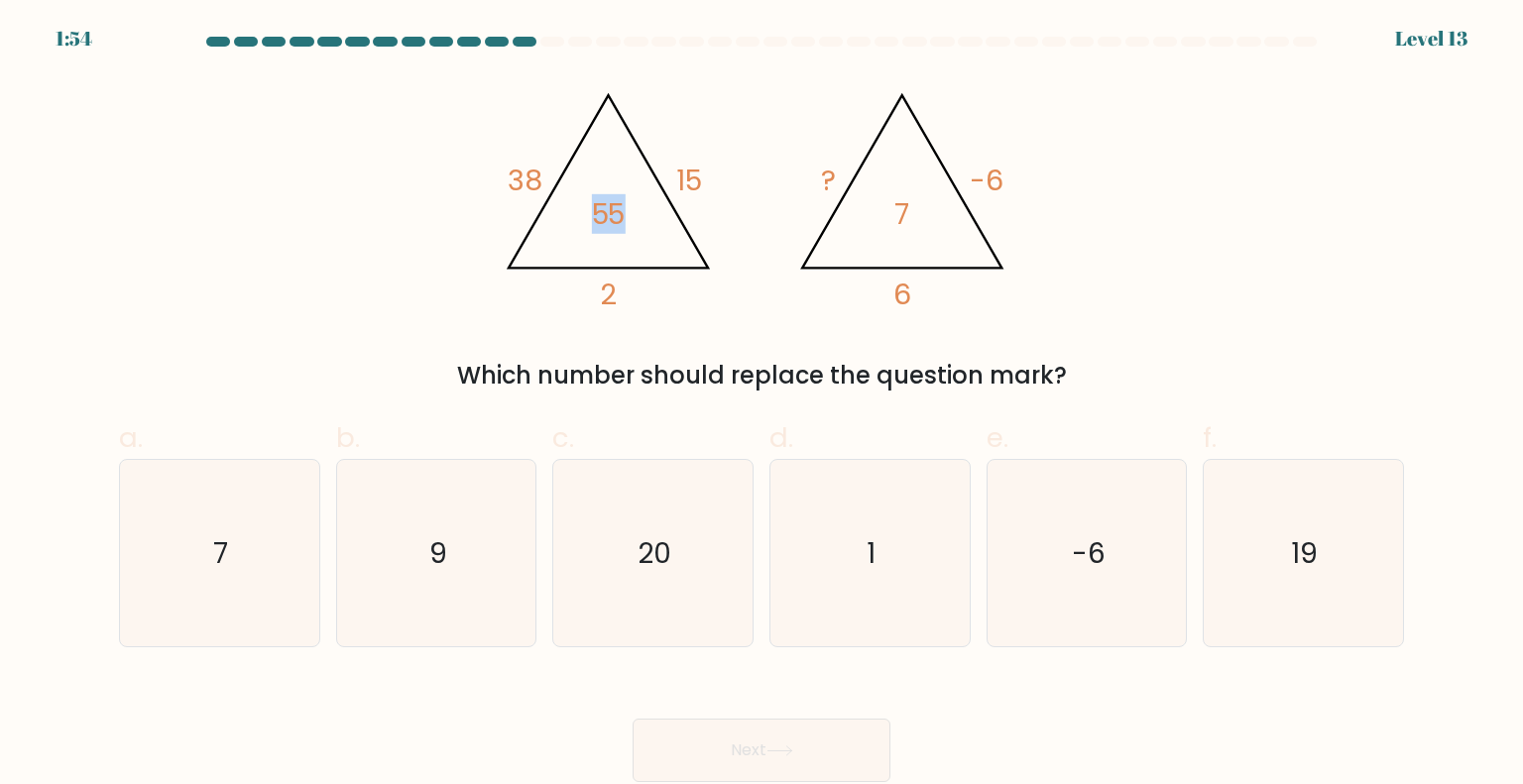 click on "@import url('https://fonts.googleapis.com/css?family=Abril+Fatface:400,100,100italic,300,300italic,400italic,500,500italic,700,700italic,900,900italic');                        38       15       2       55                                       @import url('https://fonts.googleapis.com/css?family=Abril+Fatface:400,100,100italic,300,300italic,400italic,500,500italic,700,700italic,900,900italic');                        ?       -6       6       7" 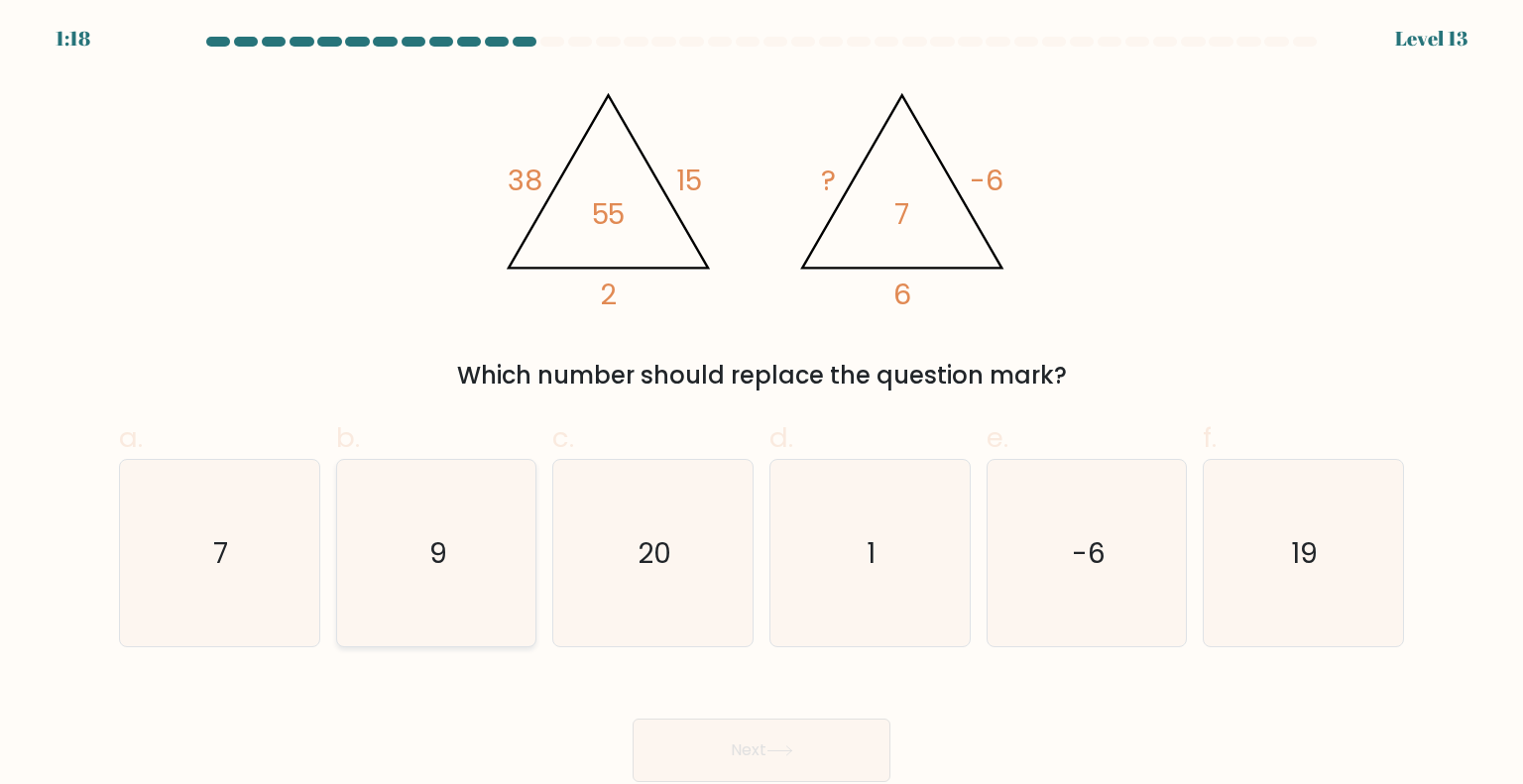 click on "9" 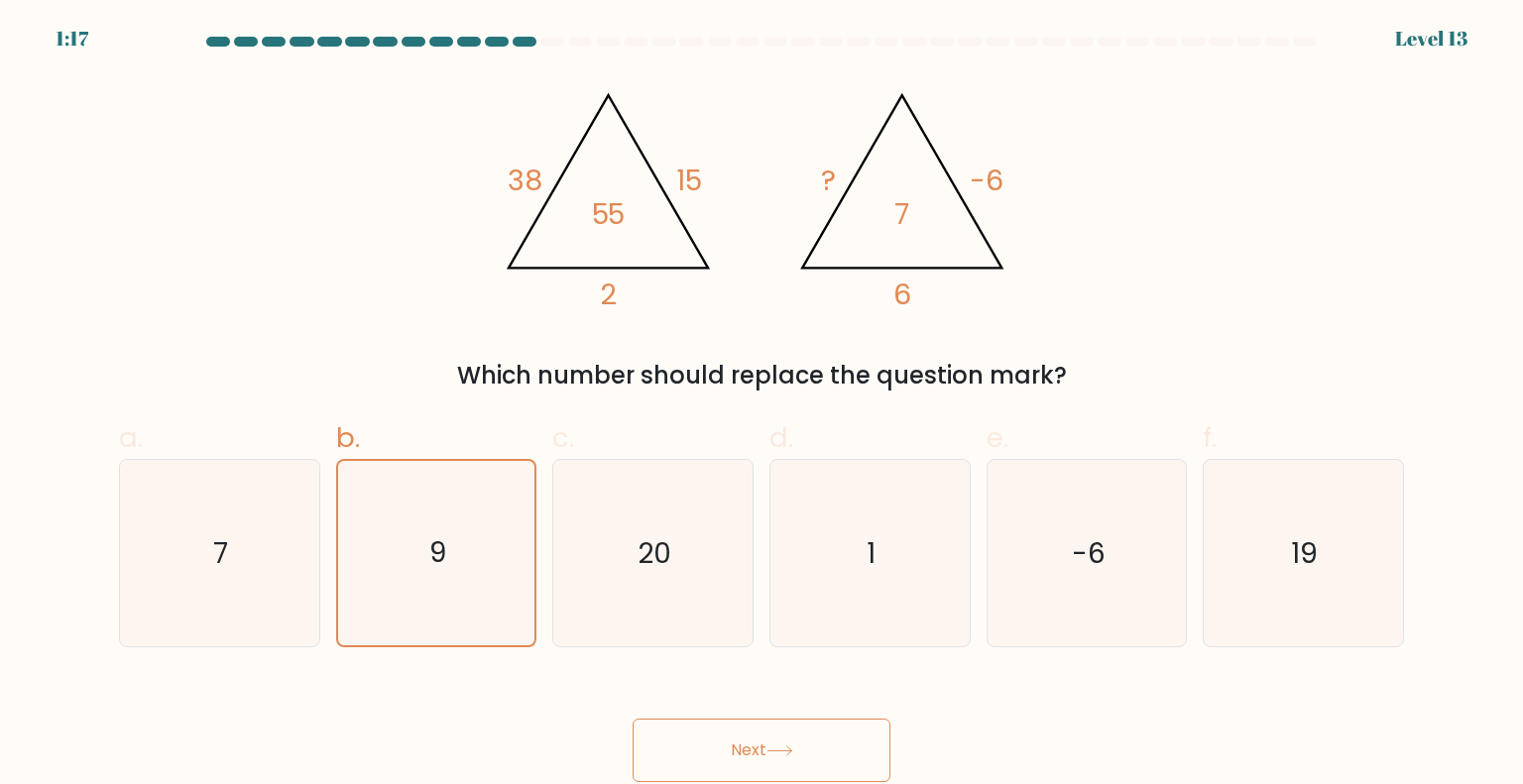 click on "Next" at bounding box center [762, 750] 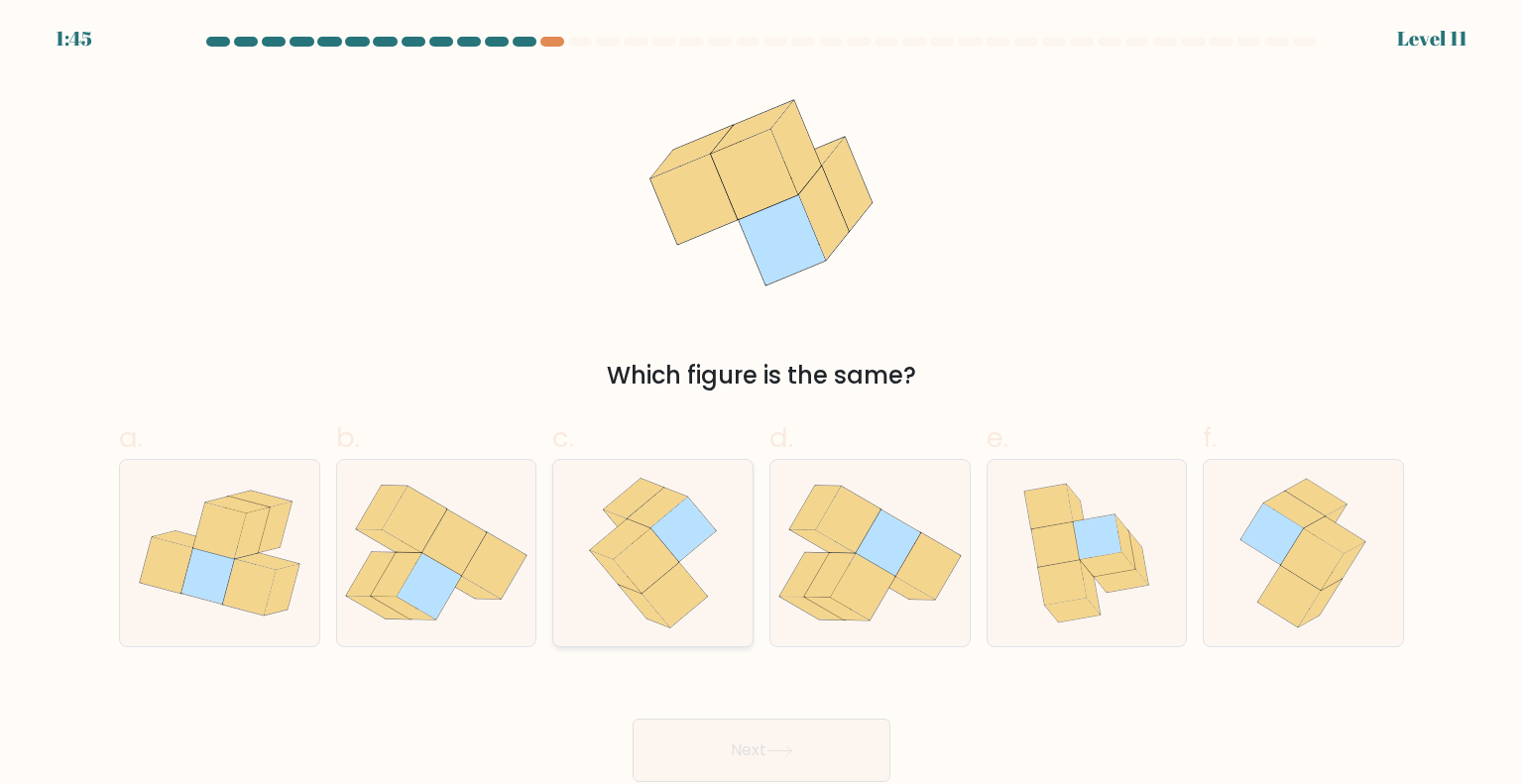 click 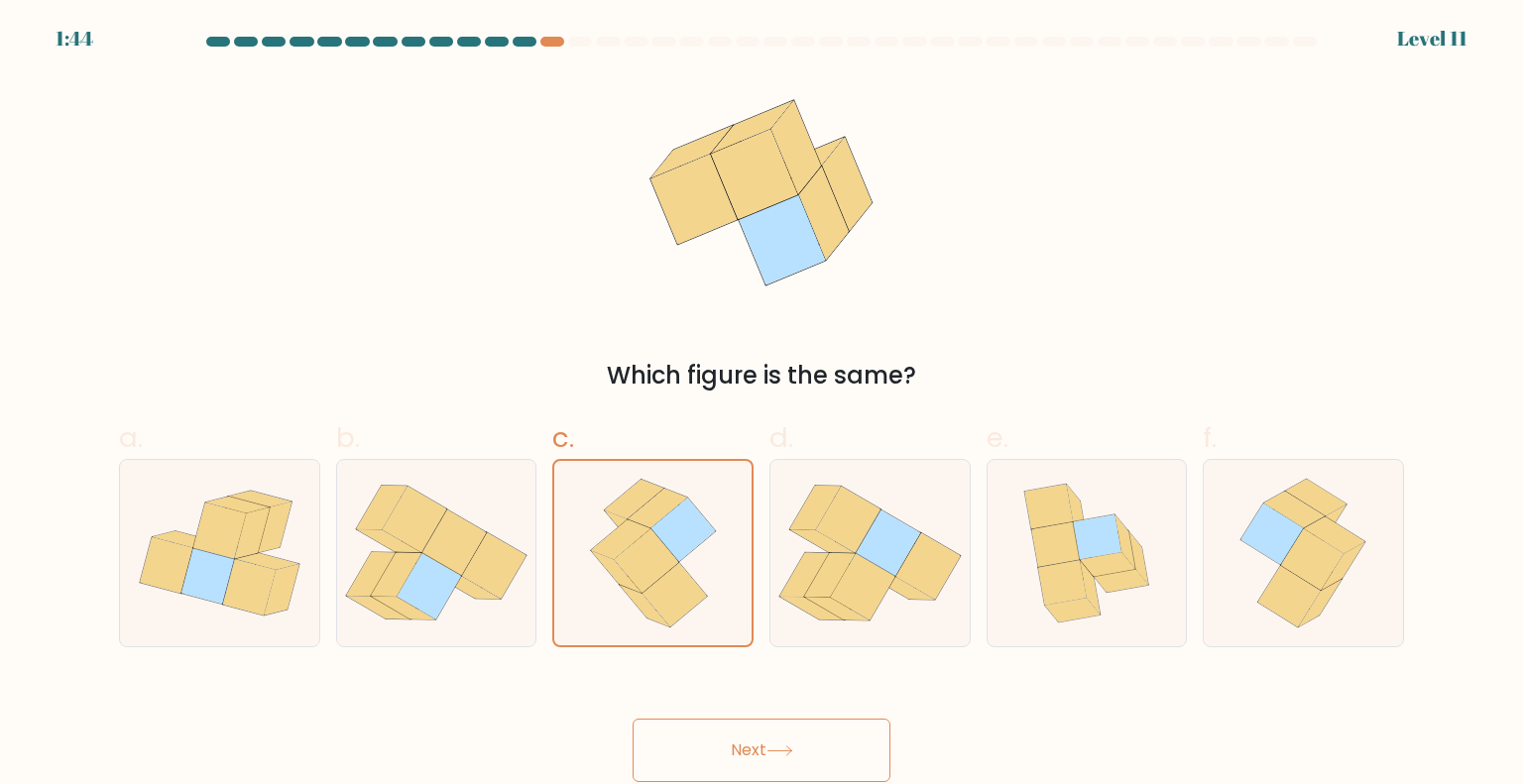click 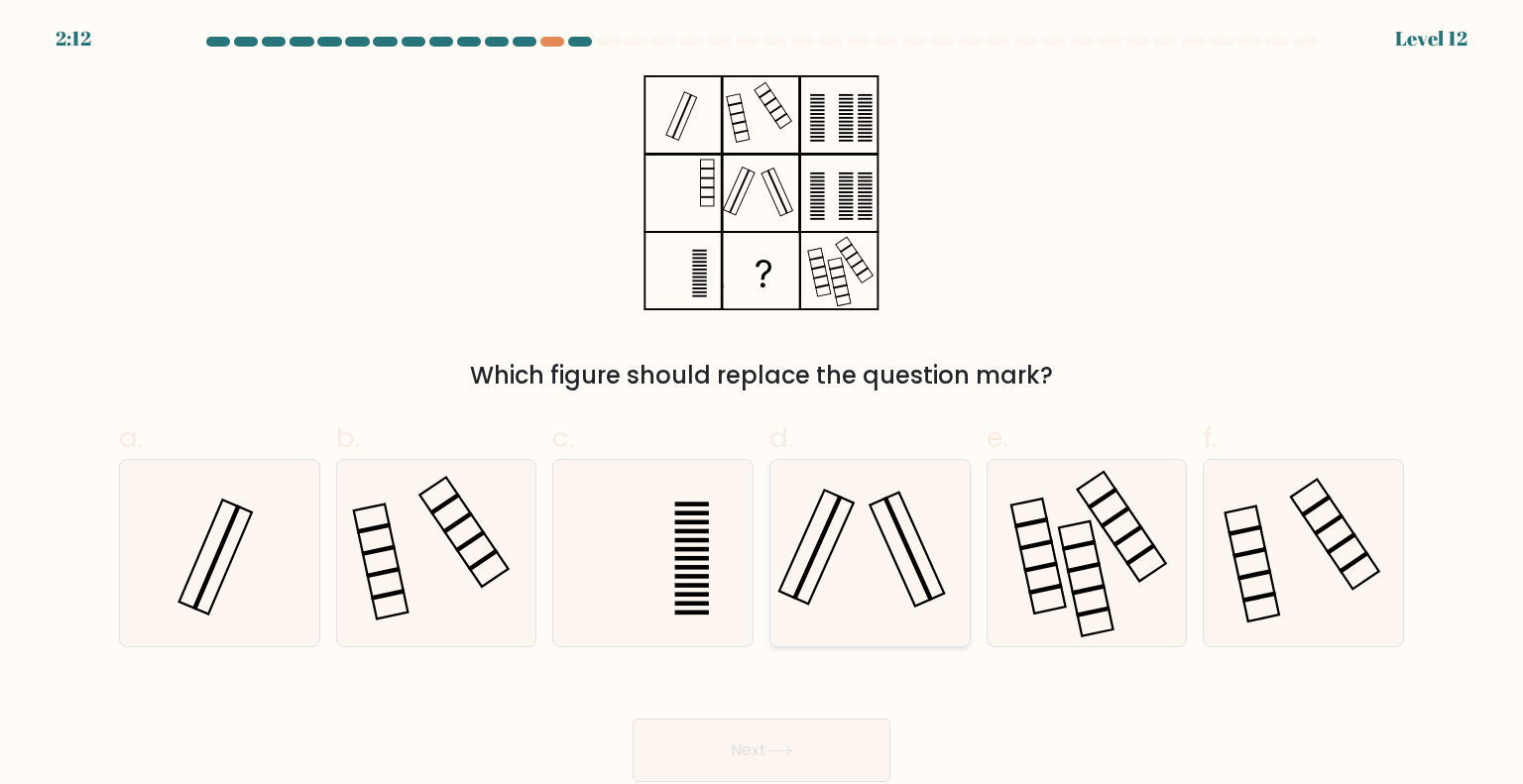 click 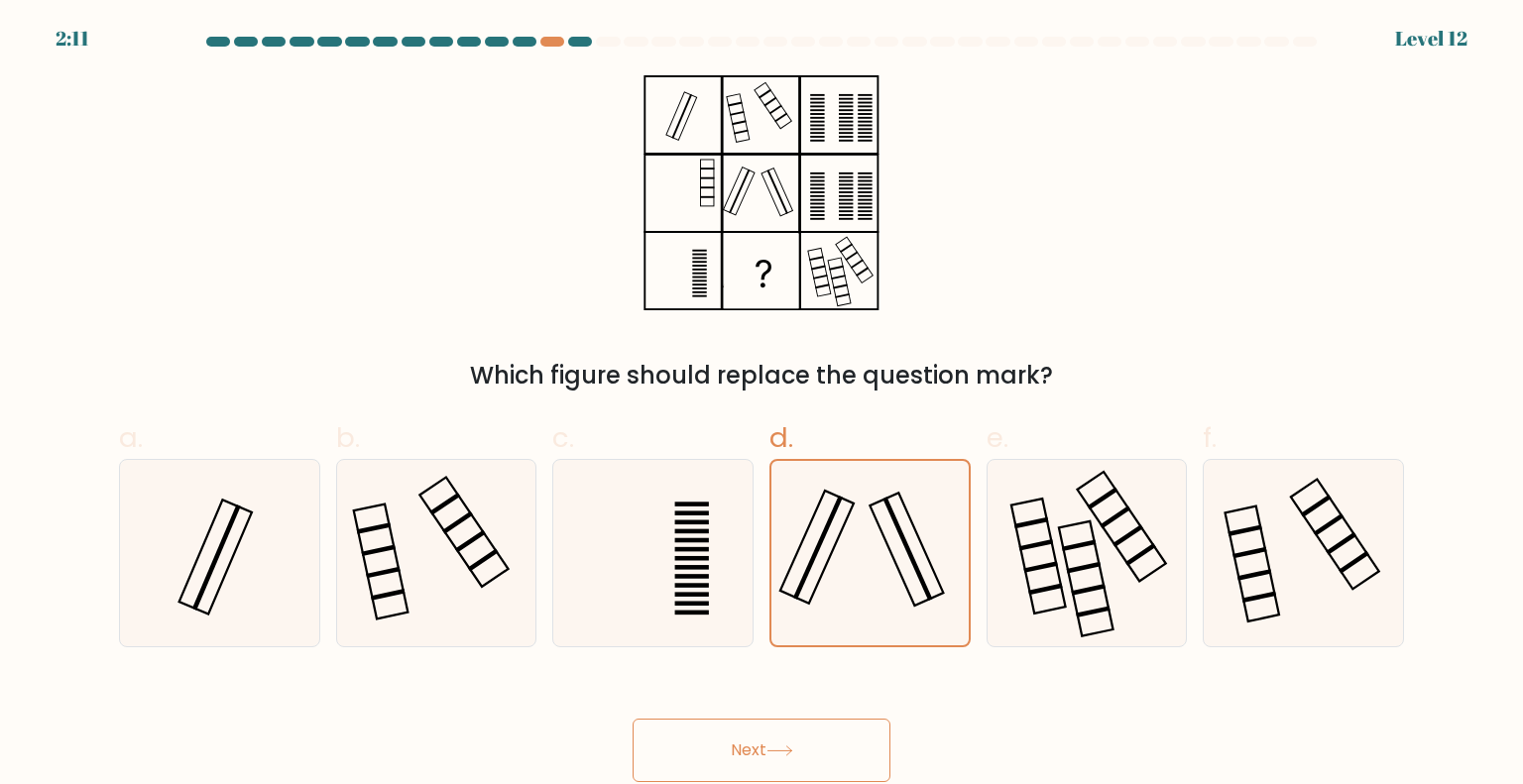 click on "Next" at bounding box center (762, 750) 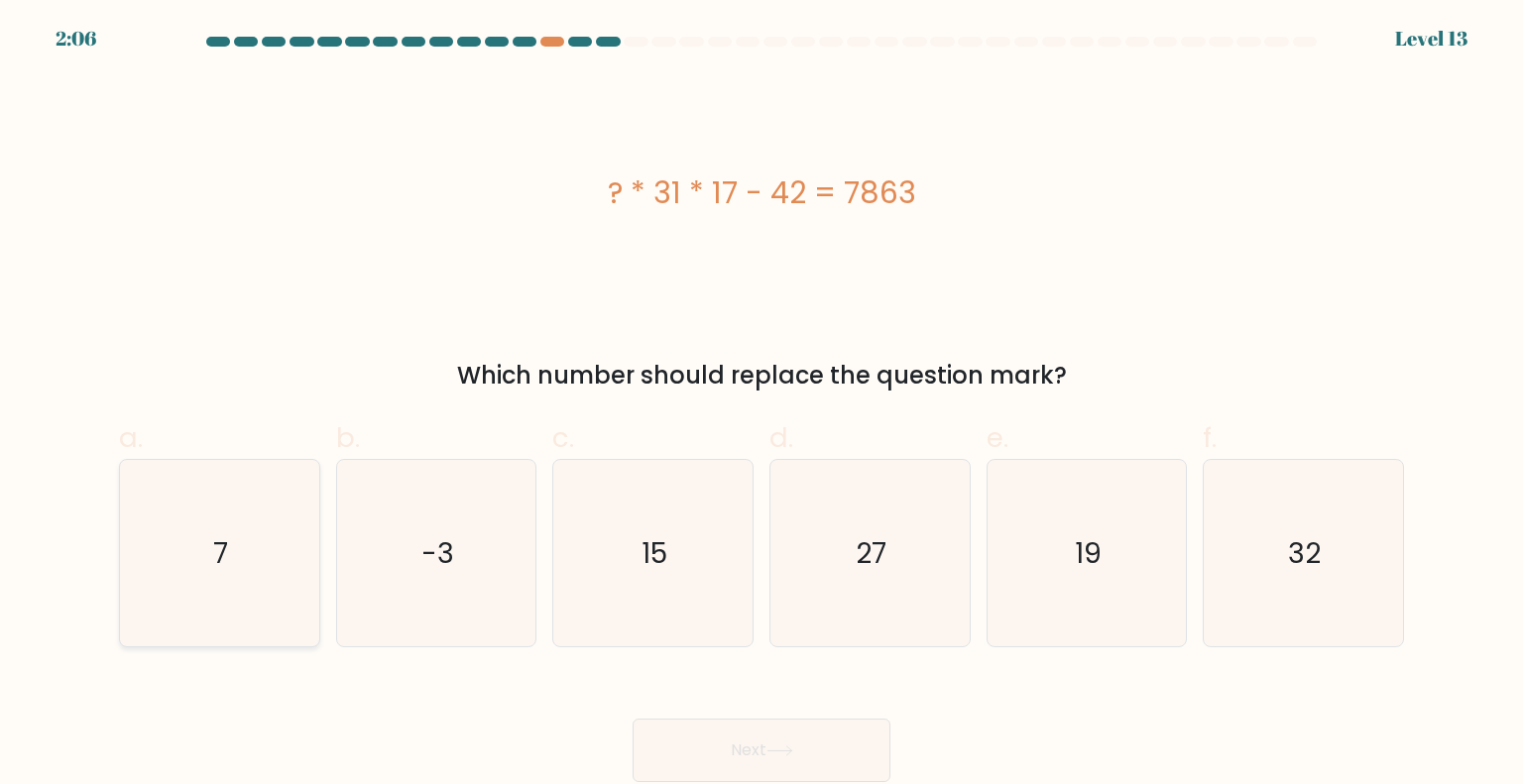 click on "7" at bounding box center [219, 553] 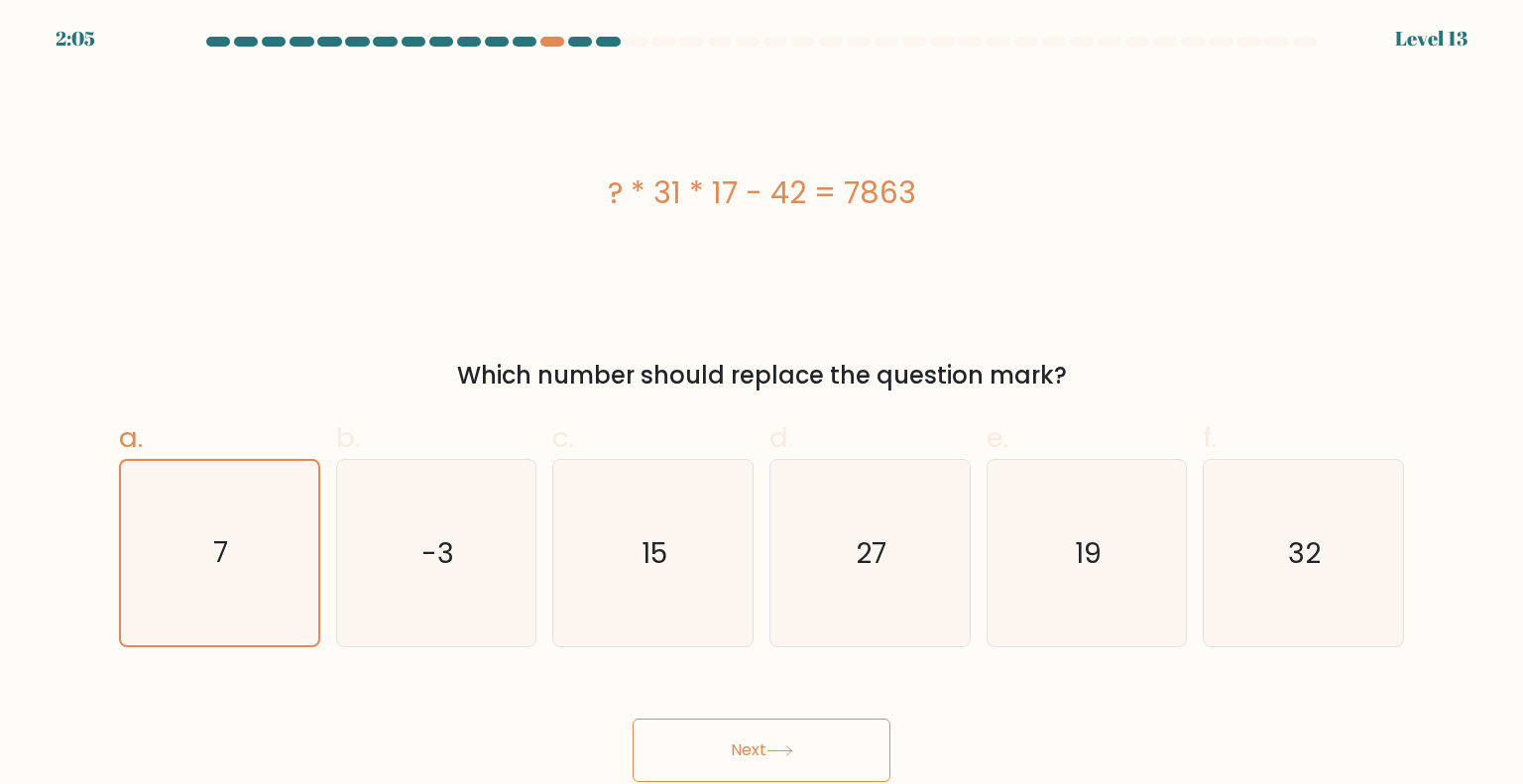 click on "Next" at bounding box center [762, 750] 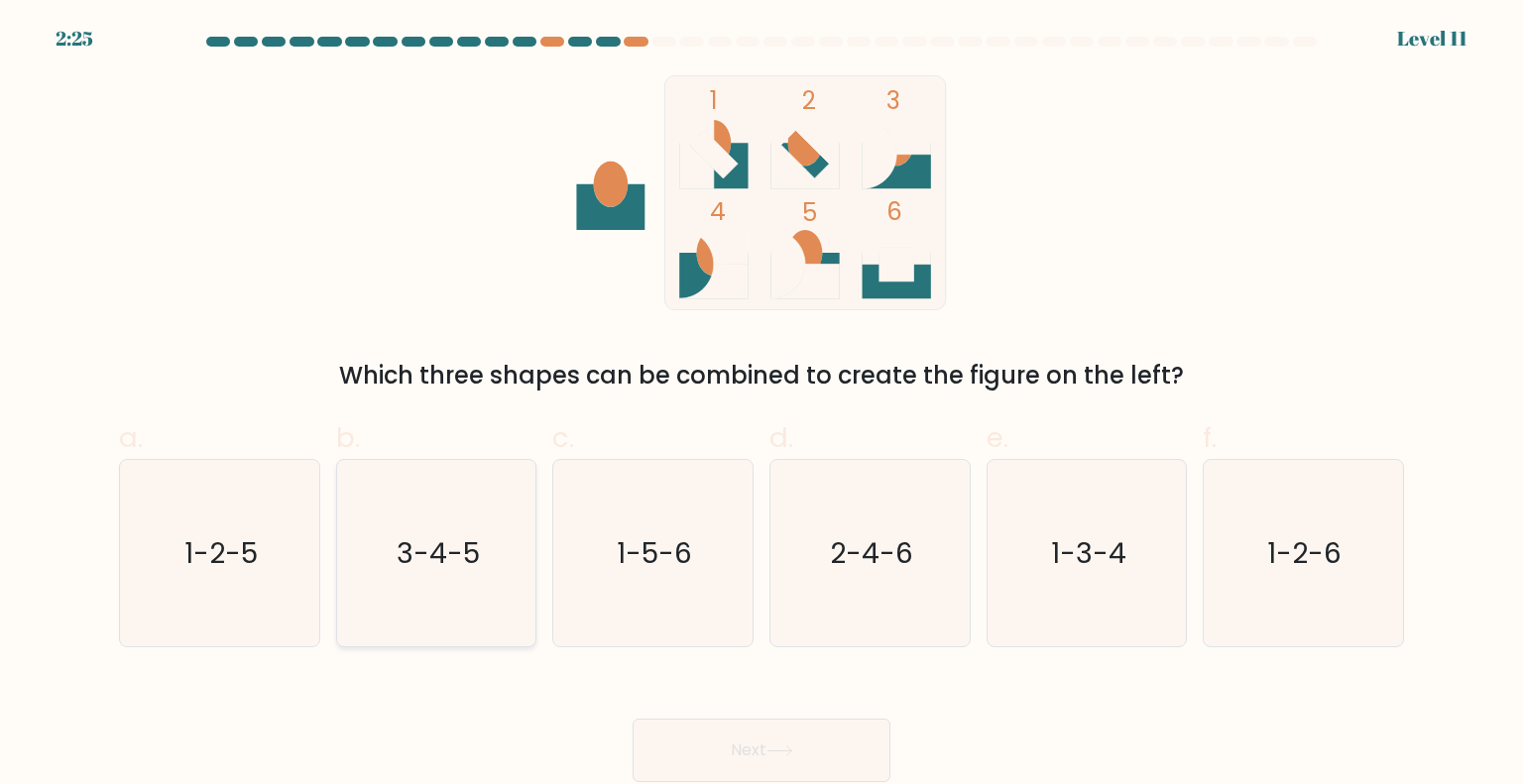 click on "3-4-5" 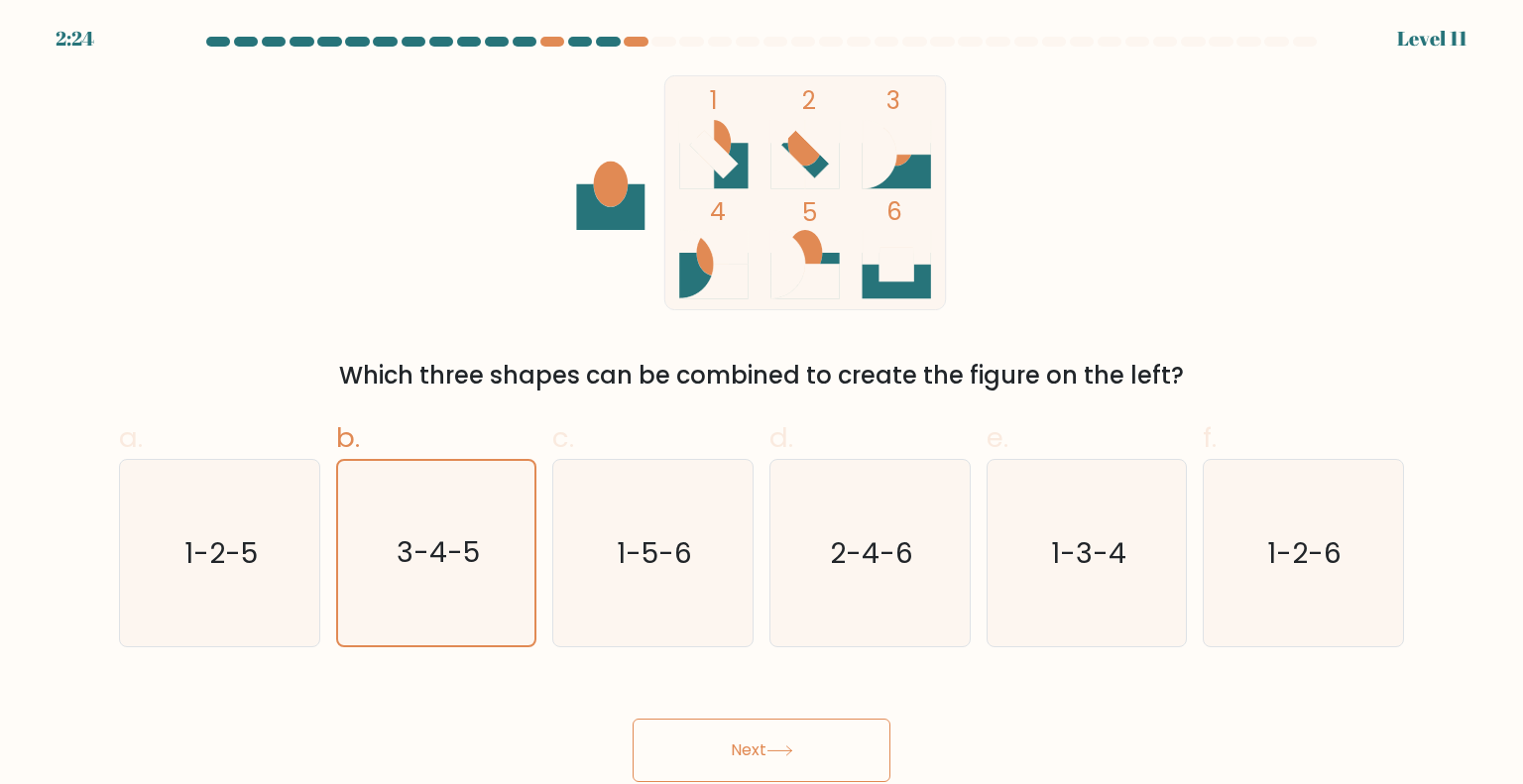 click 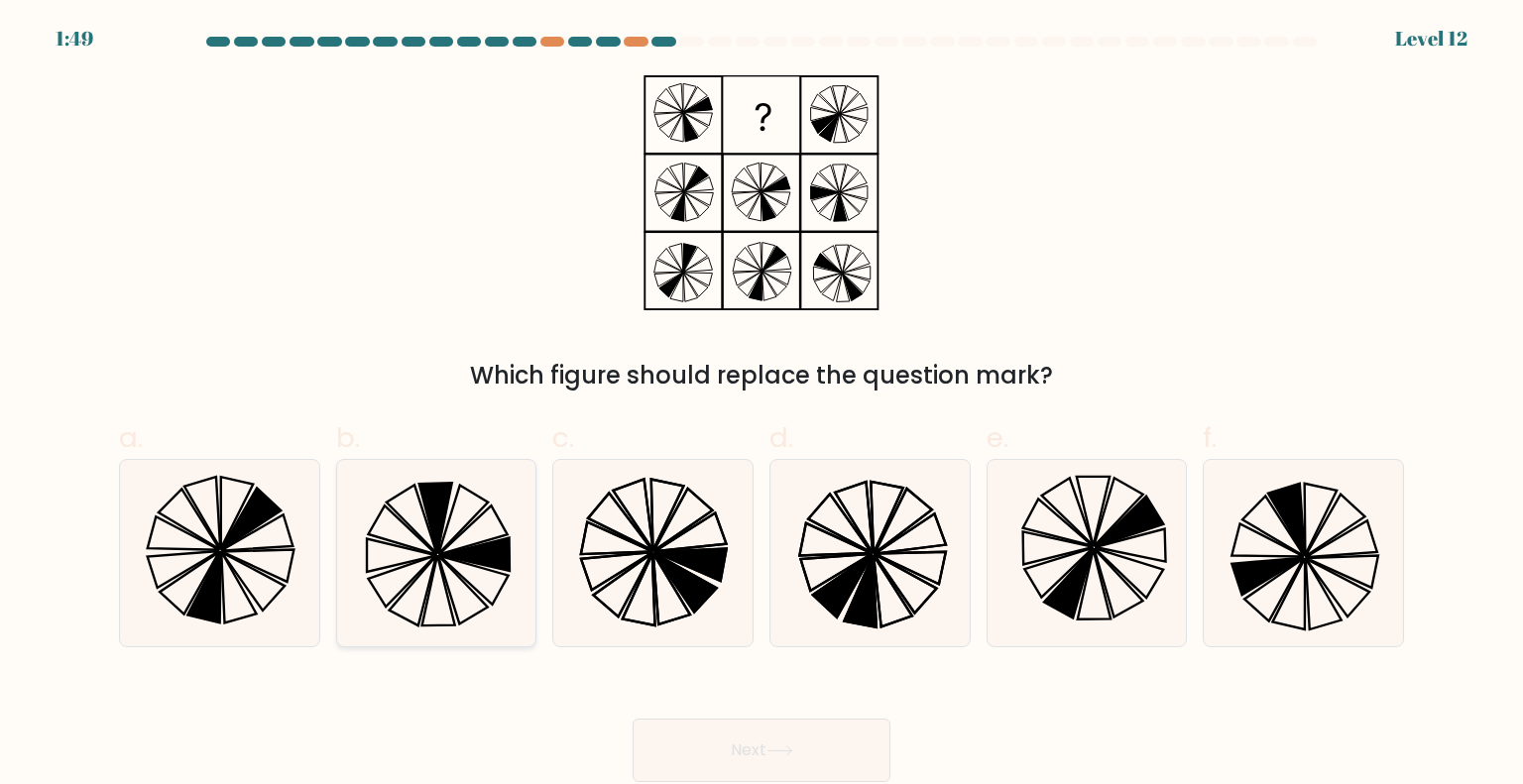 click 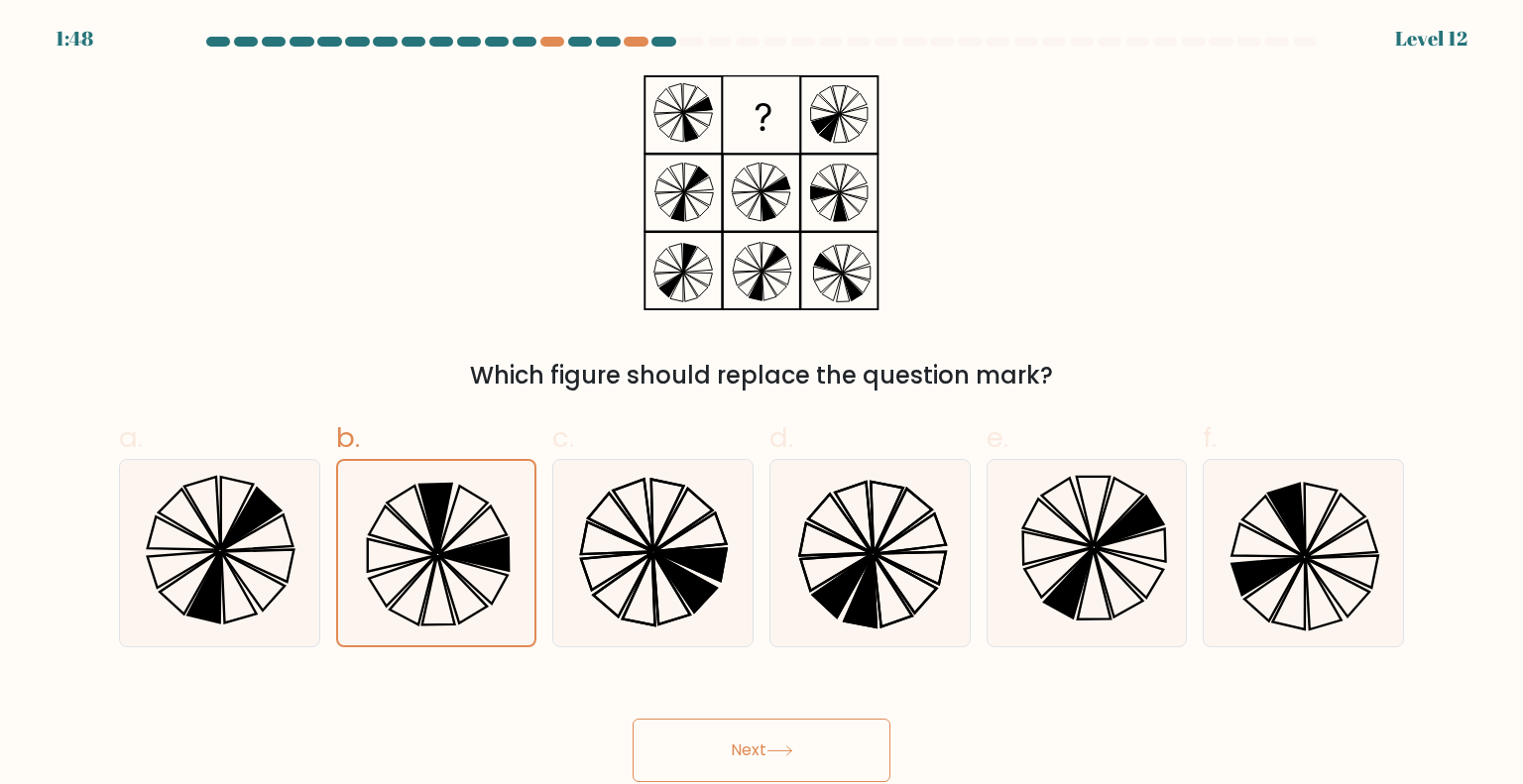 click on "Next" at bounding box center (762, 750) 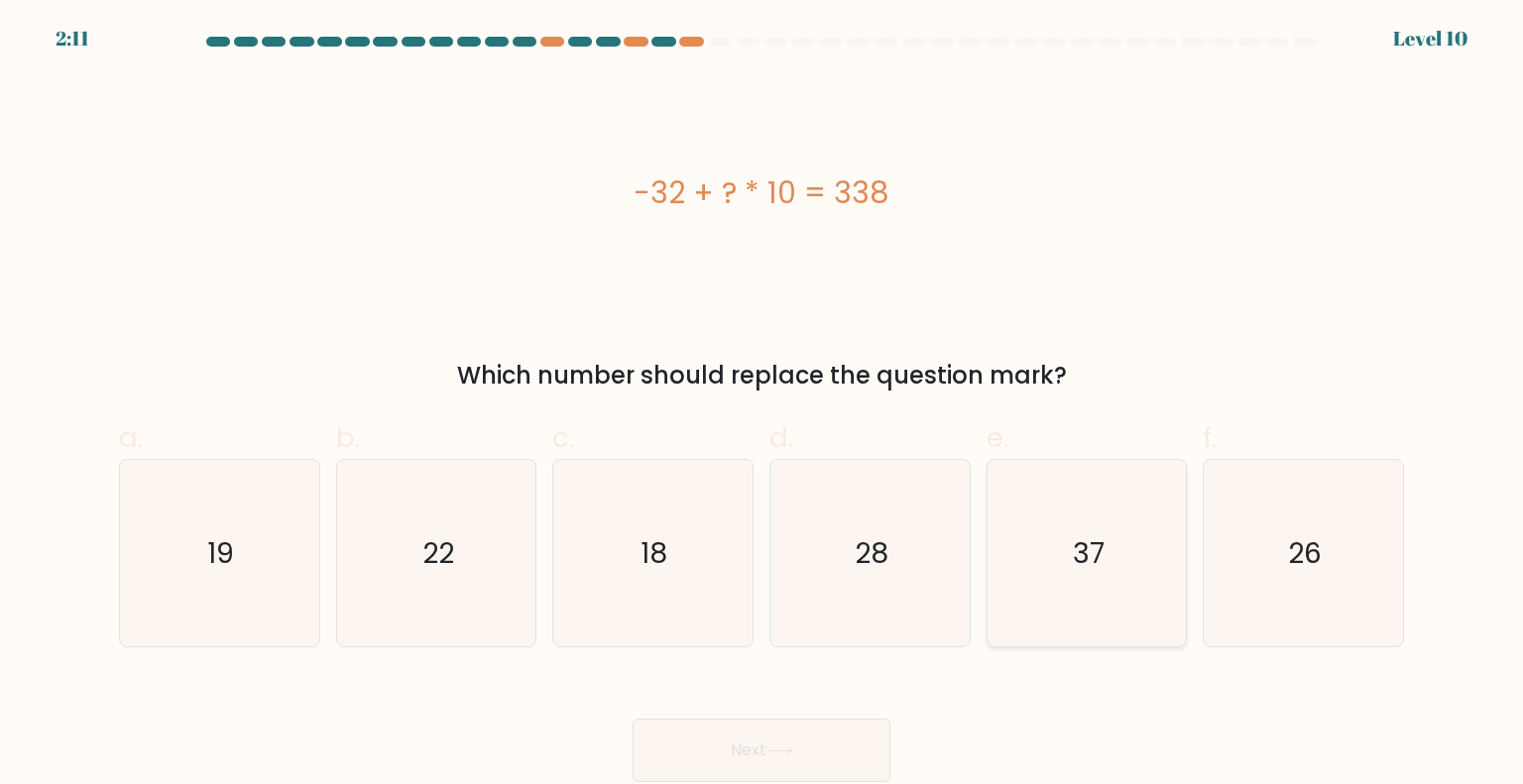click on "37" 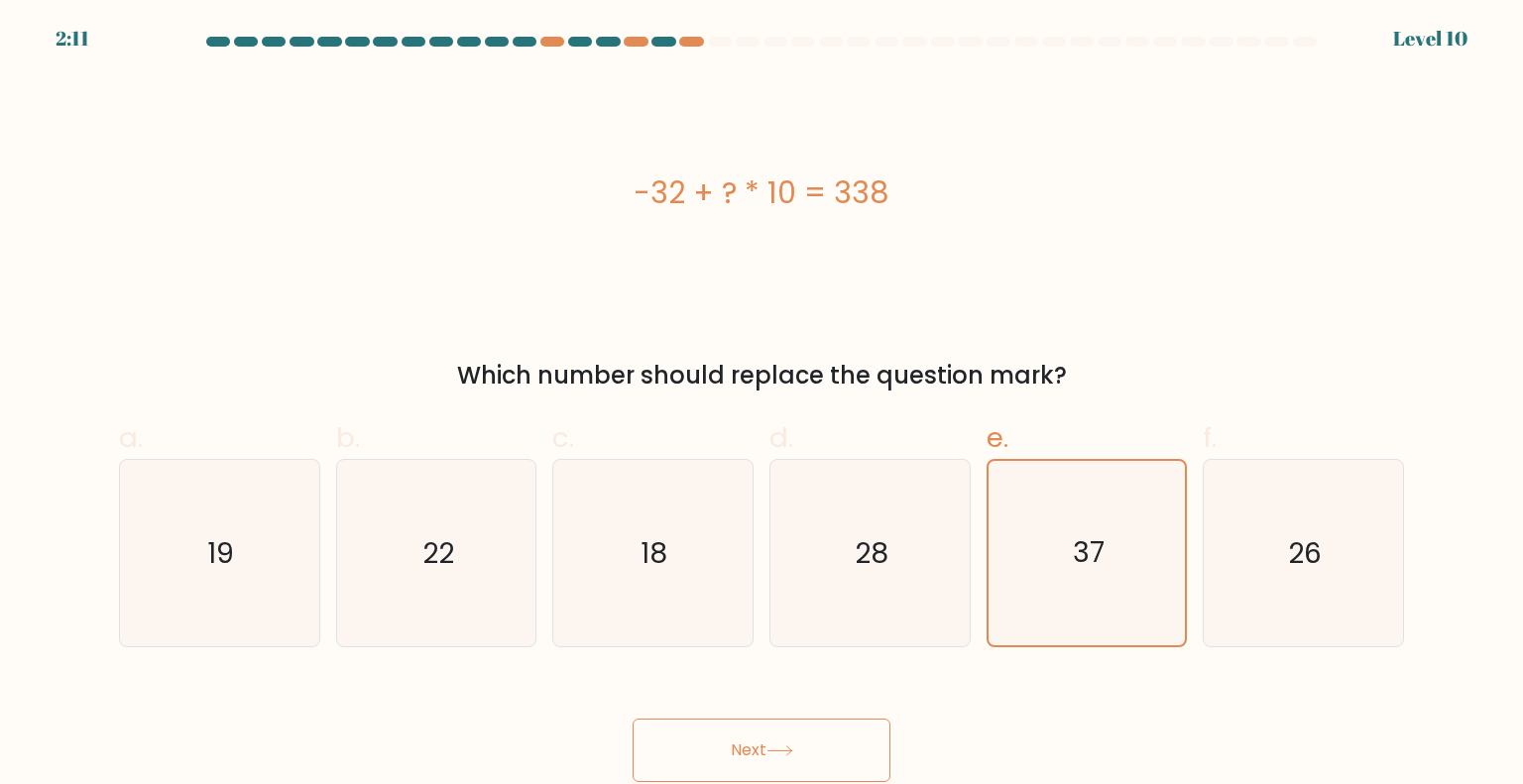 click on "Next" at bounding box center (762, 750) 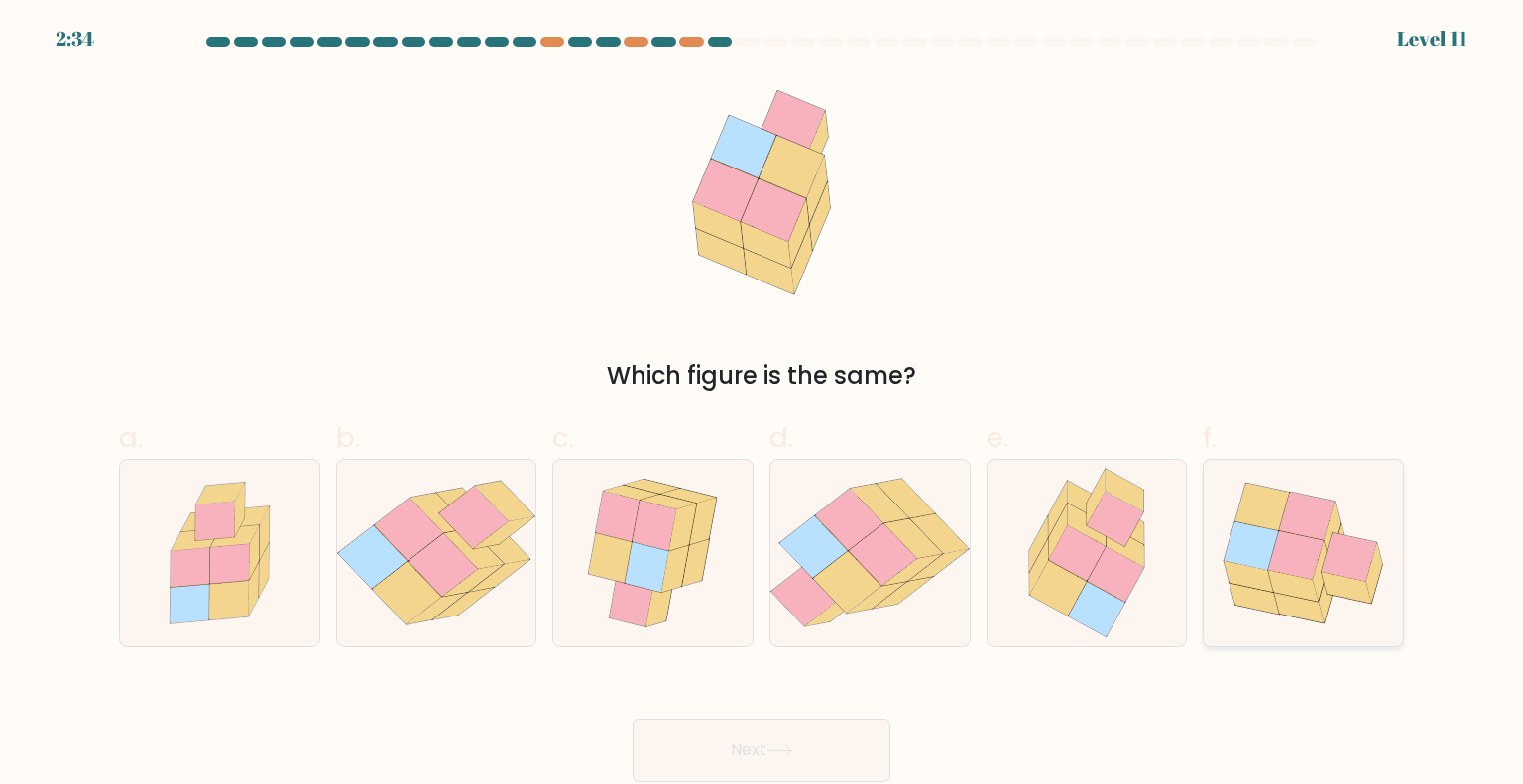 click 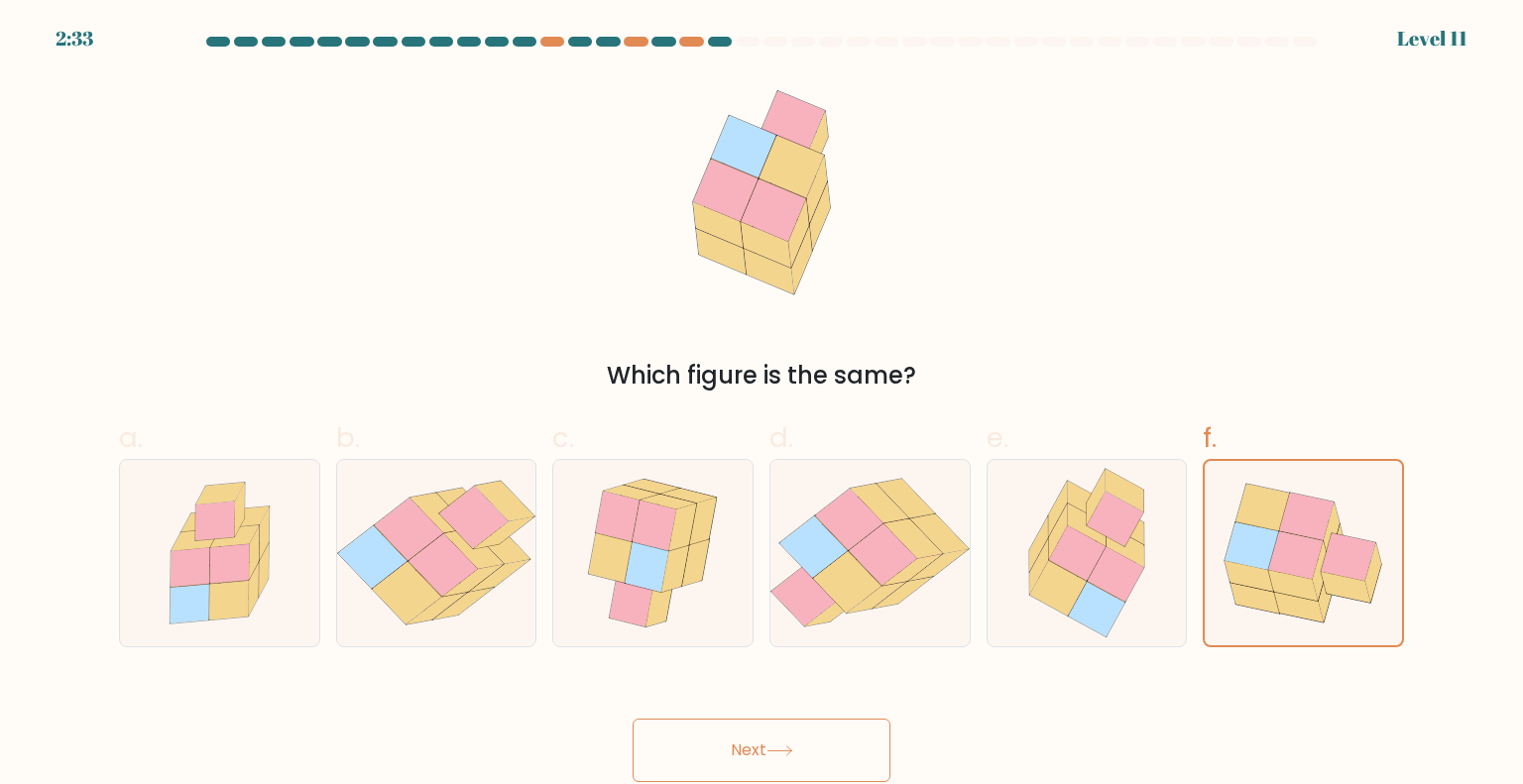 click on "Next" at bounding box center (762, 750) 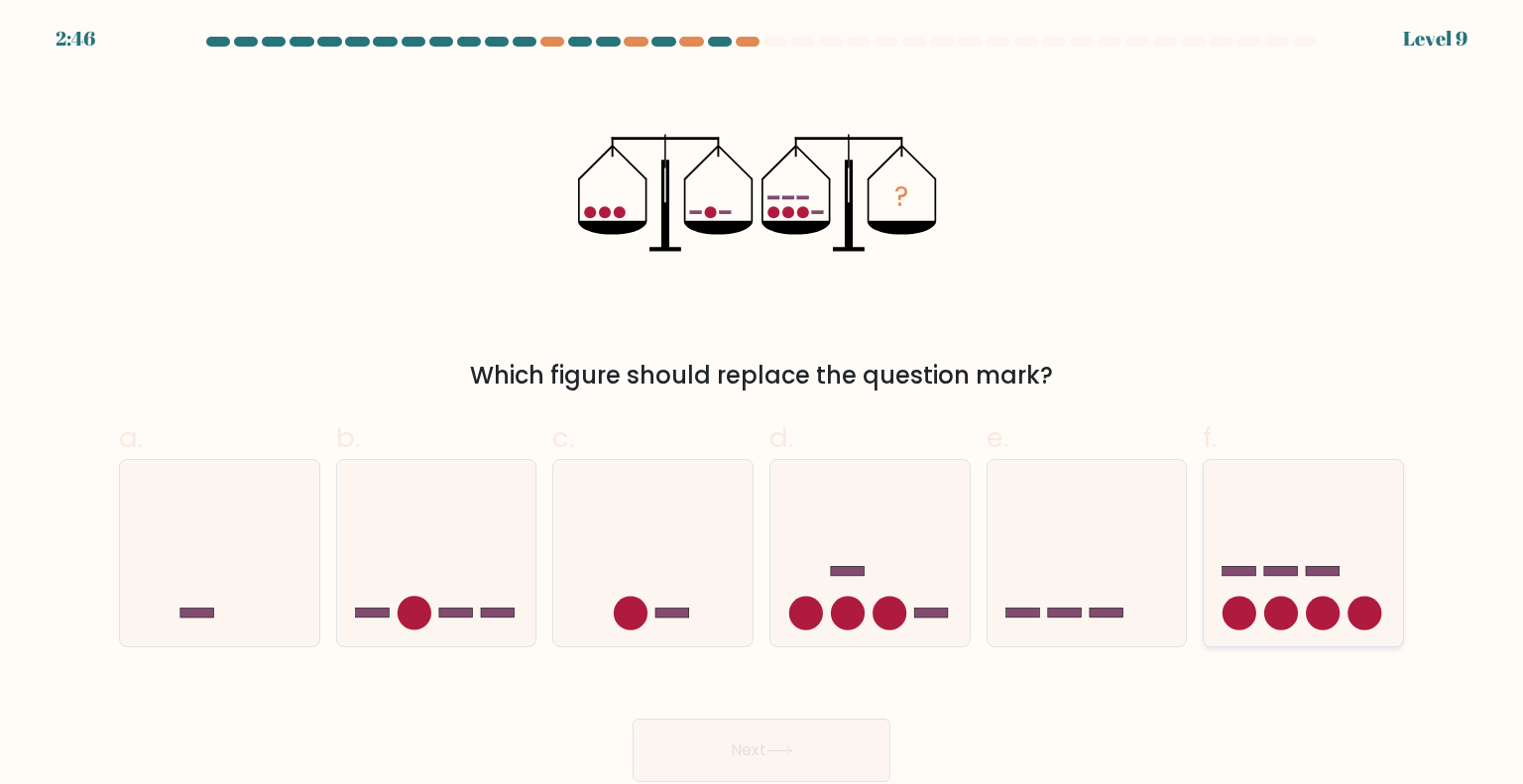 click 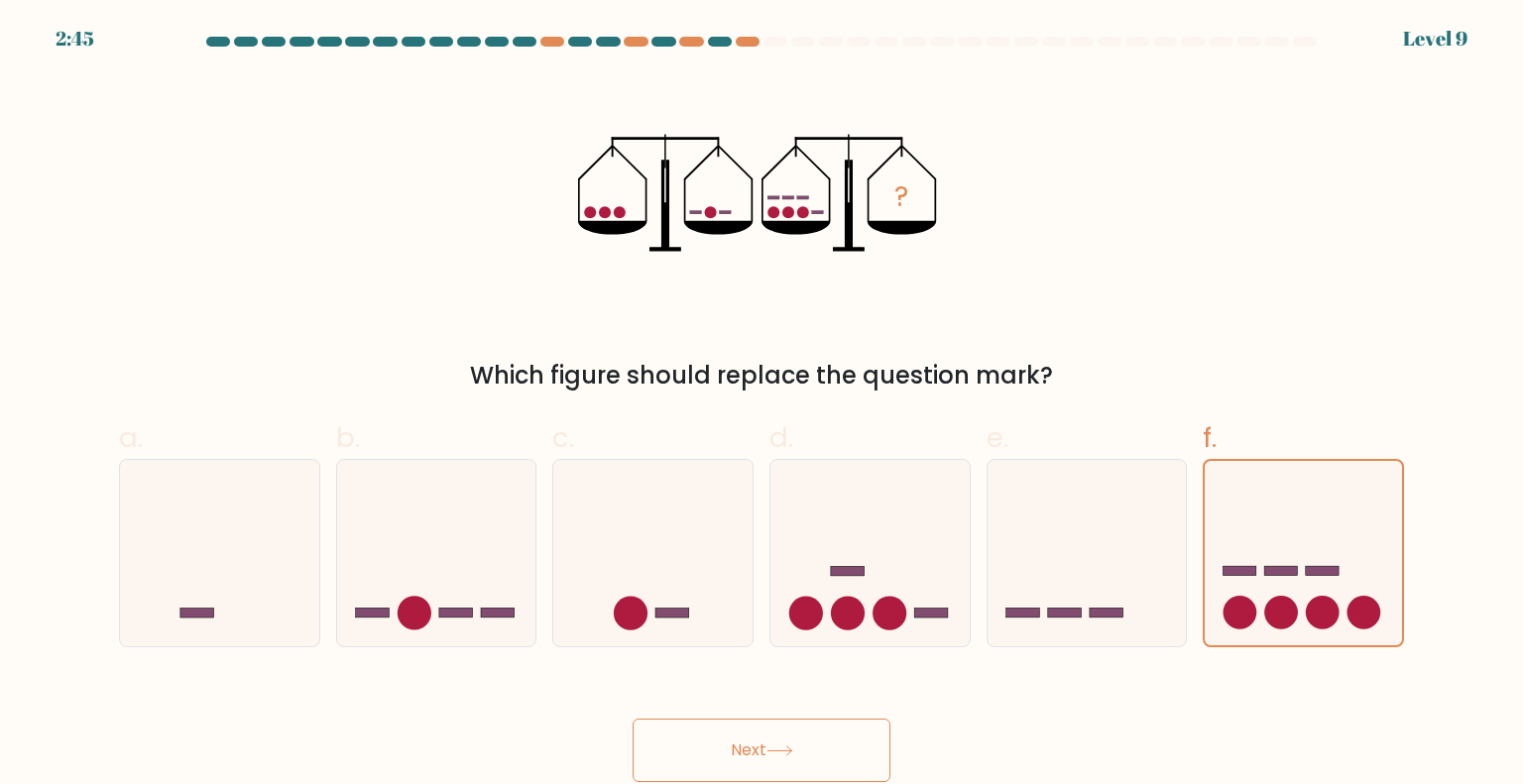 click on "Next" at bounding box center (762, 750) 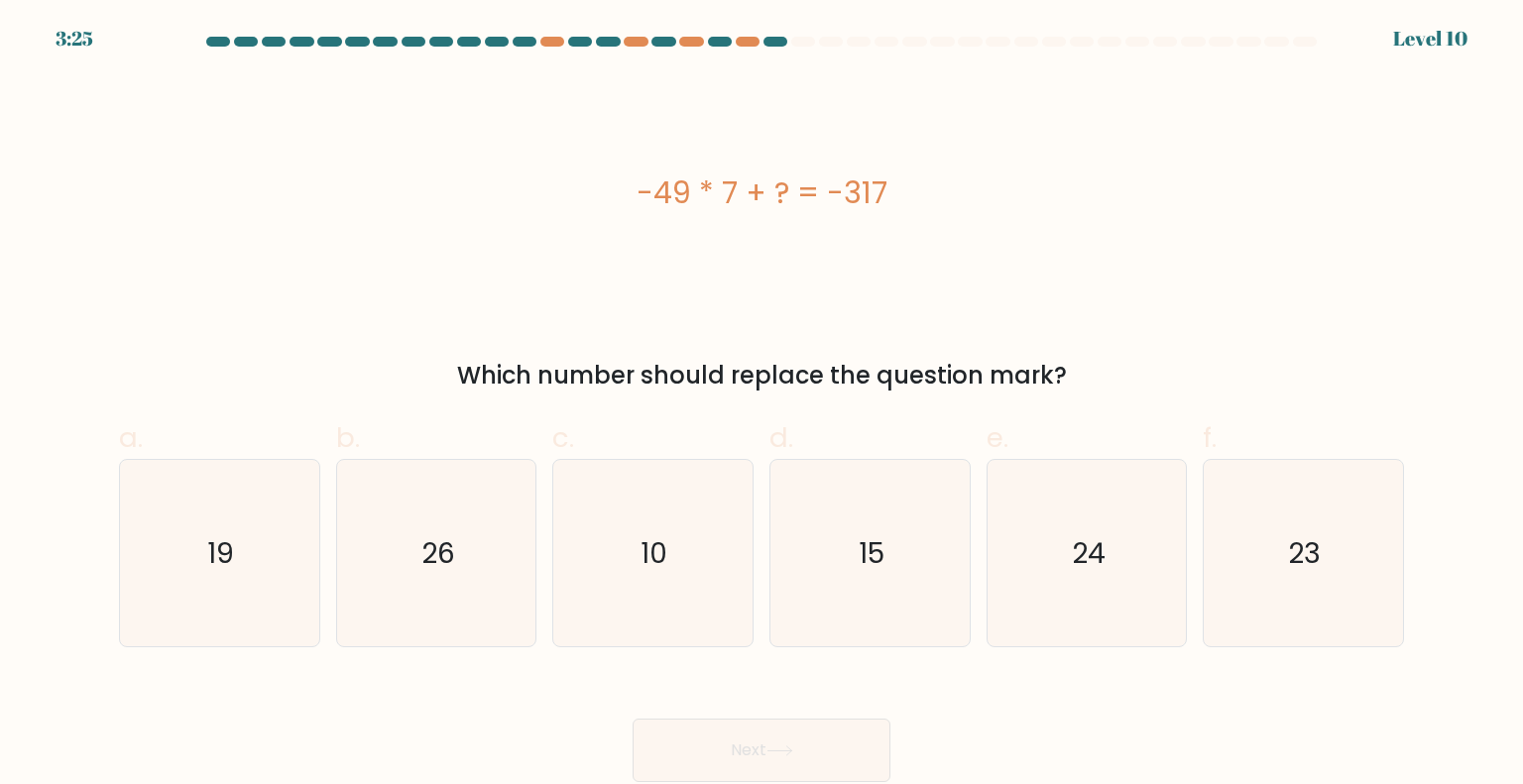 click at bounding box center [762, 42] 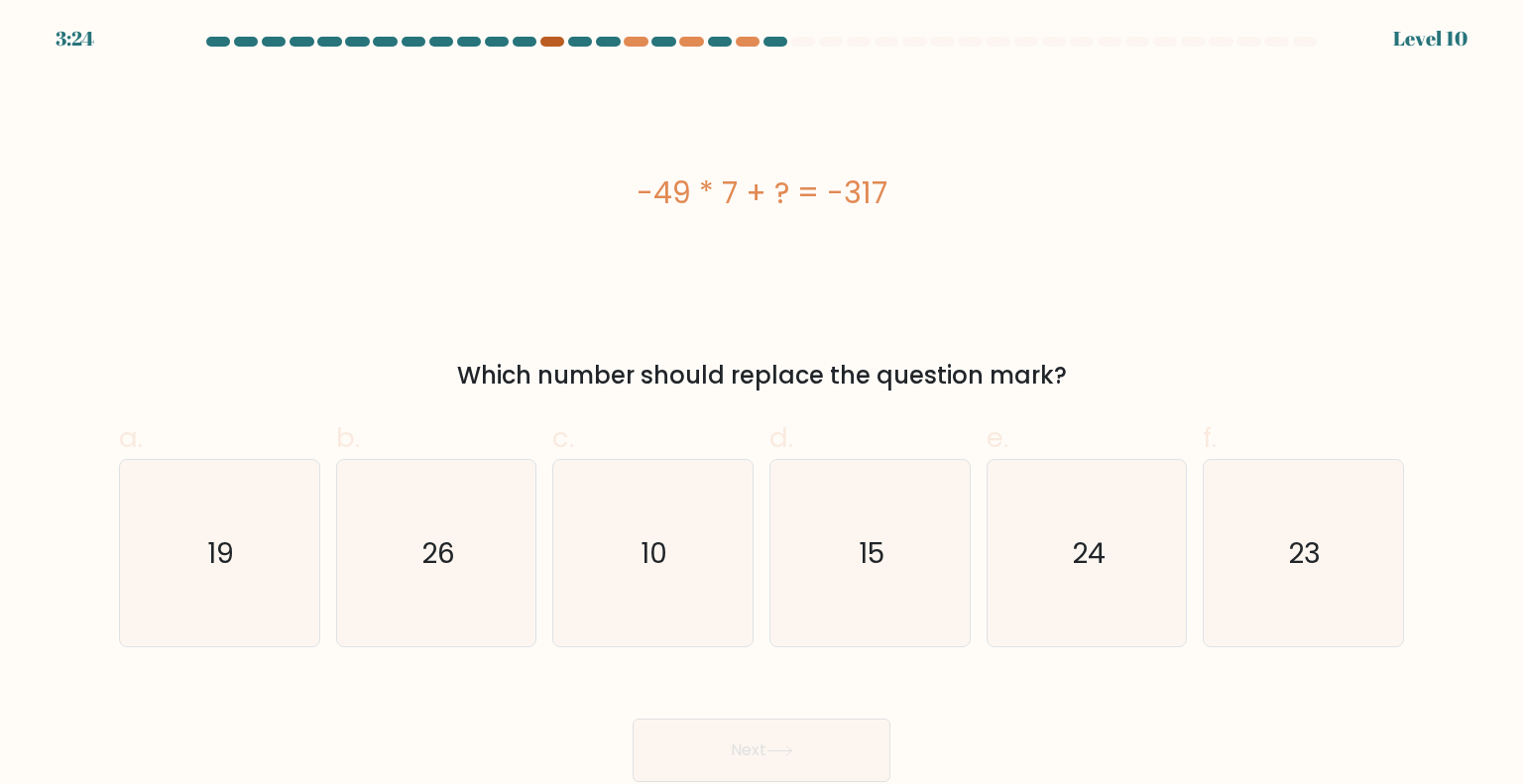 click at bounding box center [552, 42] 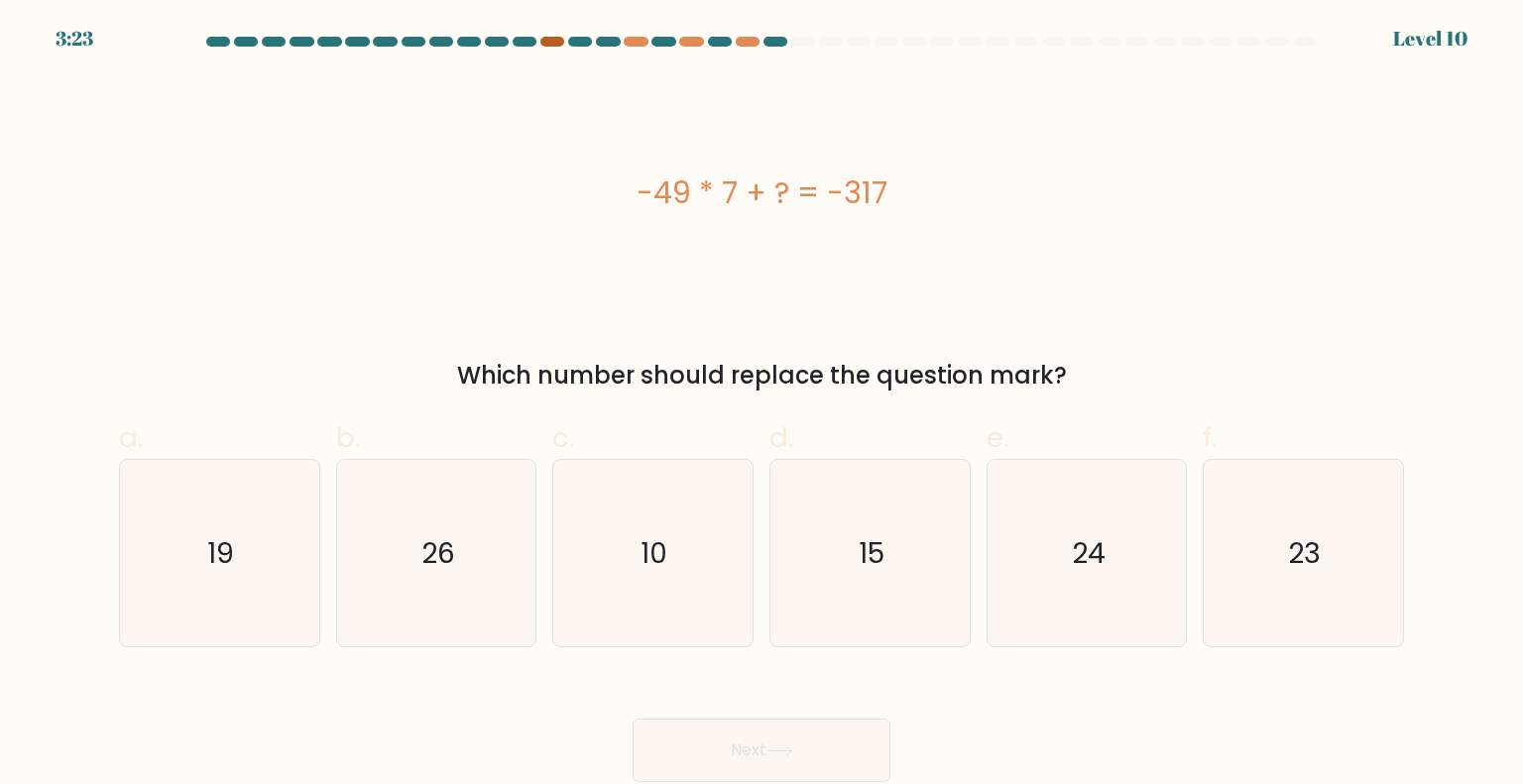 click at bounding box center [552, 42] 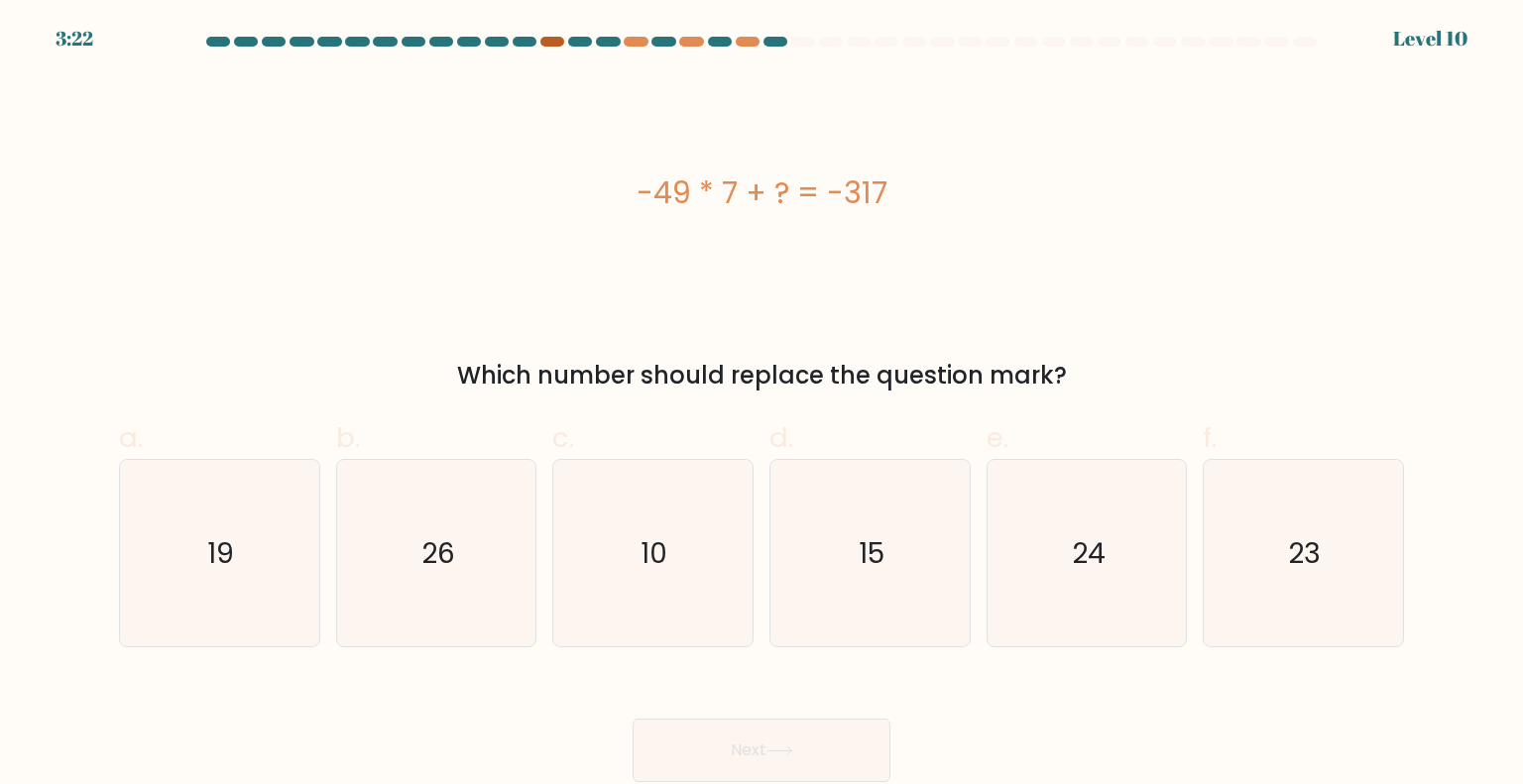click at bounding box center (552, 42) 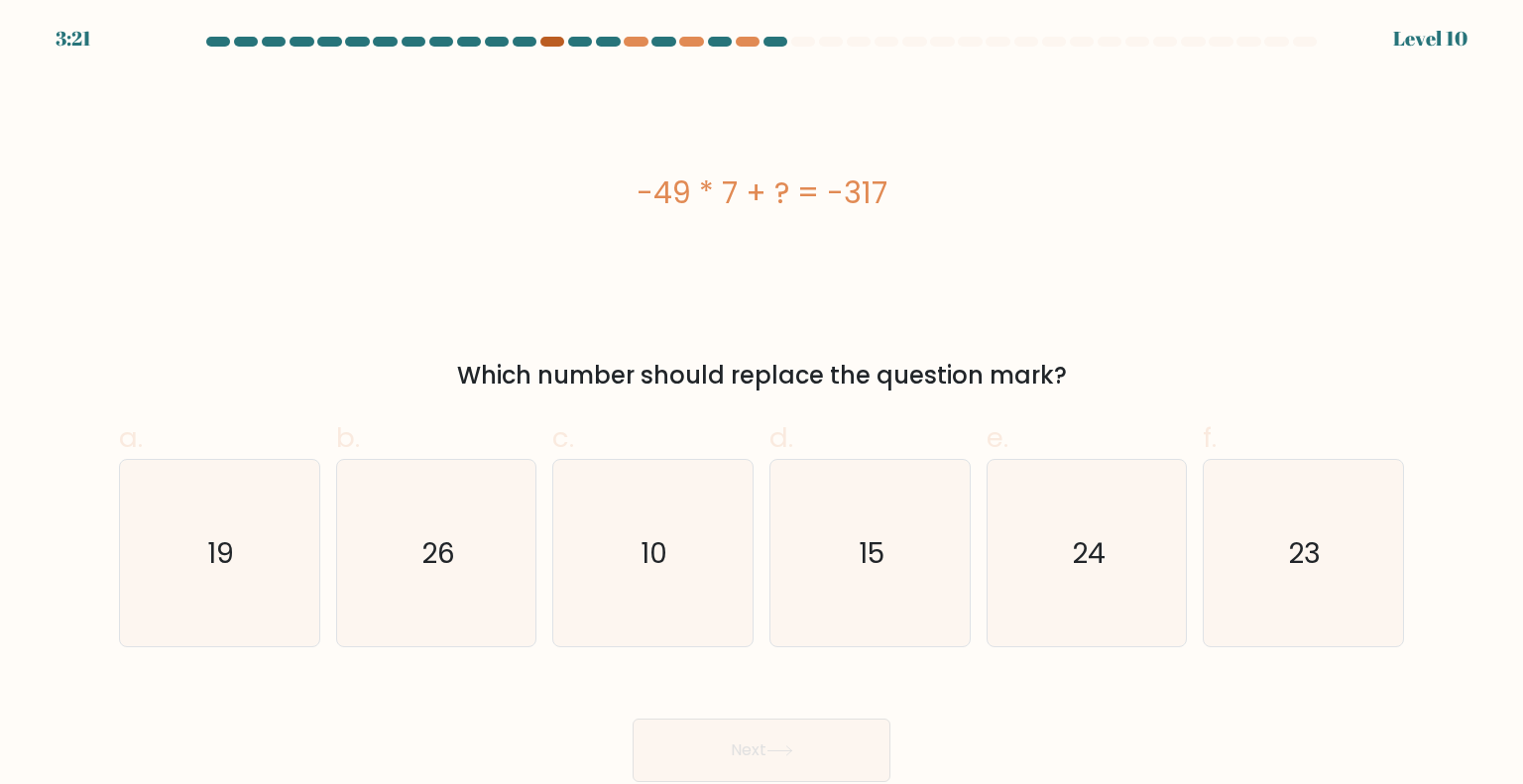 click at bounding box center (552, 42) 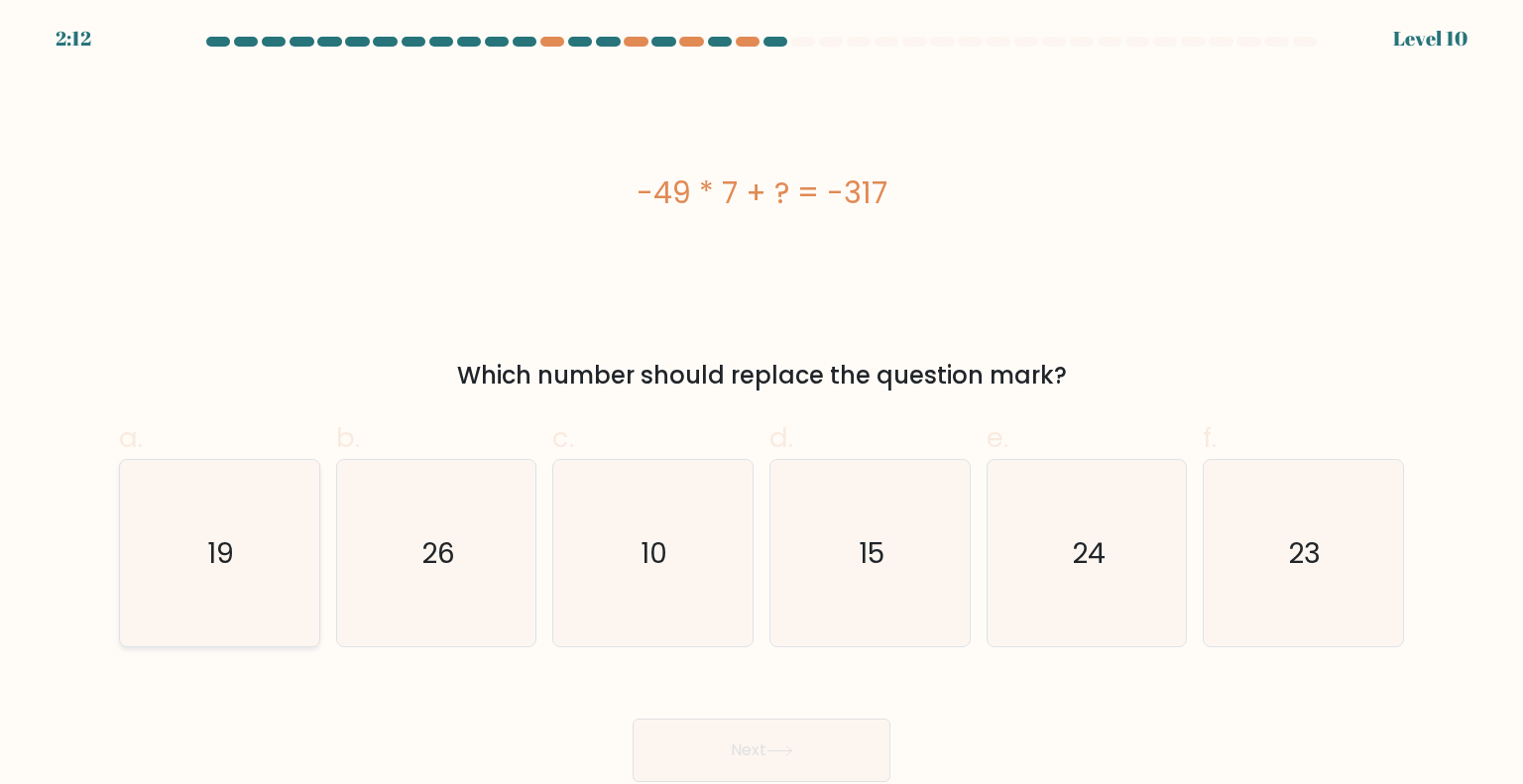 click on "19" 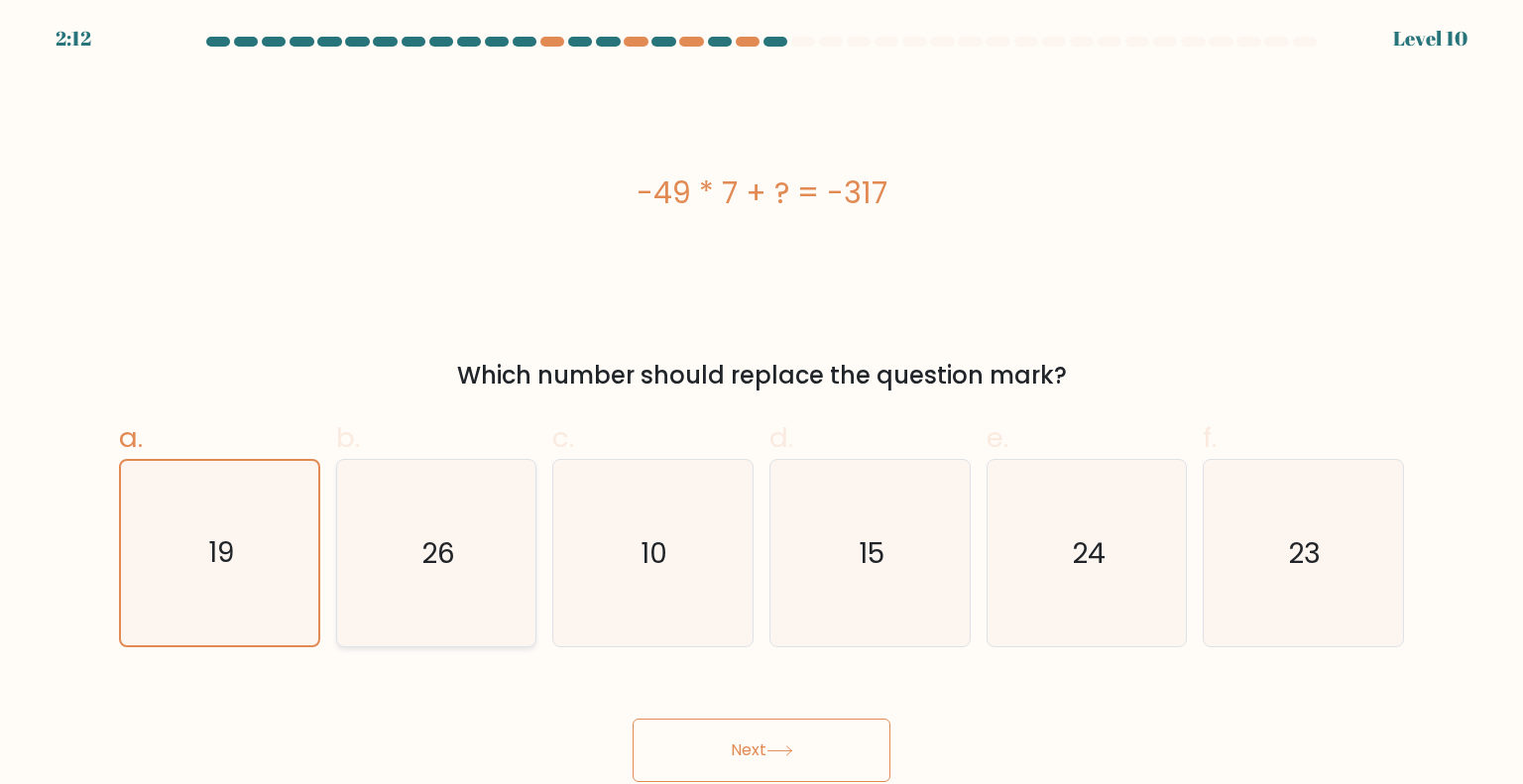 click on "26" 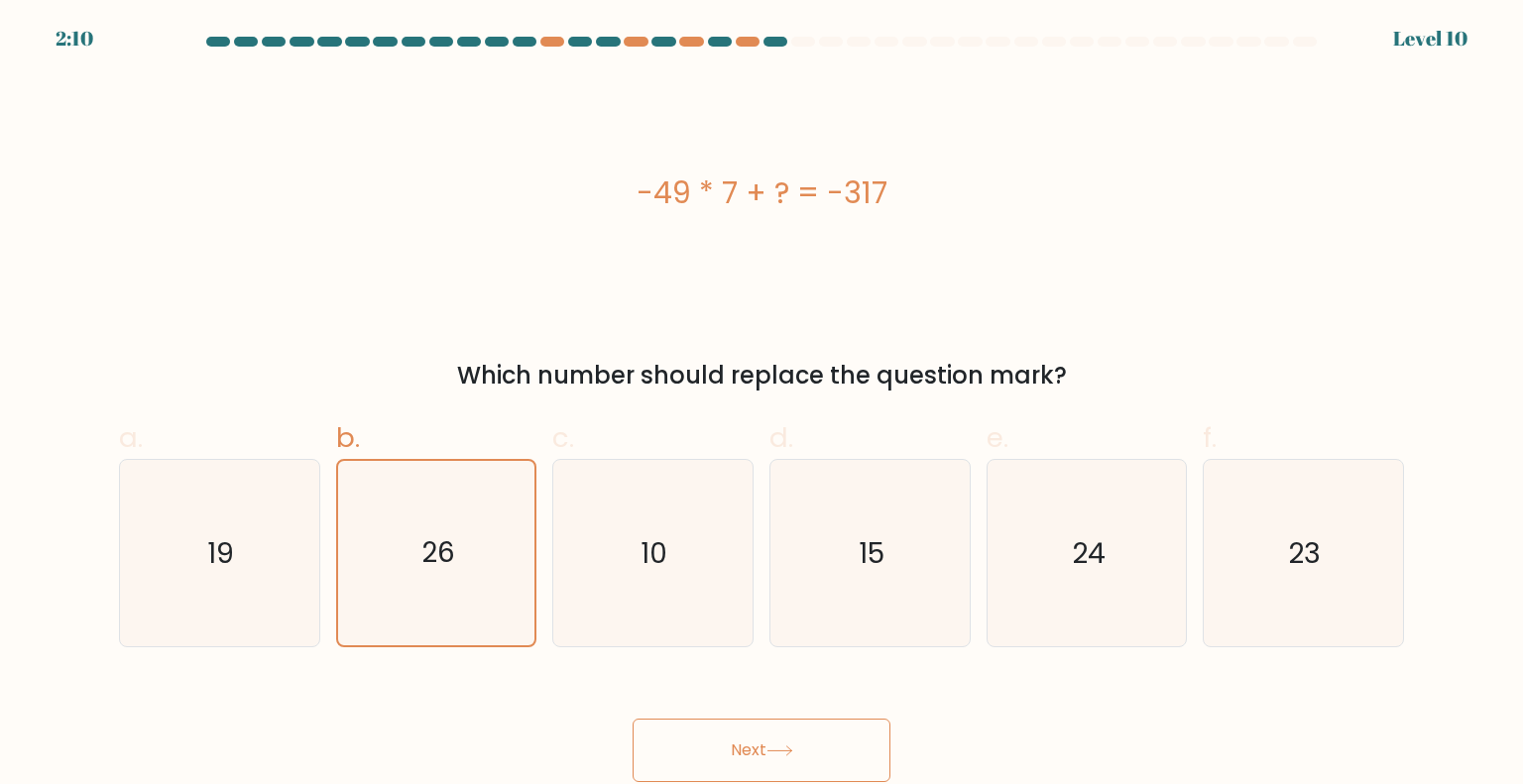 click on "Next" at bounding box center (762, 750) 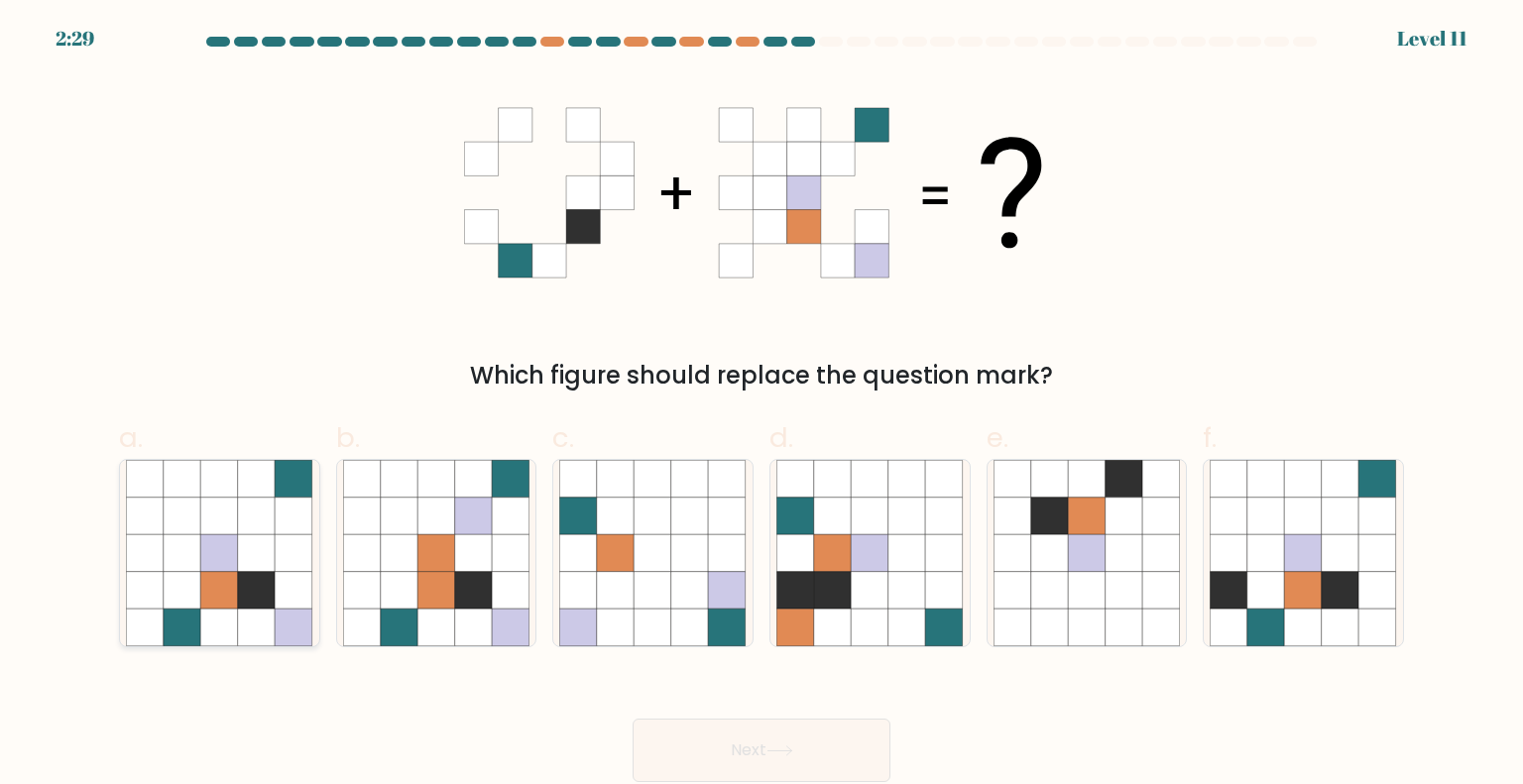 click 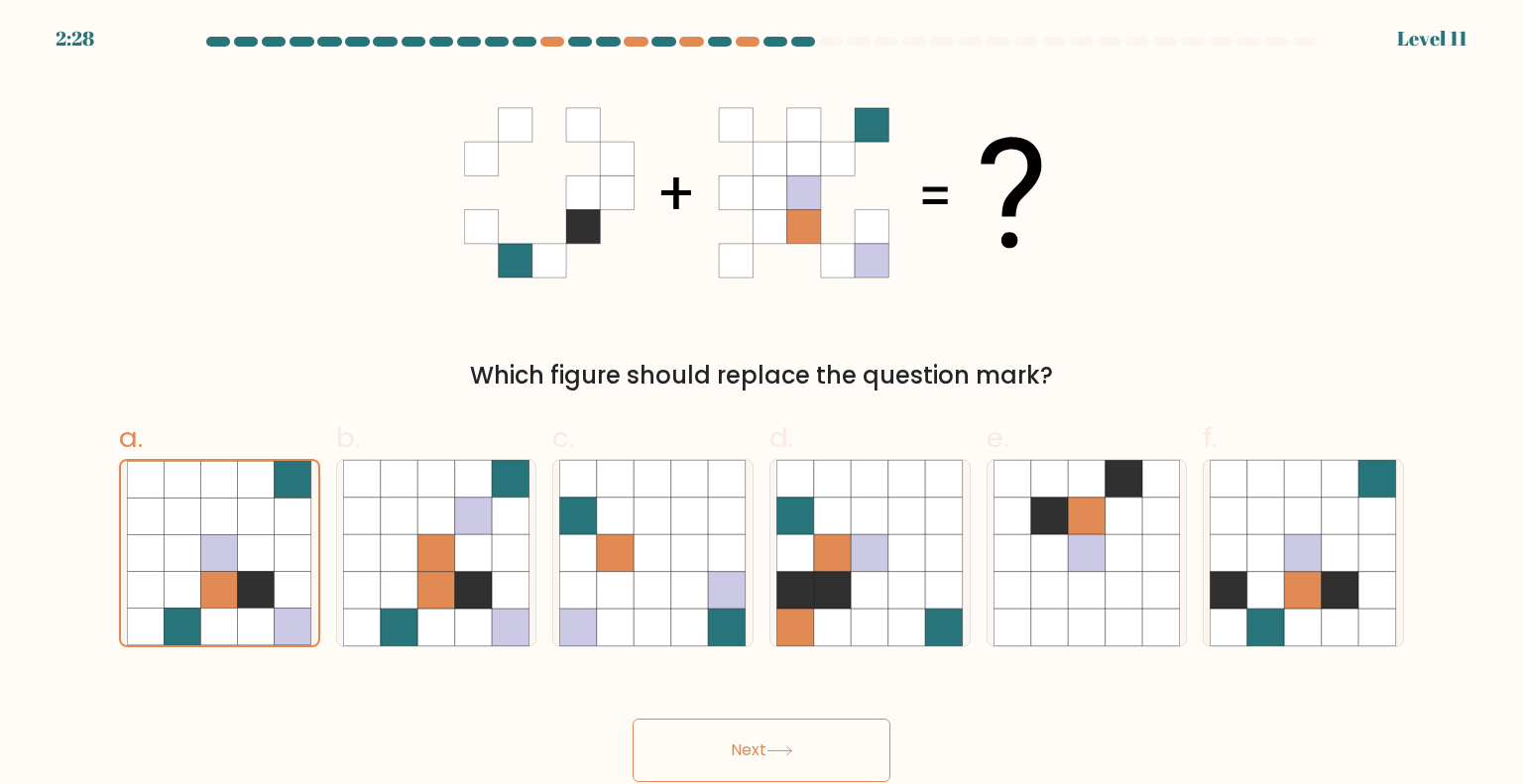 click on "Next" at bounding box center [762, 750] 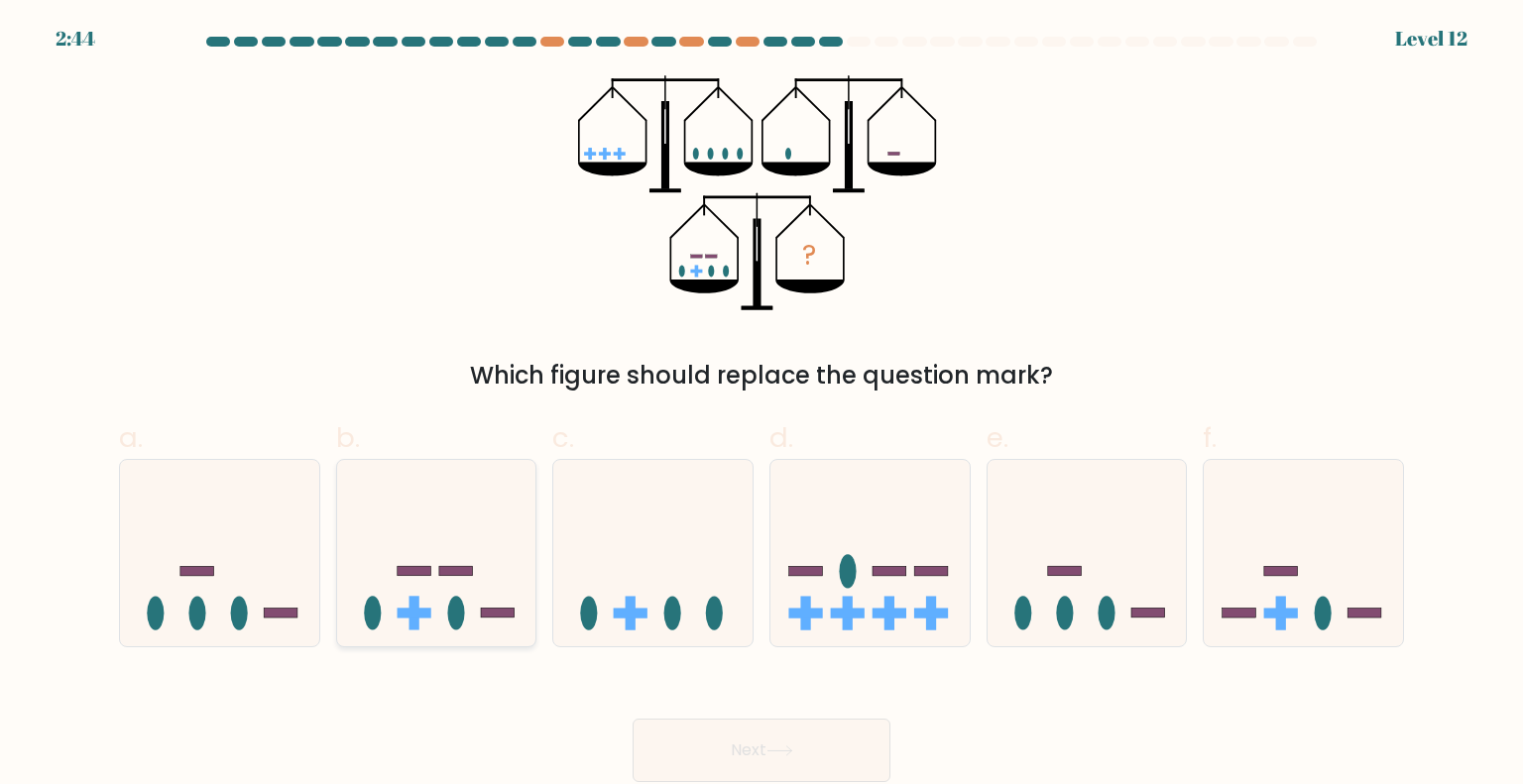 click 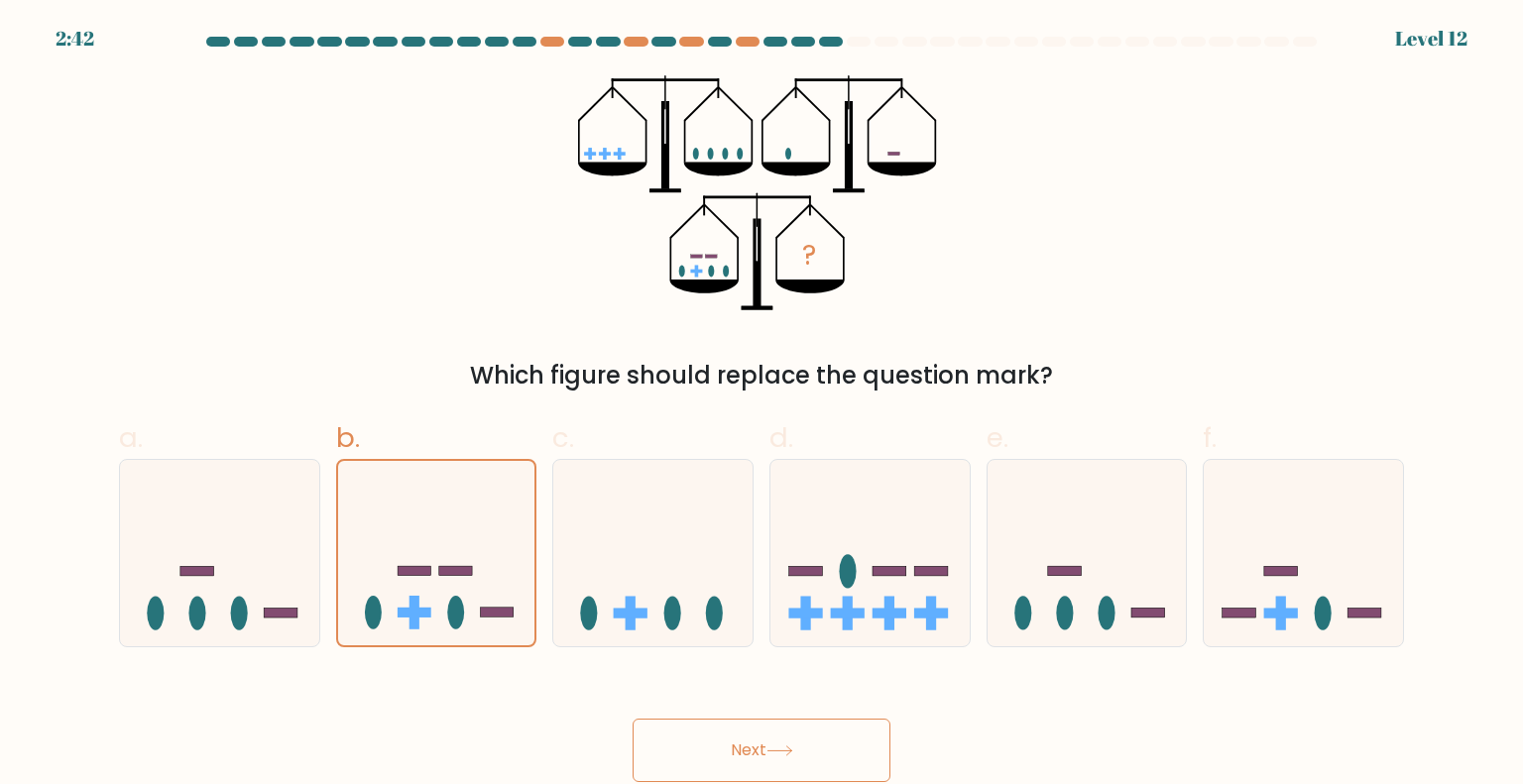 click on "Next" at bounding box center [762, 750] 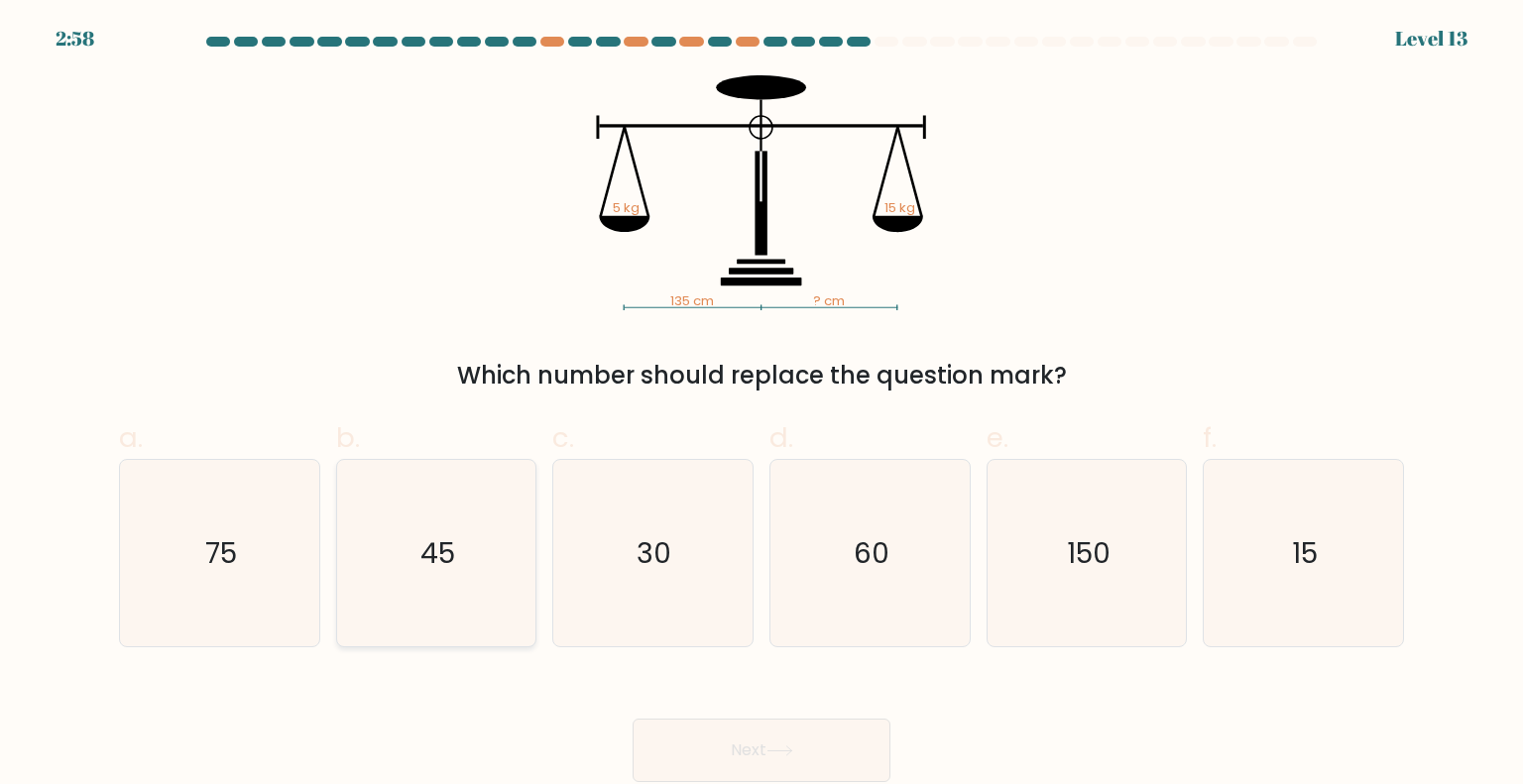 click on "45" 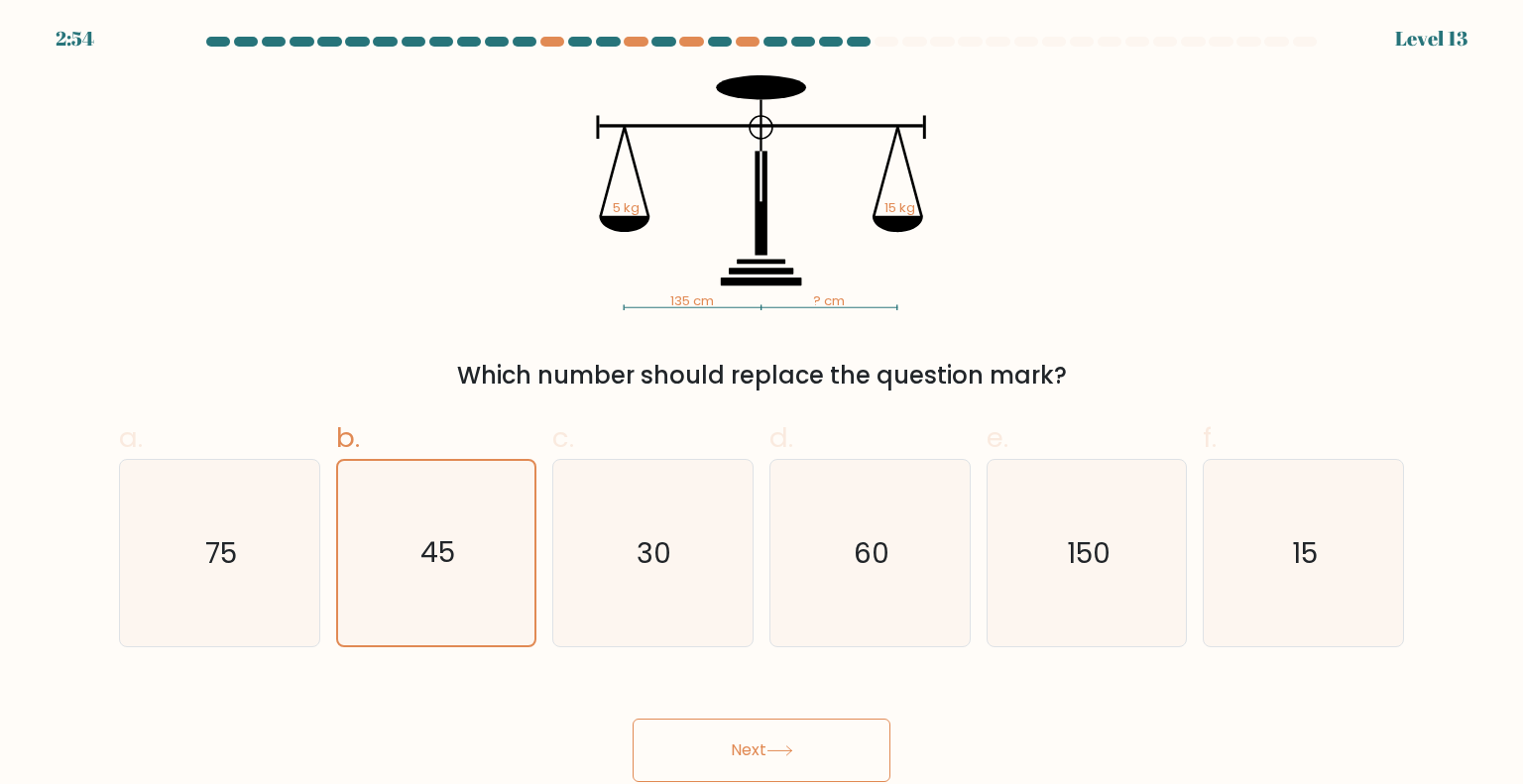 click on "Next" at bounding box center [762, 750] 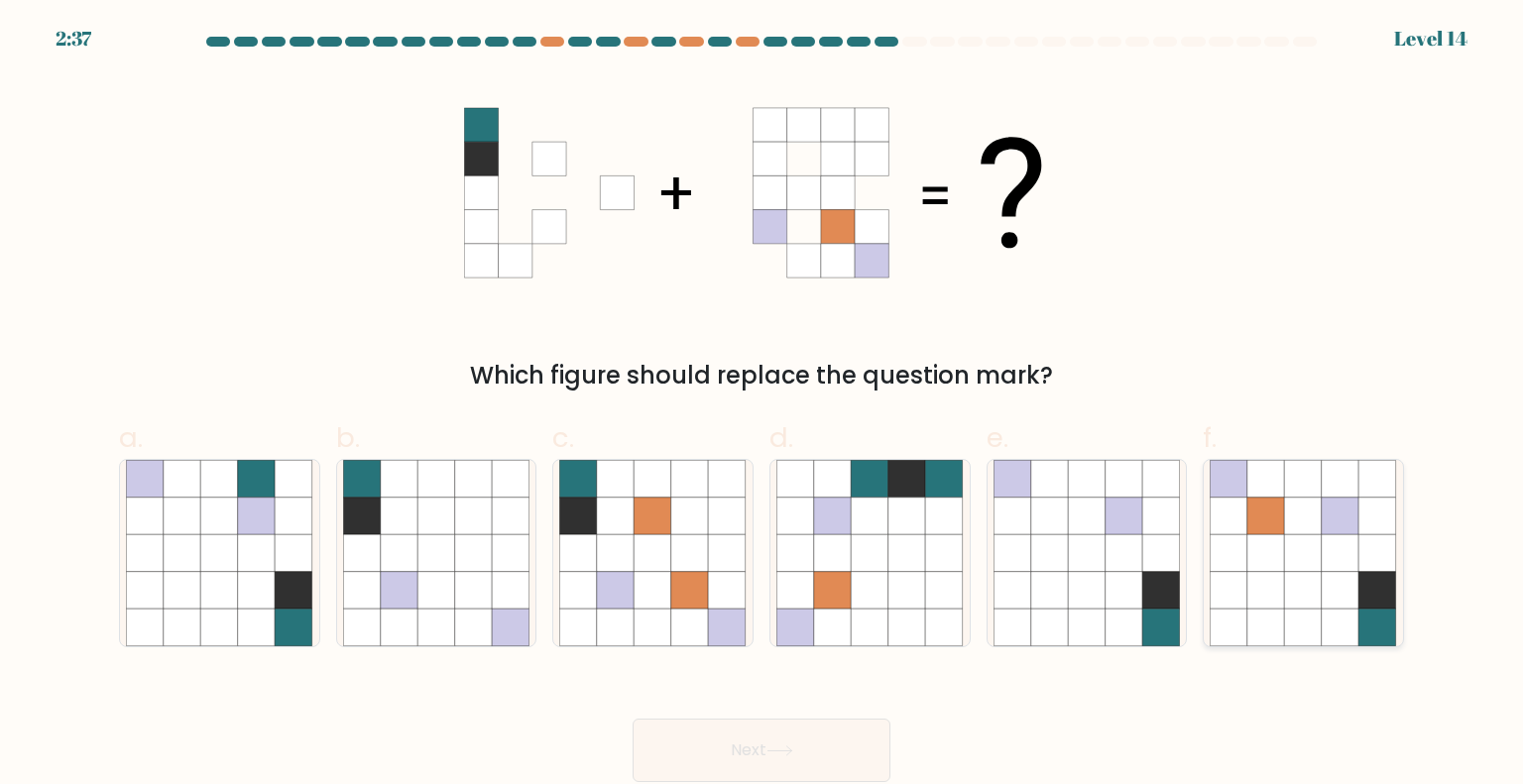 click 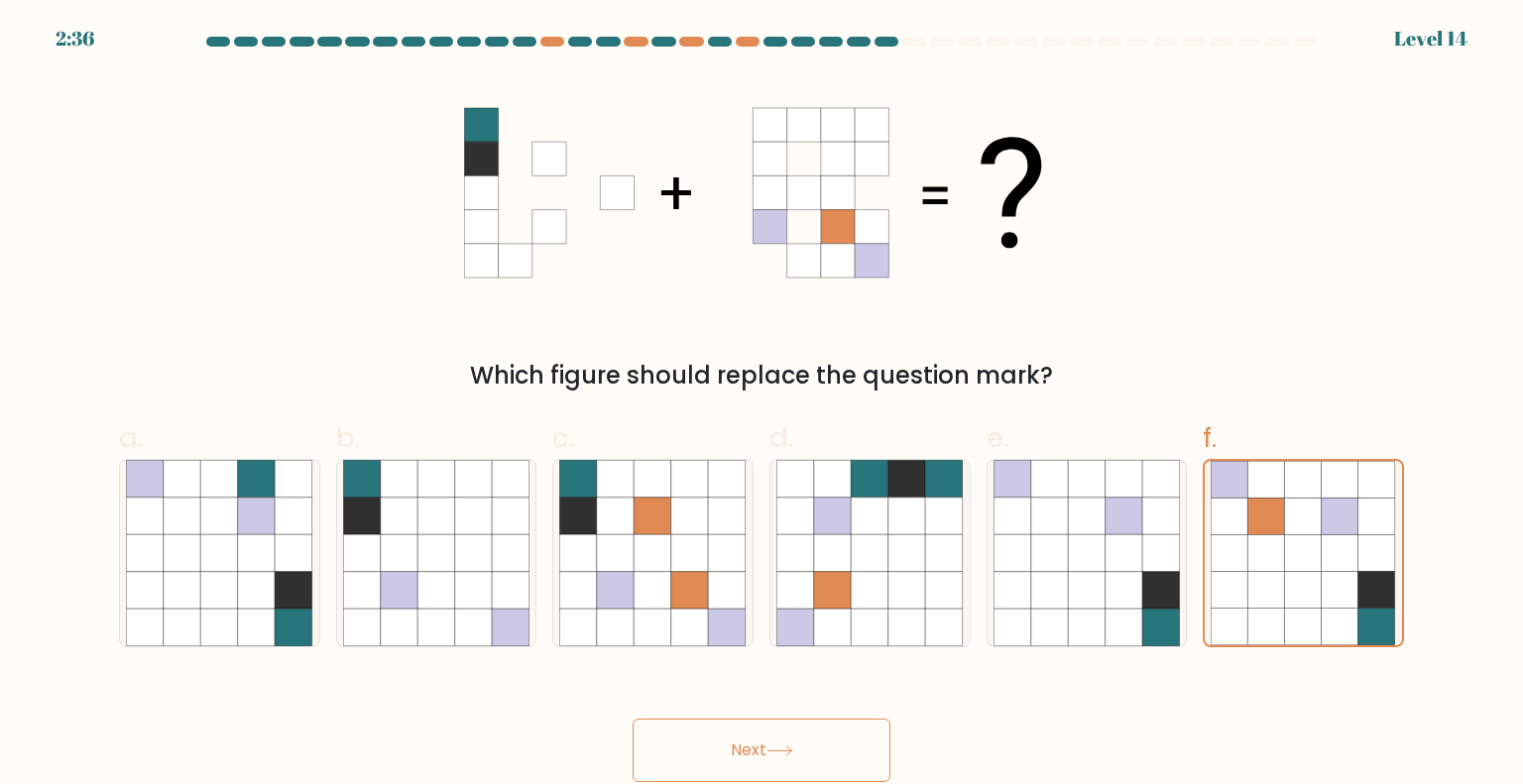 click on "Next" at bounding box center (762, 750) 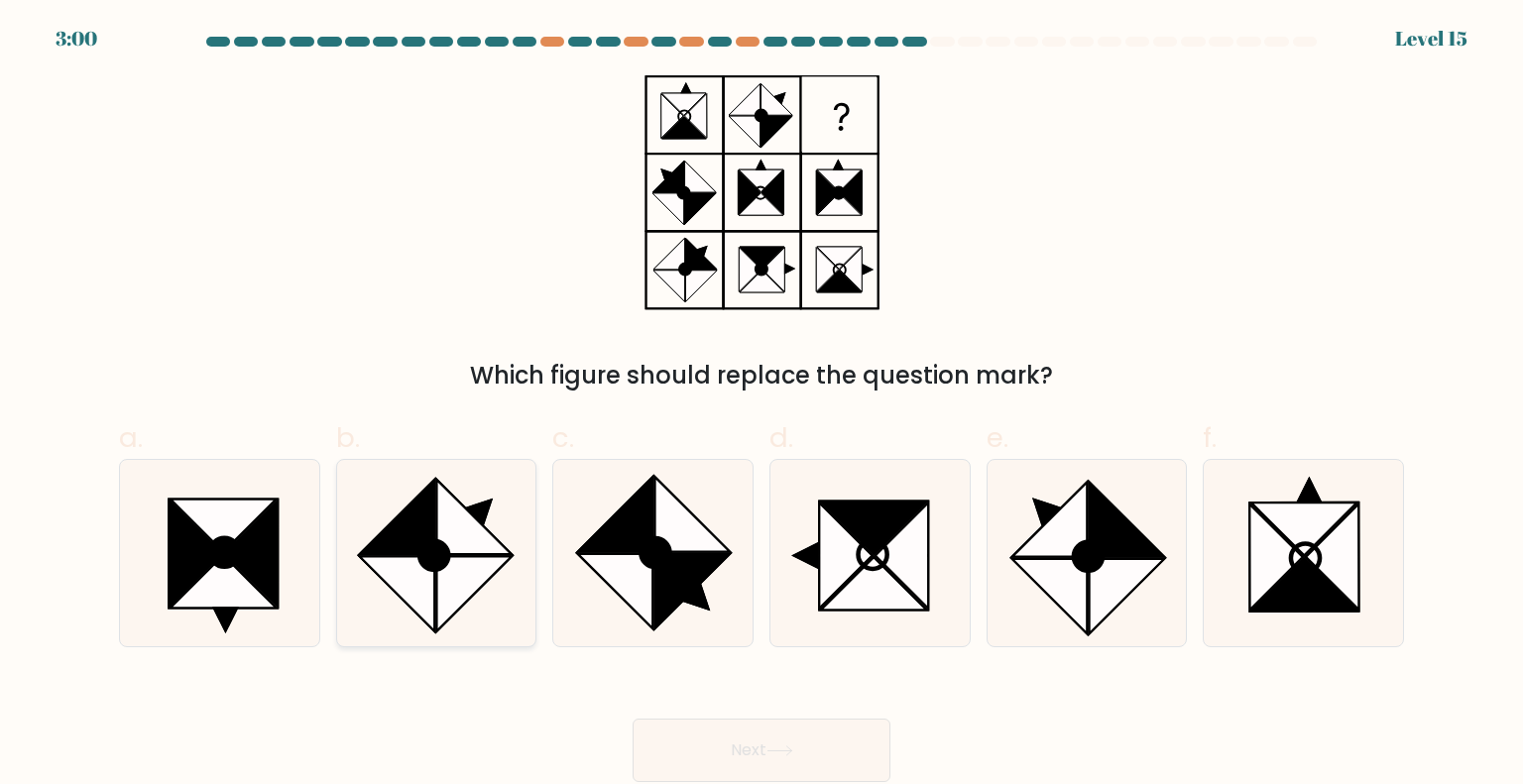 click 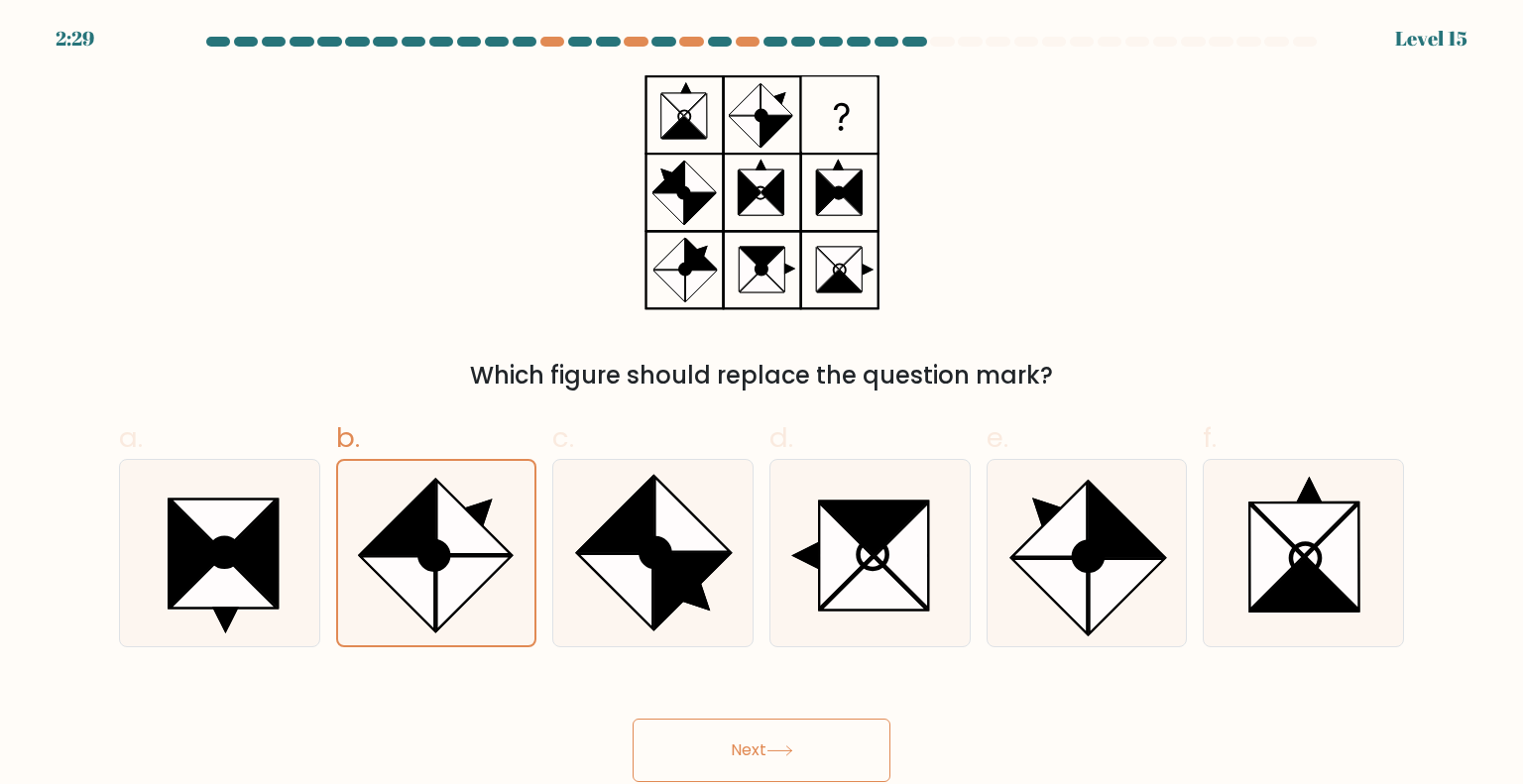 click on "Next" at bounding box center [762, 750] 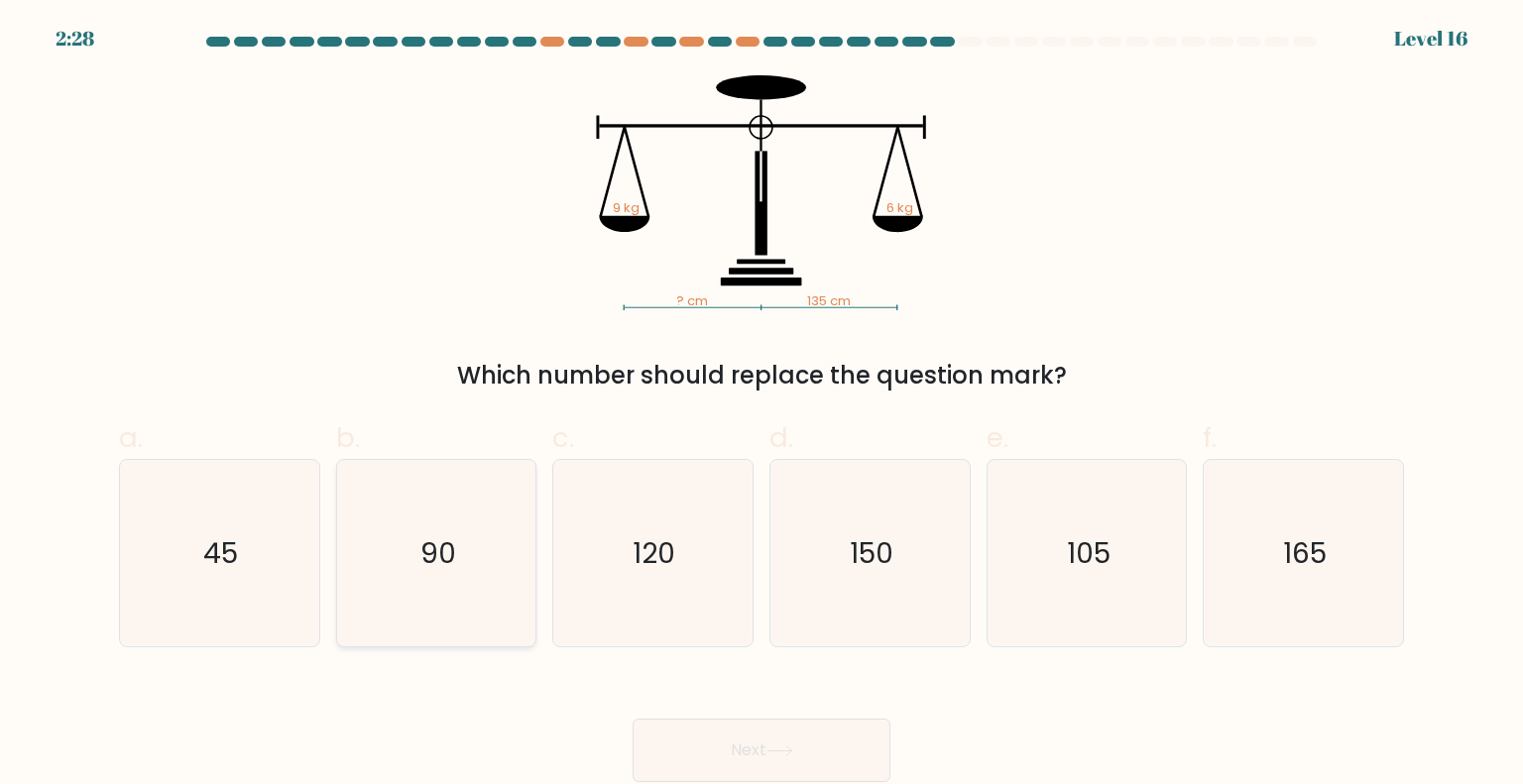 click on "90" at bounding box center (436, 553) 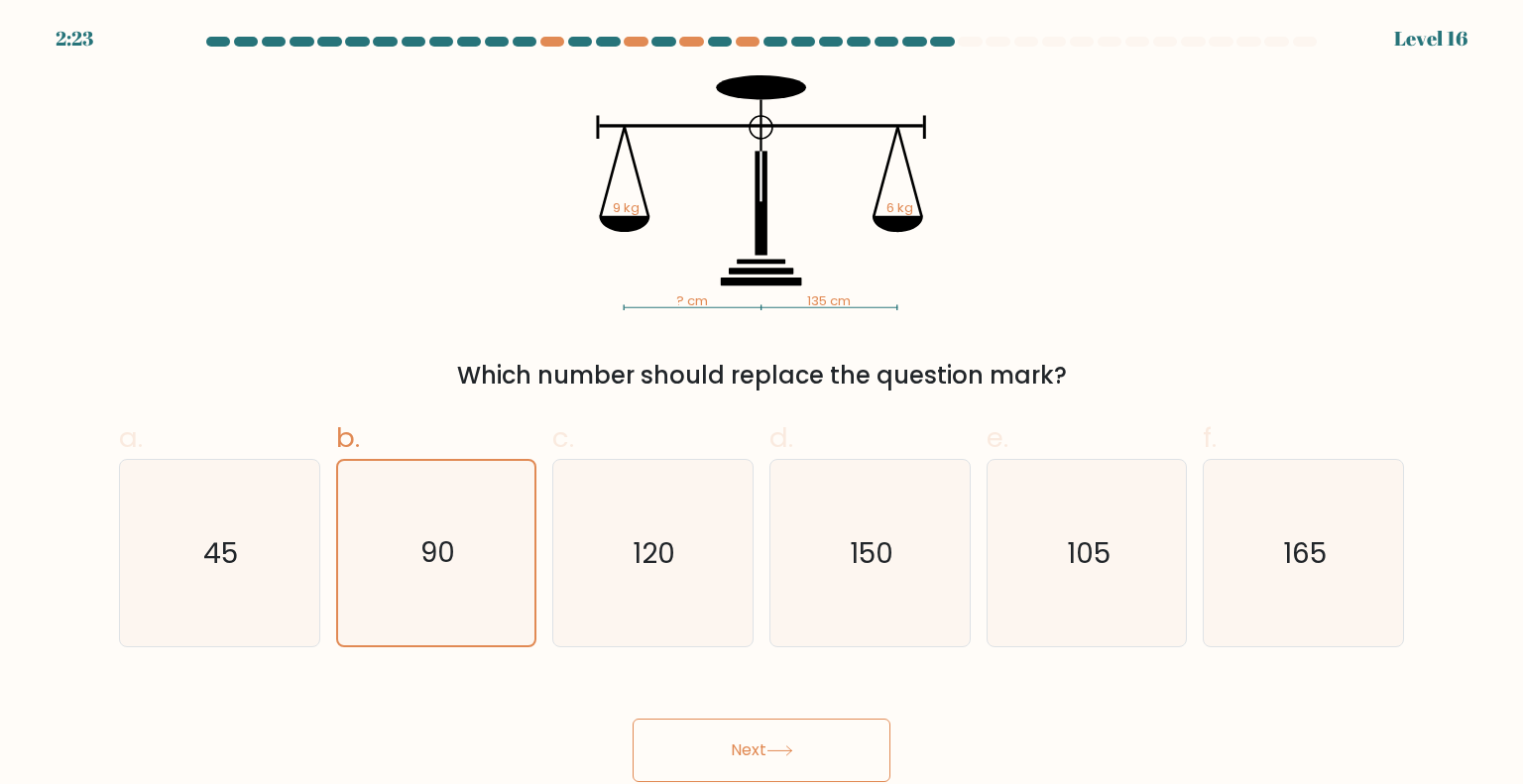 click on "? cm   135 cm   9 kg   6 kg
Which number should replace the question mark?" at bounding box center (762, 234) 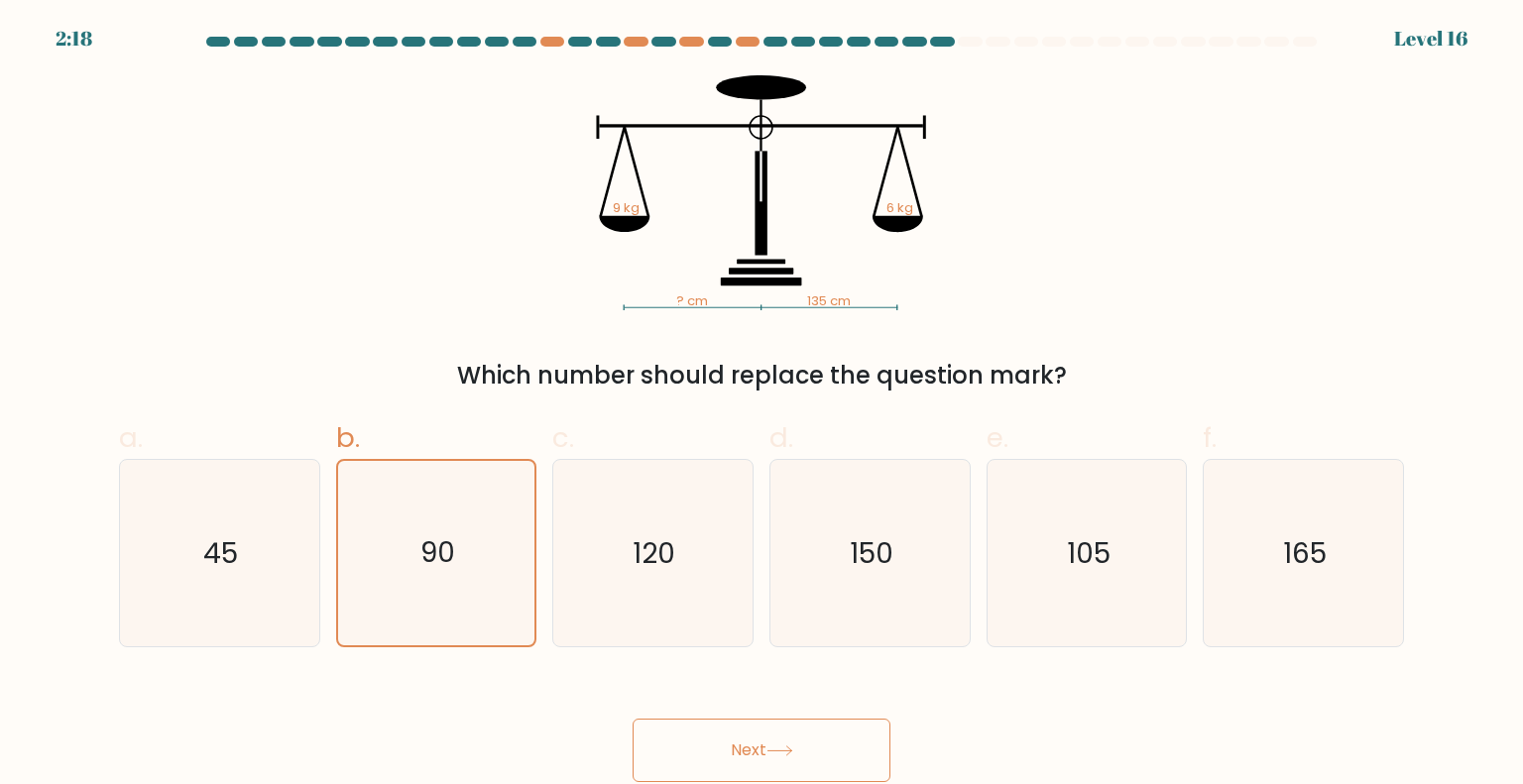 click on "Next" at bounding box center (762, 750) 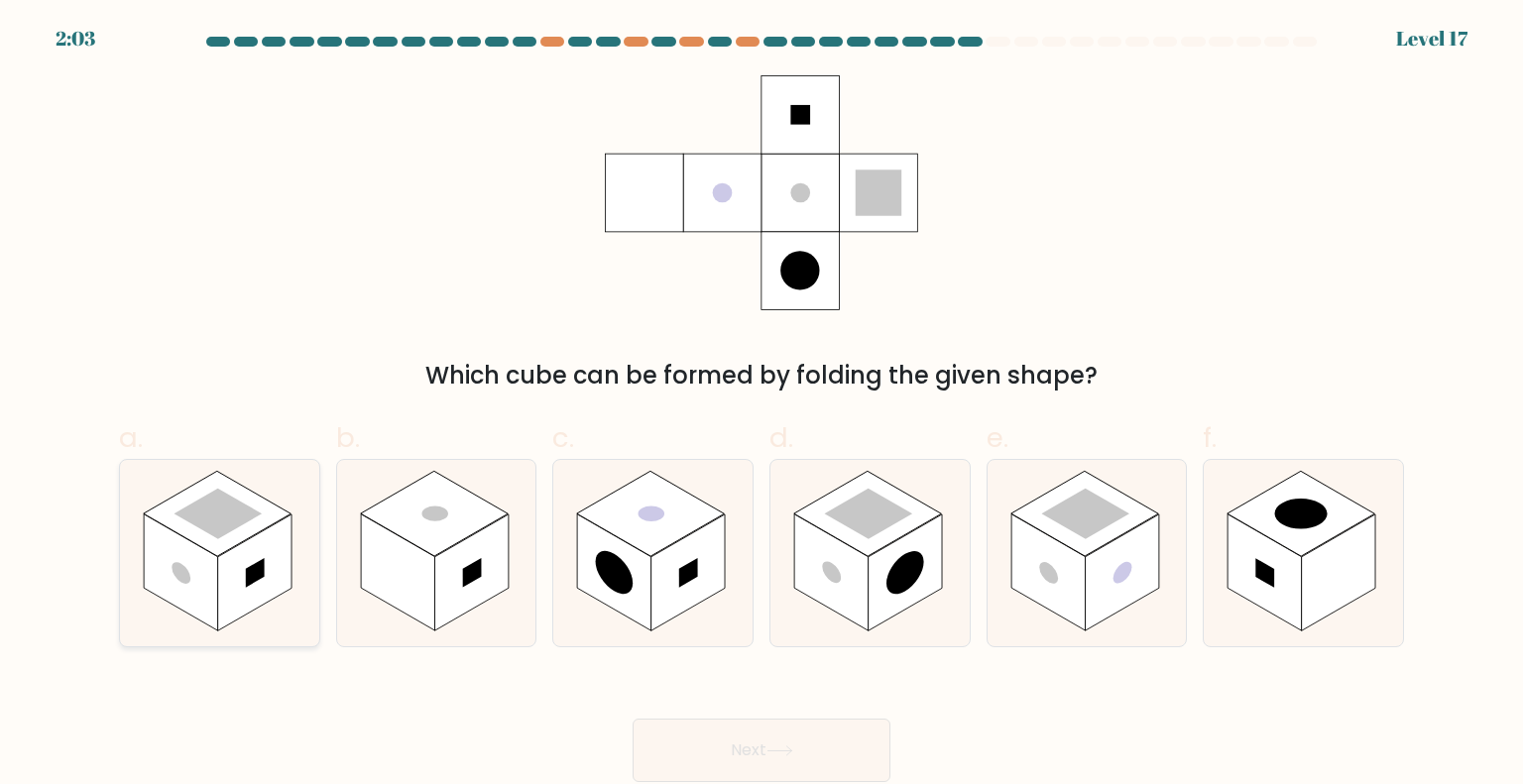 click 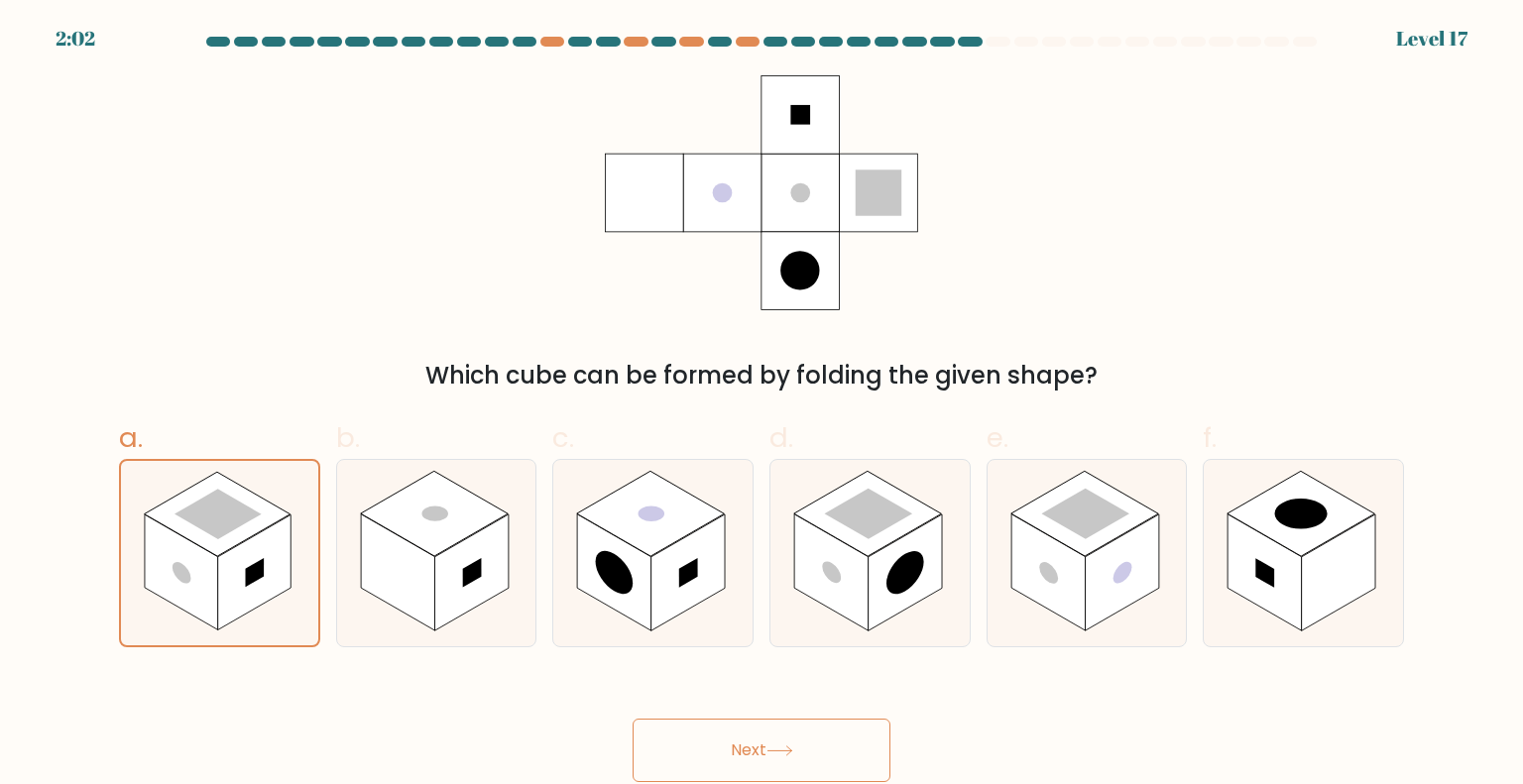 click on "Next" at bounding box center [762, 750] 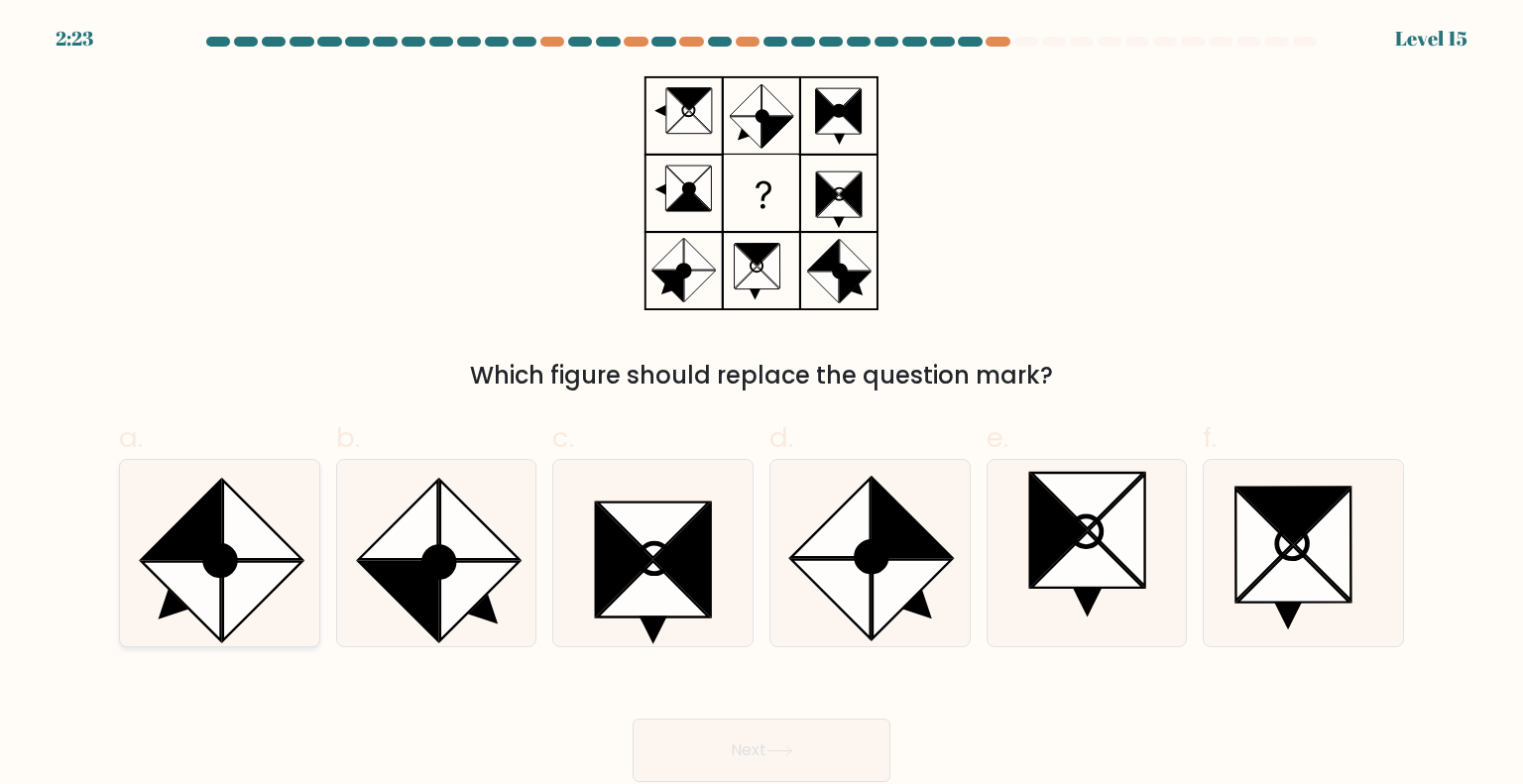click 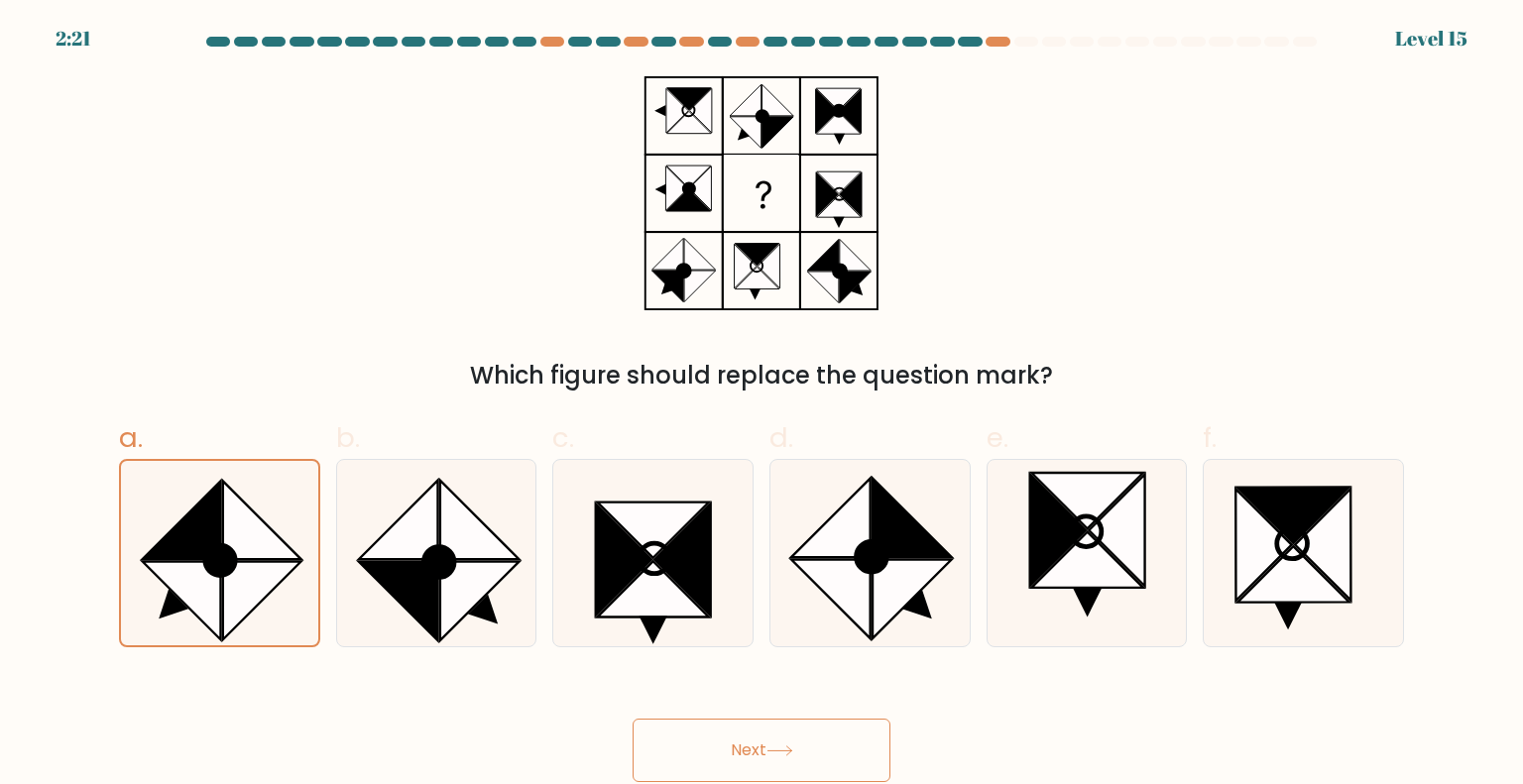 click on "Next" at bounding box center [762, 750] 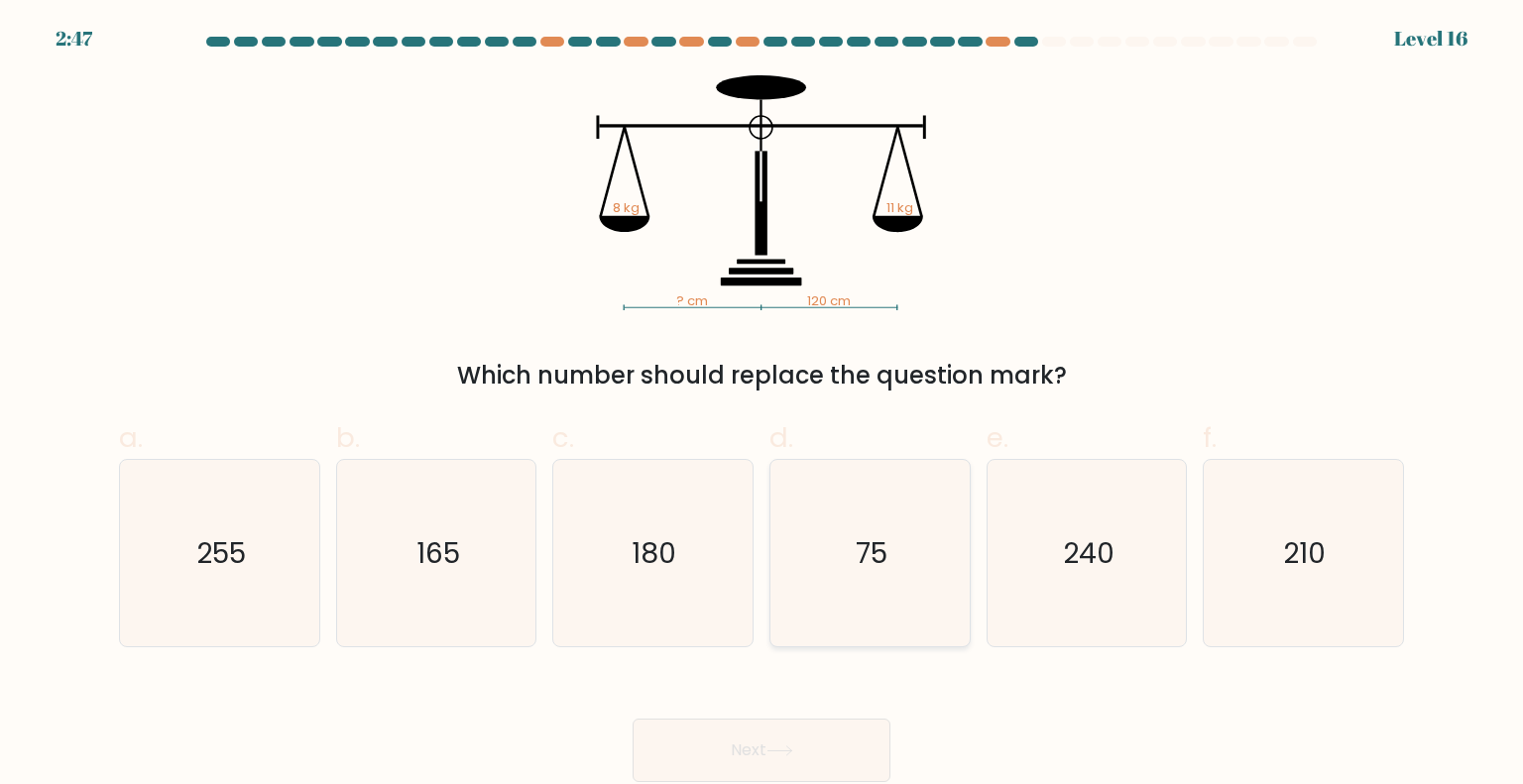 click on "75" 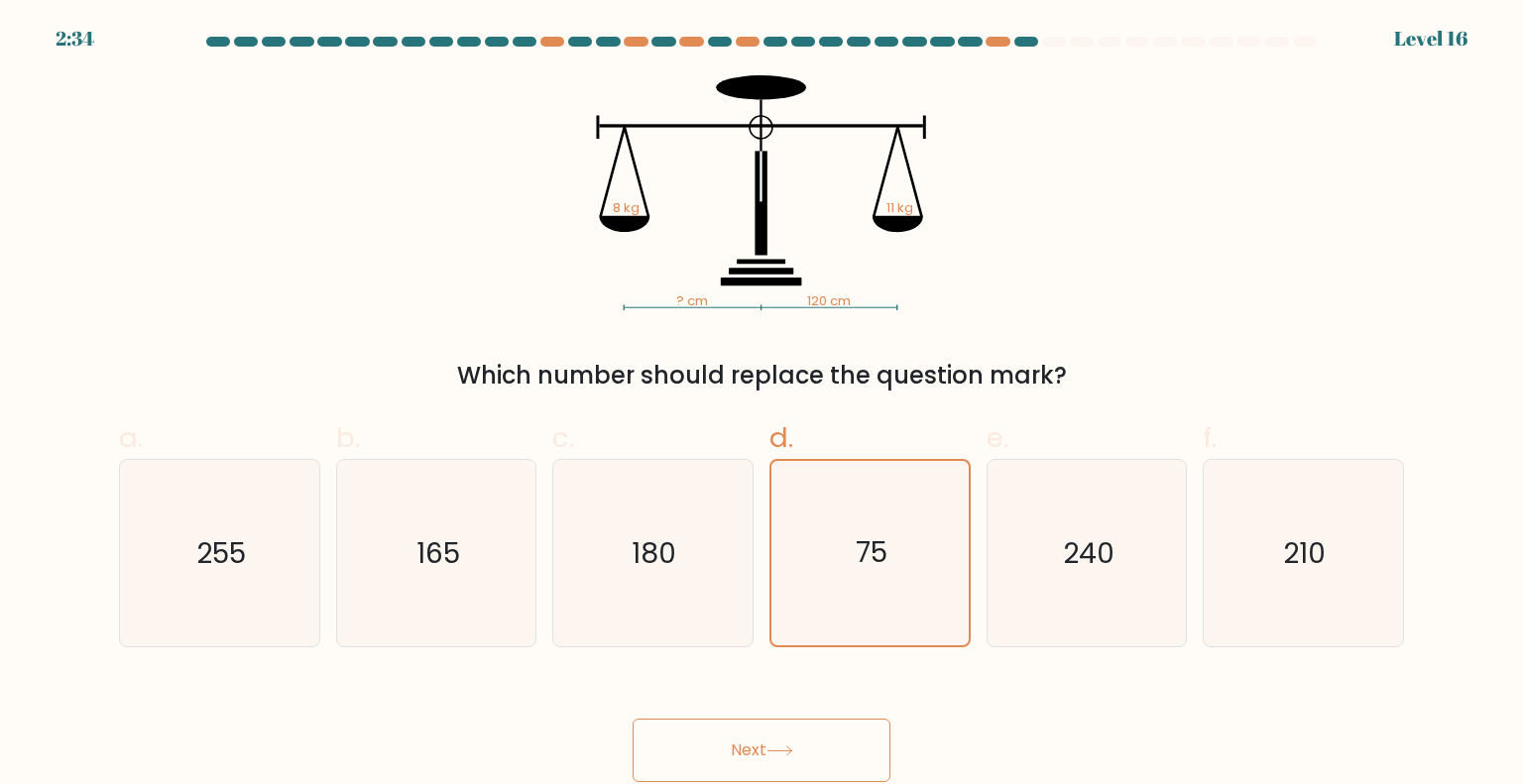 click on "? cm   120 cm   8 kg   11 kg
Which number should replace the question mark?" at bounding box center [762, 234] 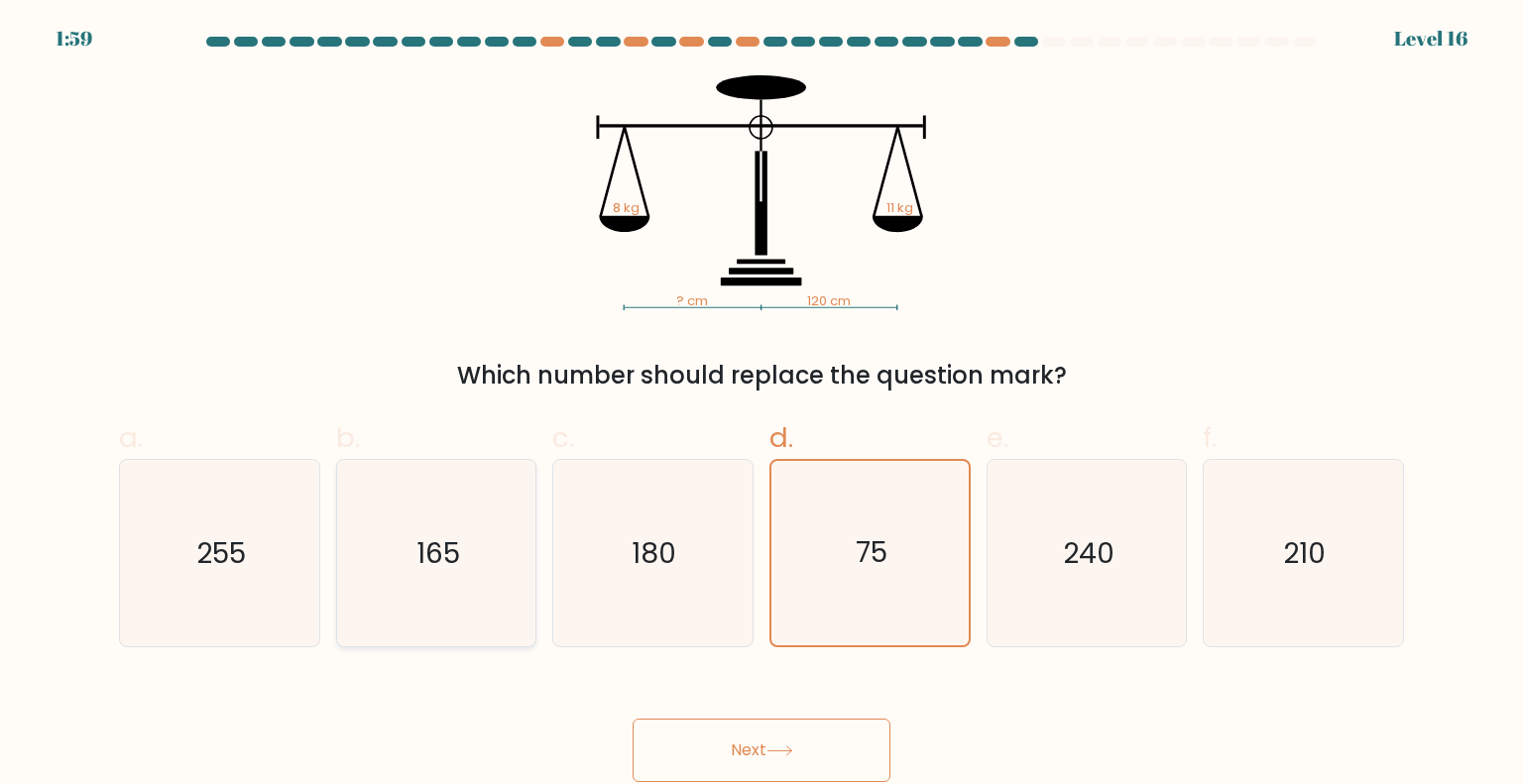 click on "165" 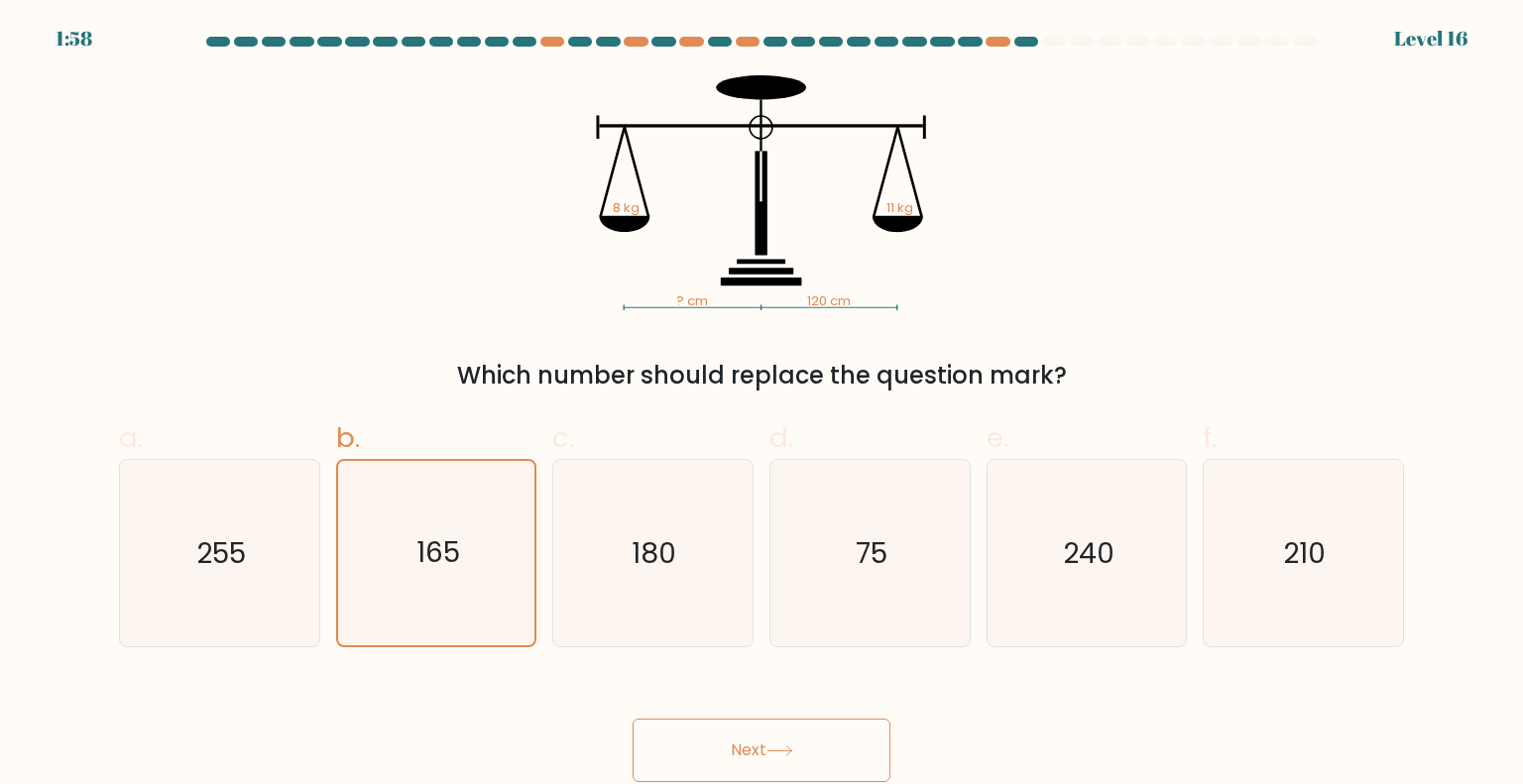 click on "Next" at bounding box center [762, 750] 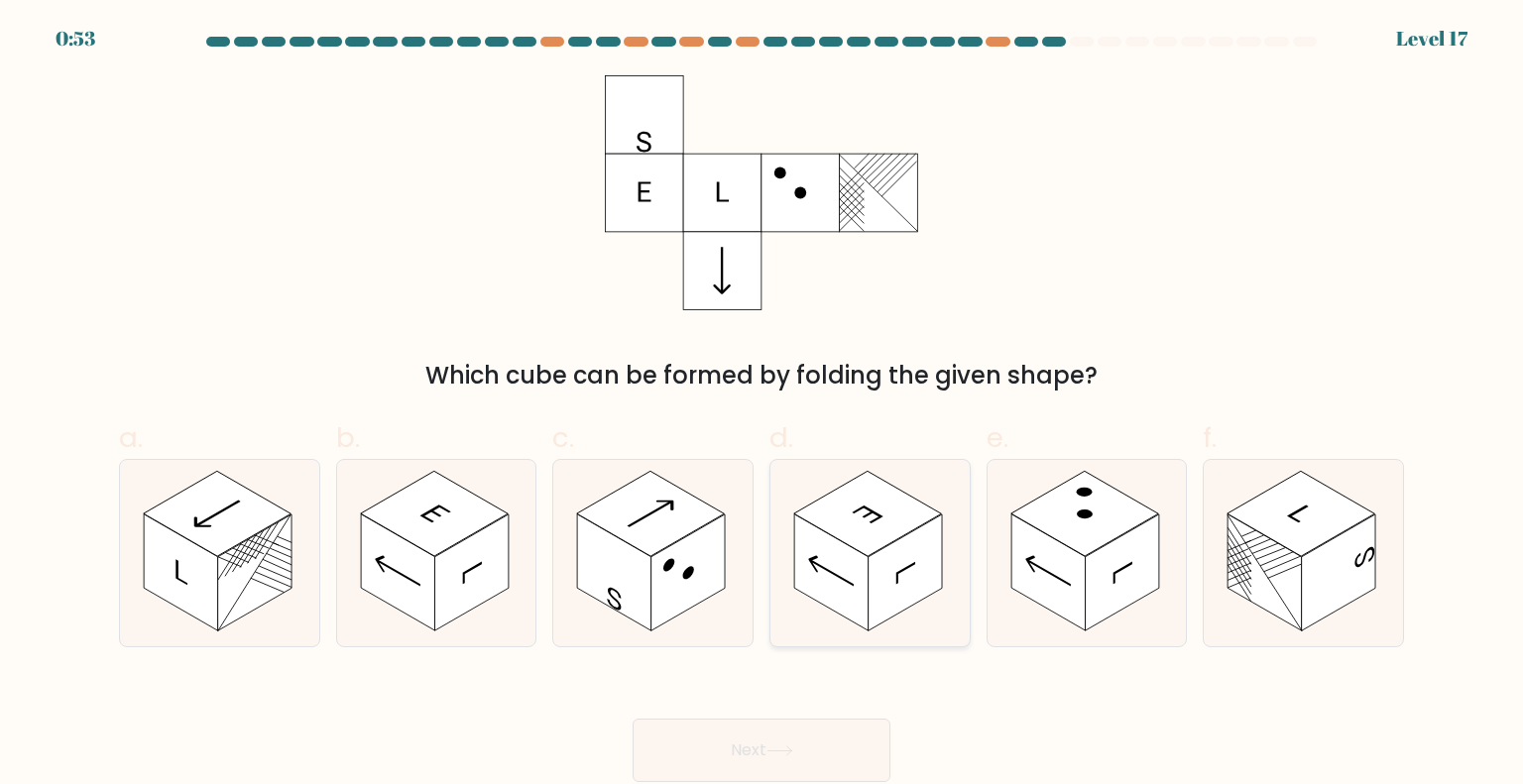 click 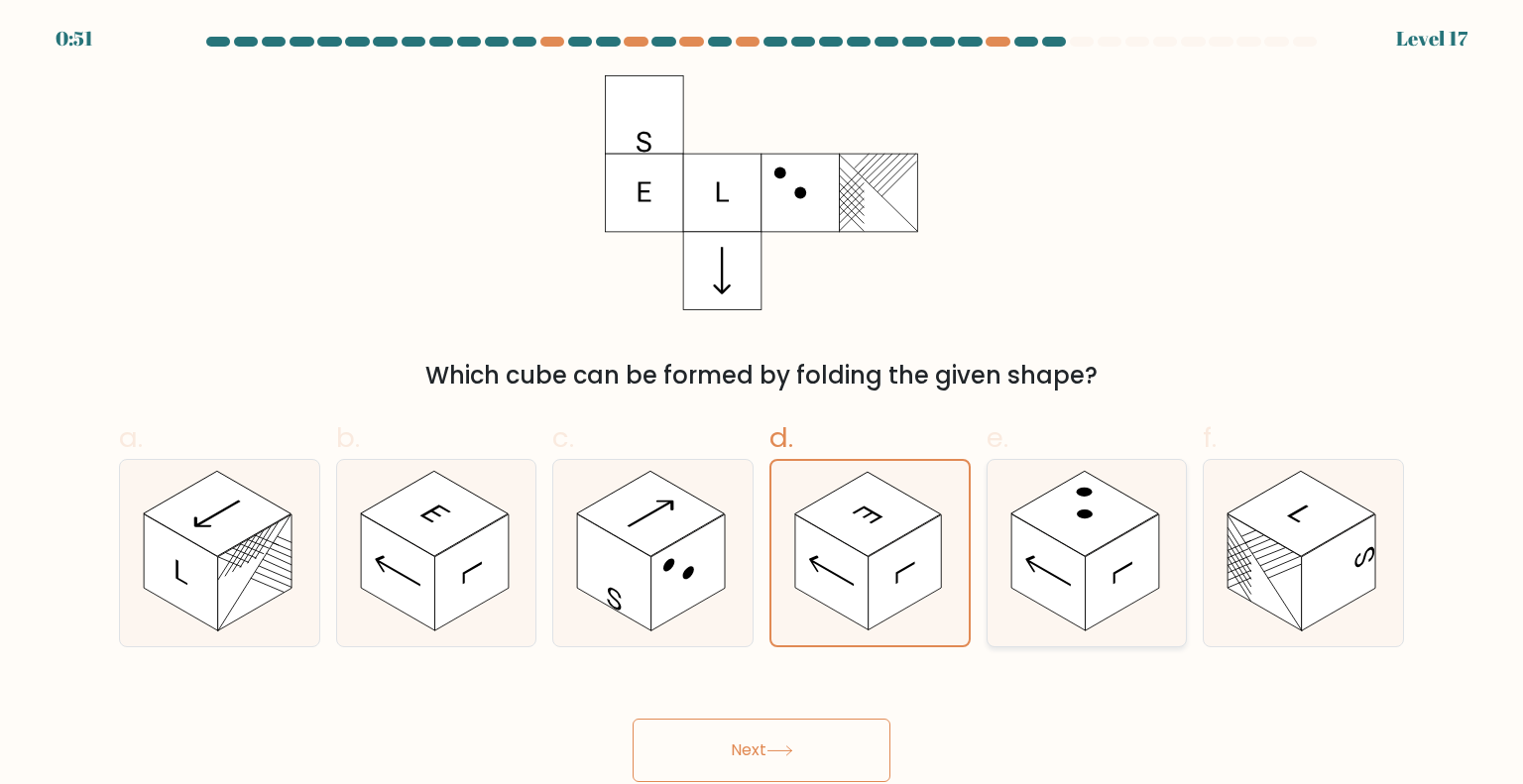 click 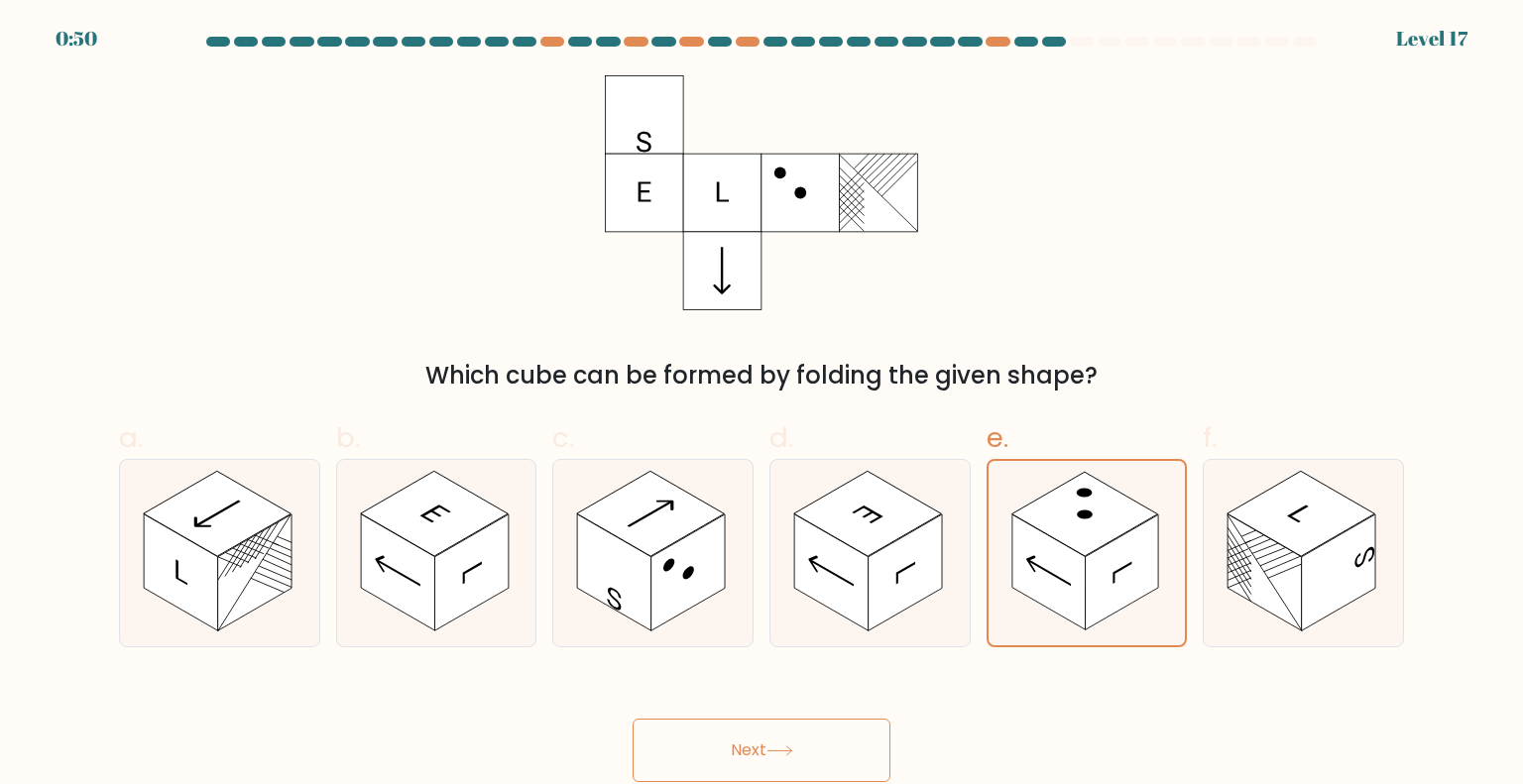 click on "Next" at bounding box center [762, 750] 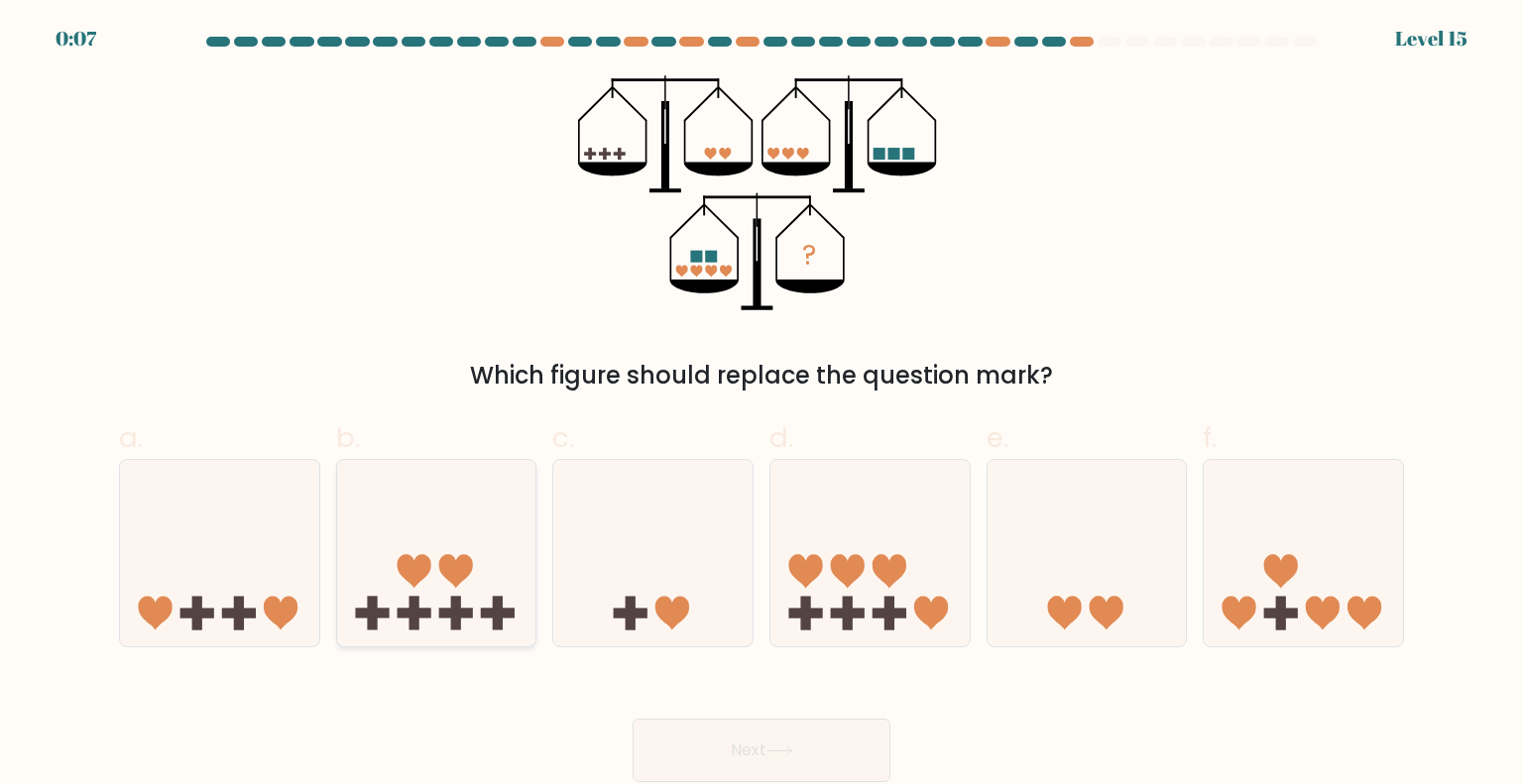click 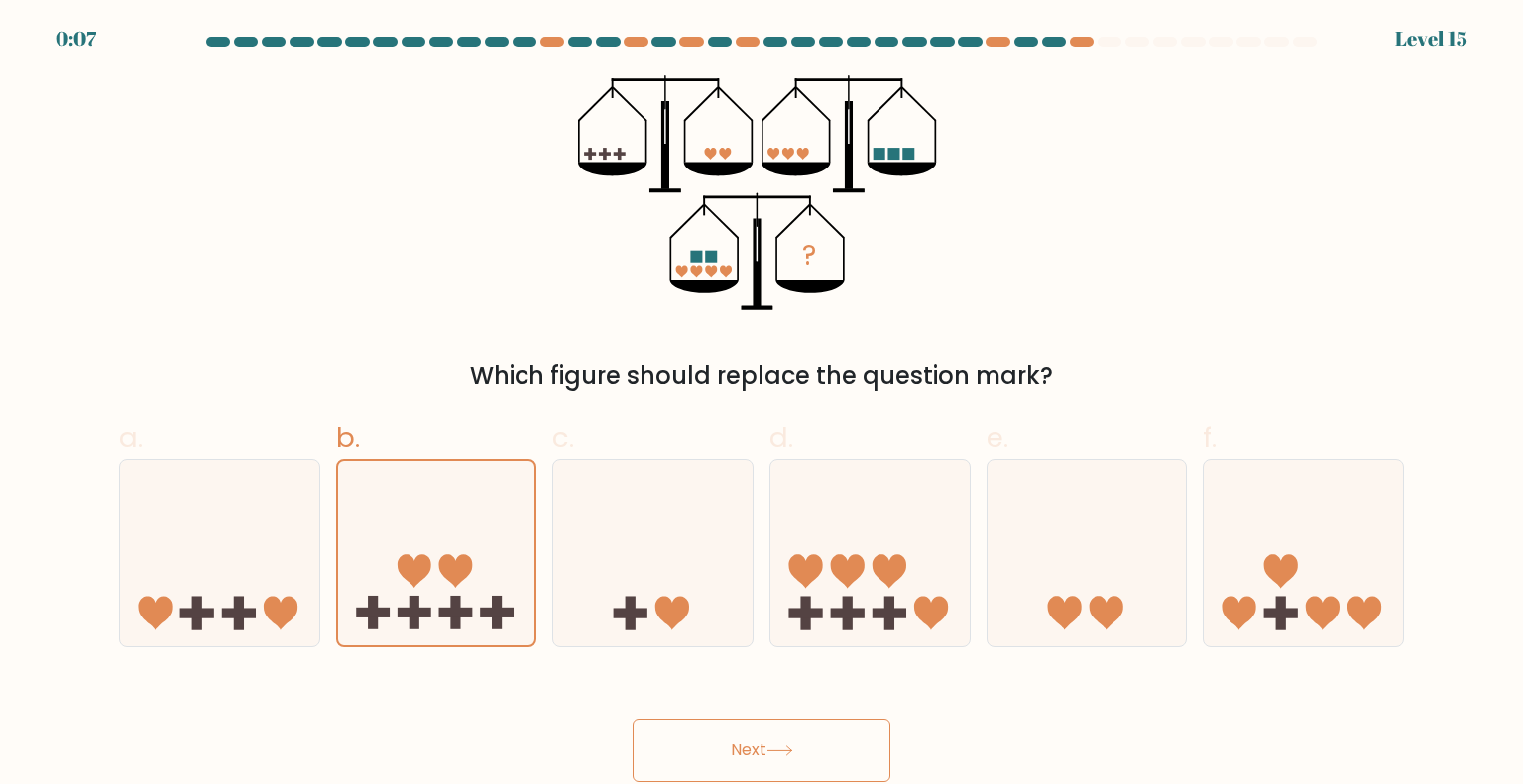 click on "Next" at bounding box center (762, 750) 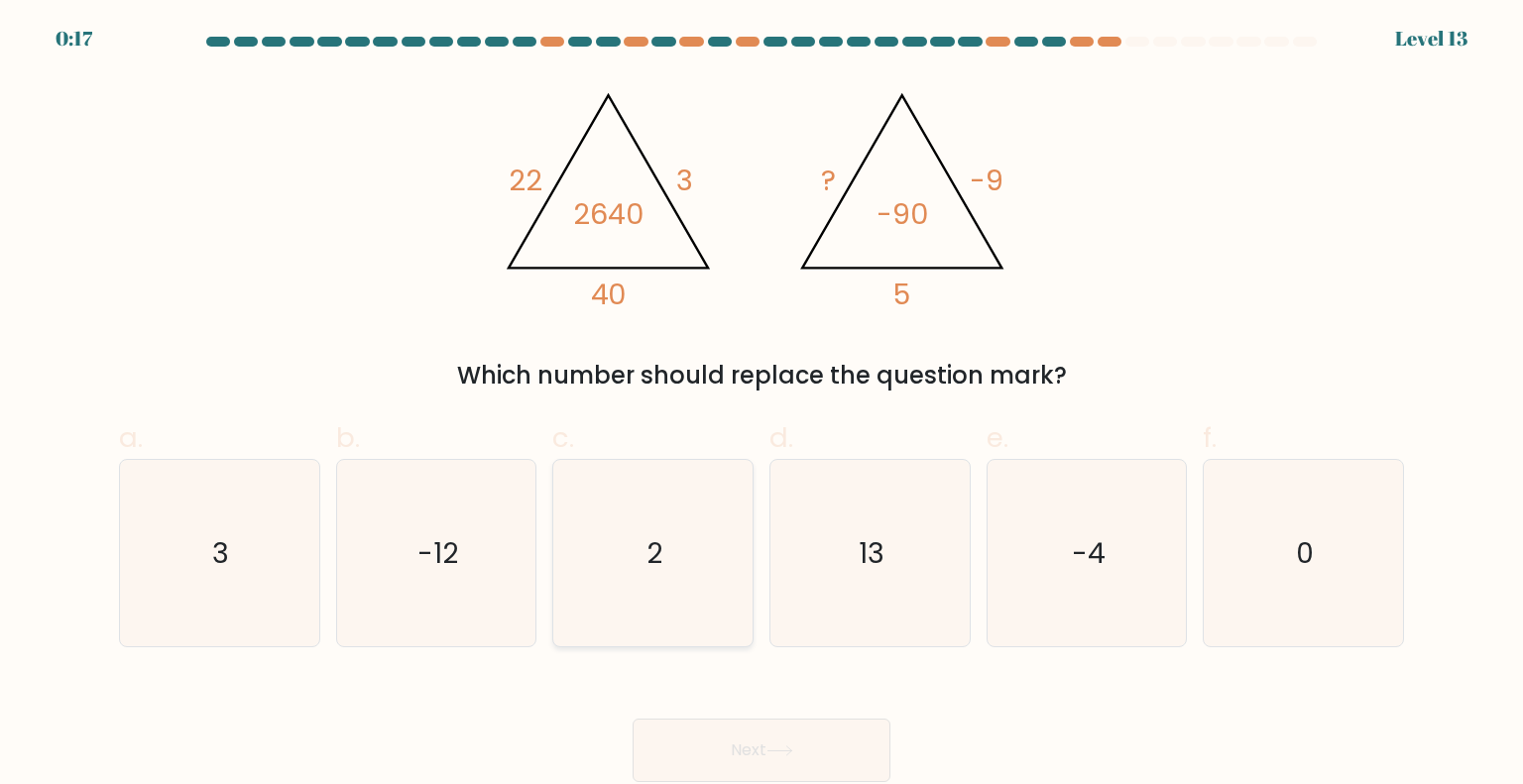 click on "2" 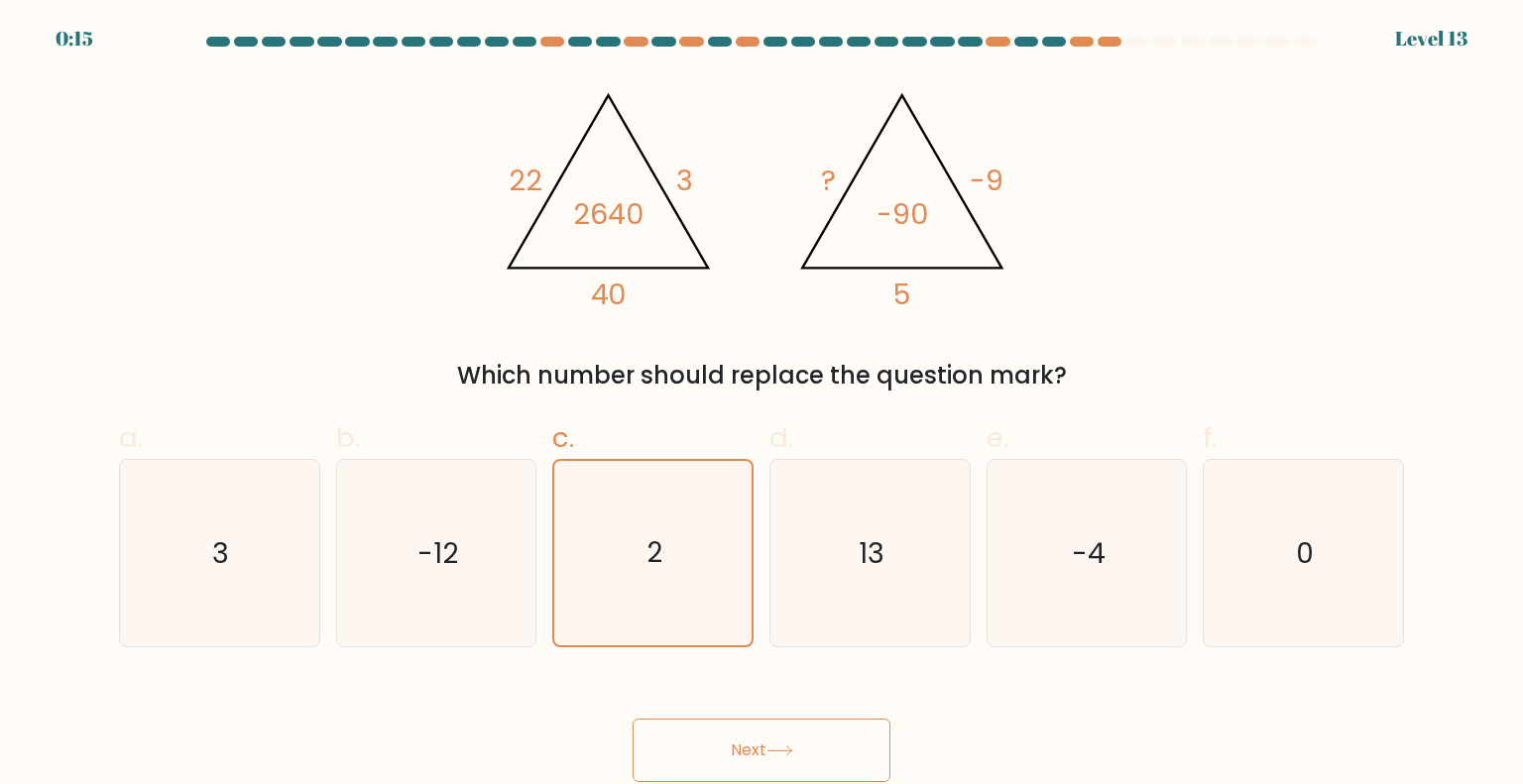 click on "Next" at bounding box center (762, 750) 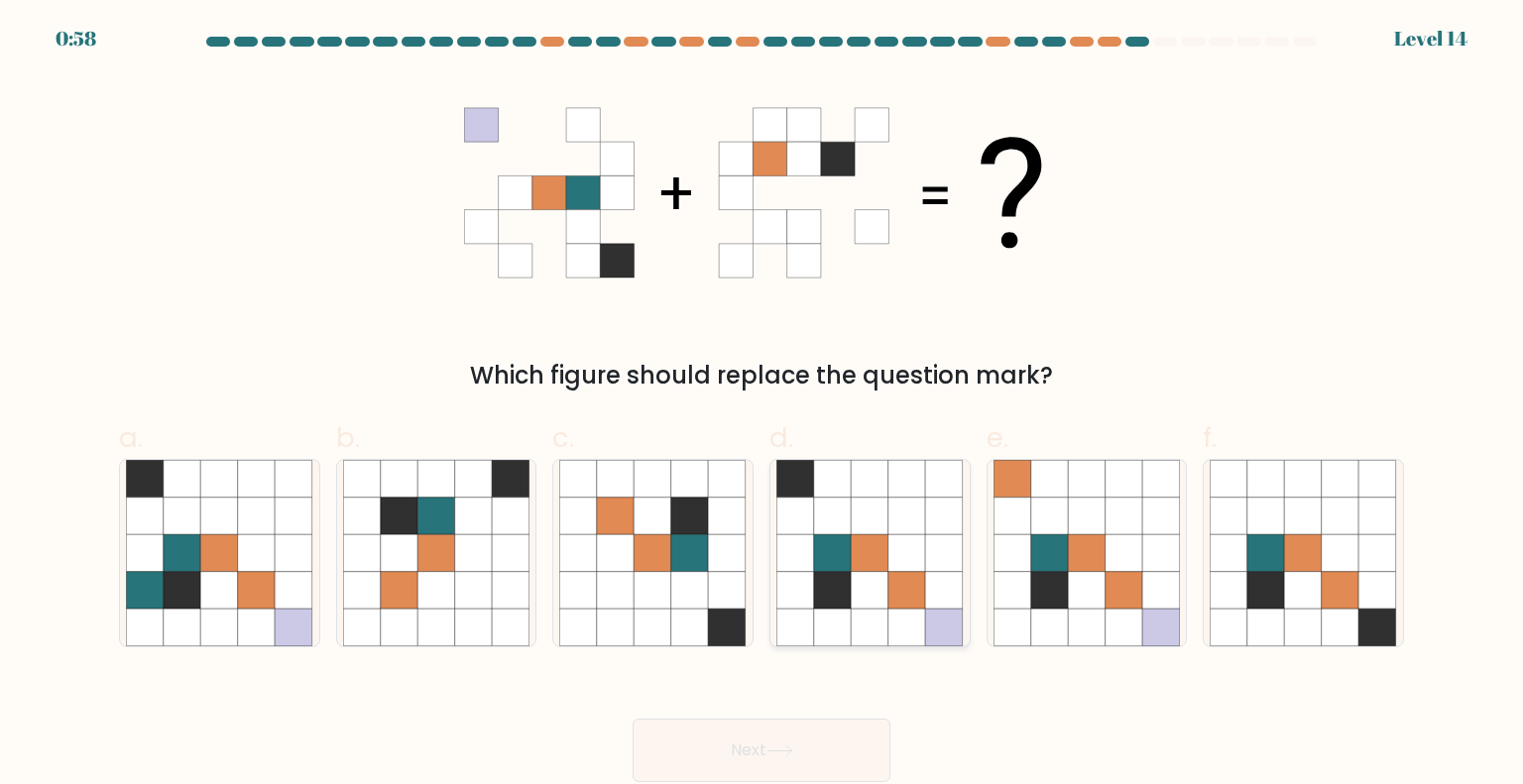 click 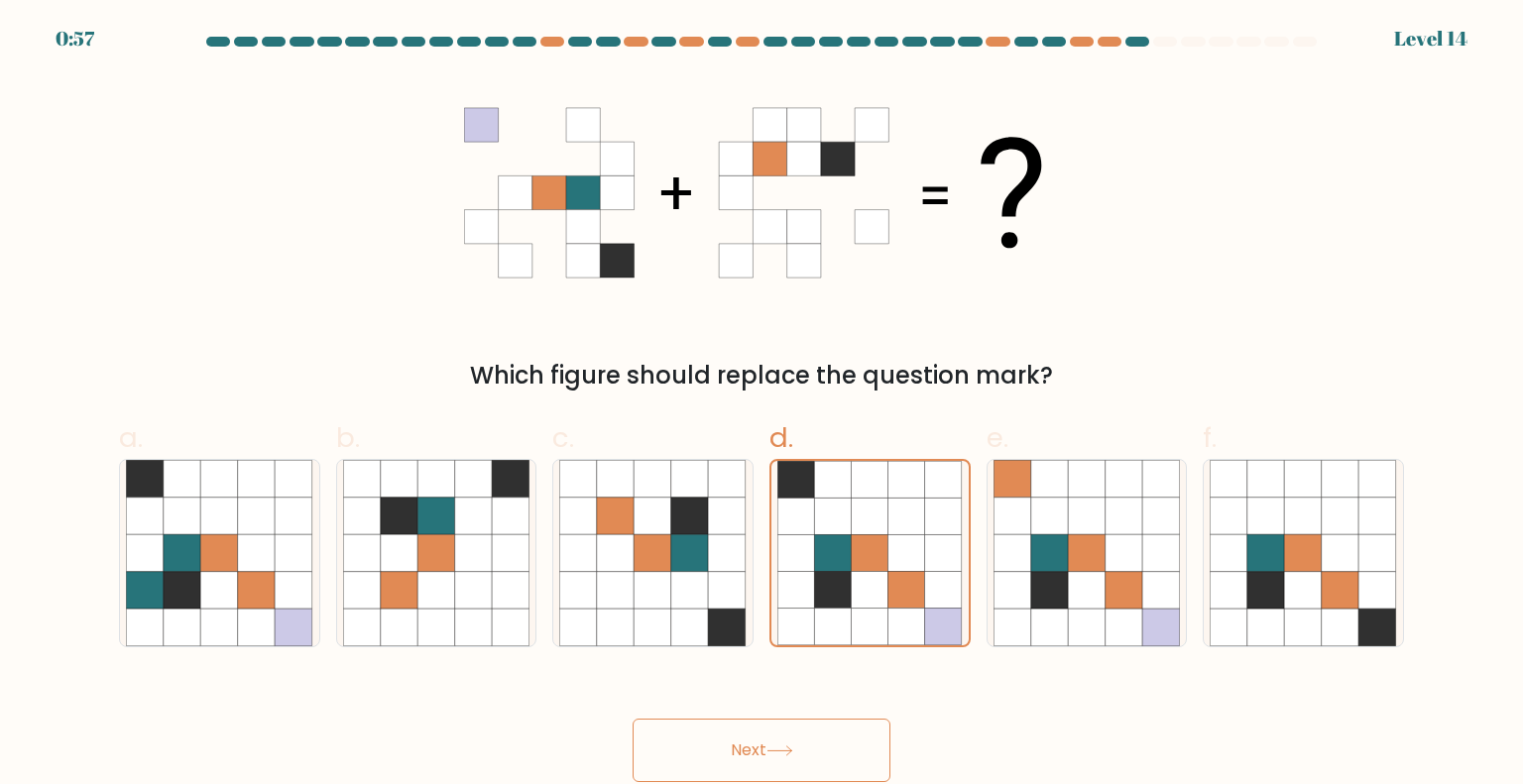 click on "Next" at bounding box center [762, 750] 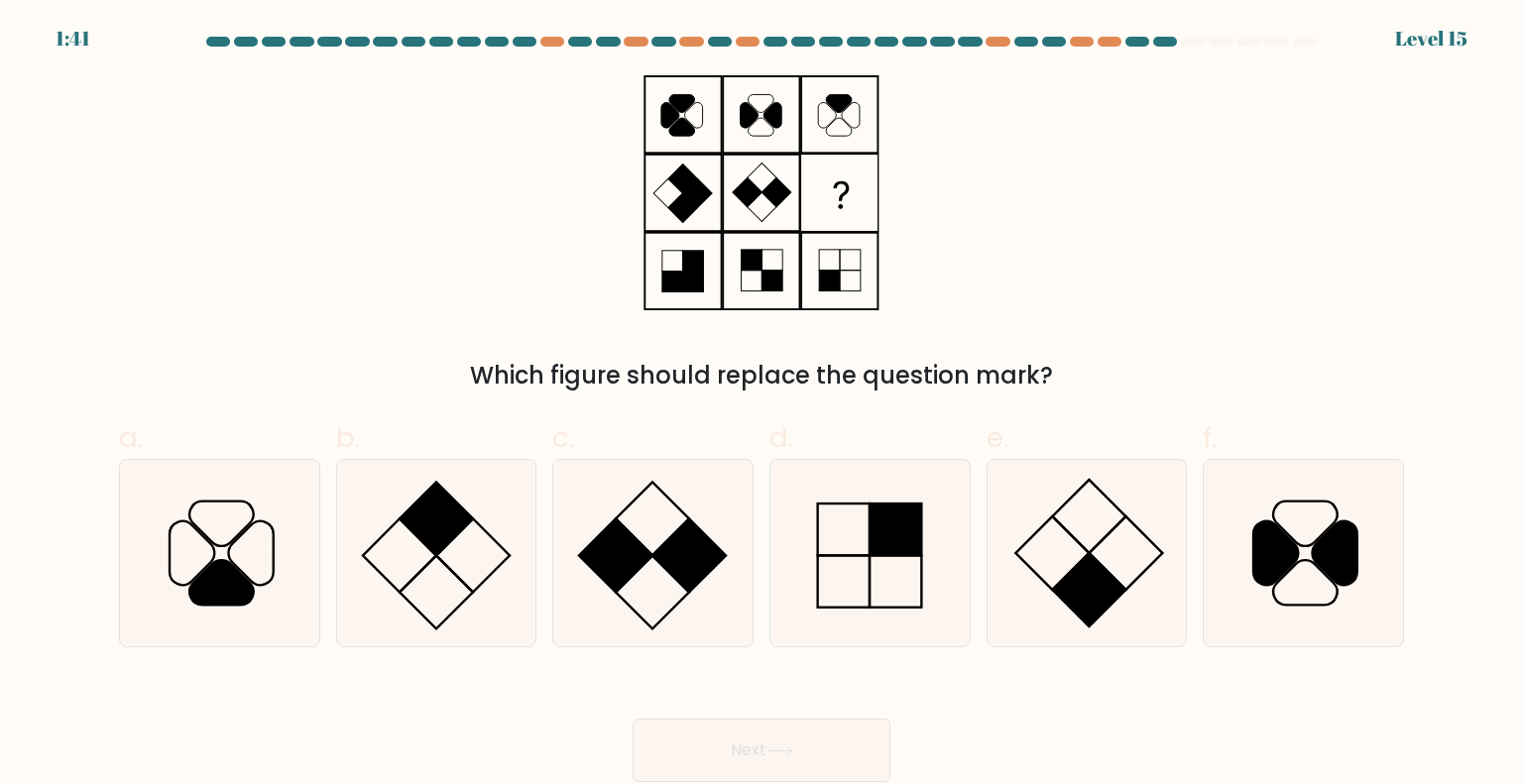 click on "Next" at bounding box center (762, 727) 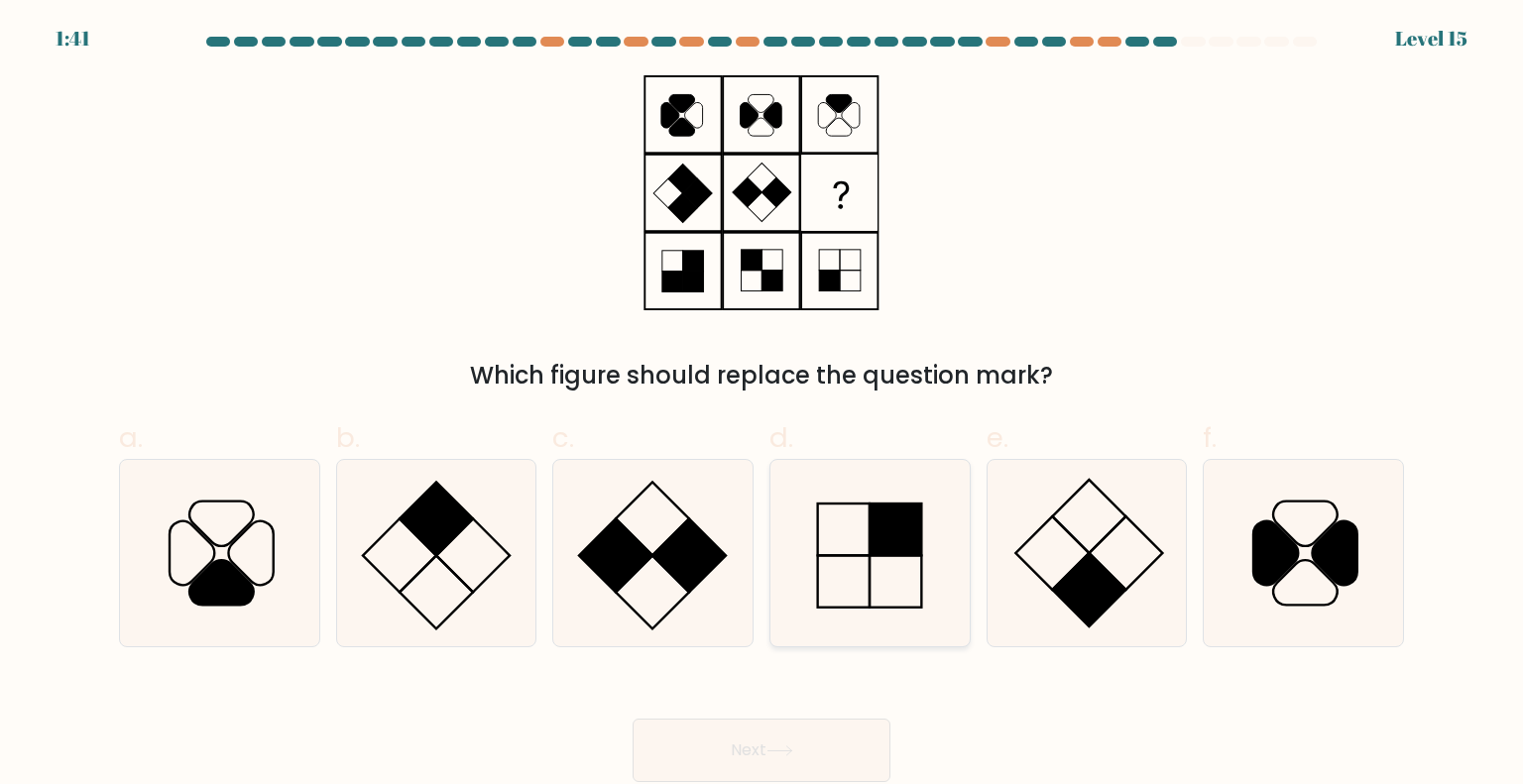 click 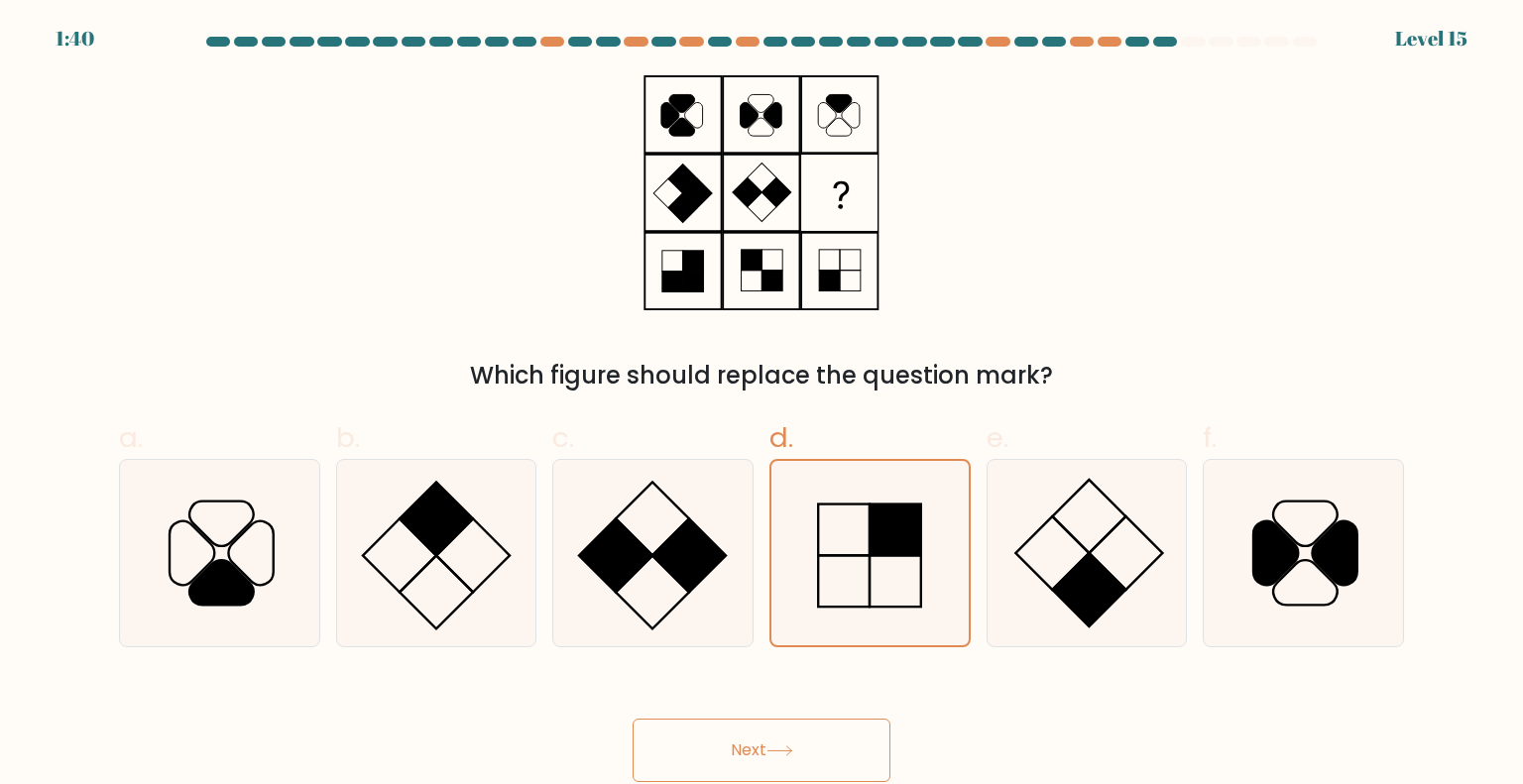 drag, startPoint x: 787, startPoint y: 781, endPoint x: 792, endPoint y: 772, distance: 10.29563 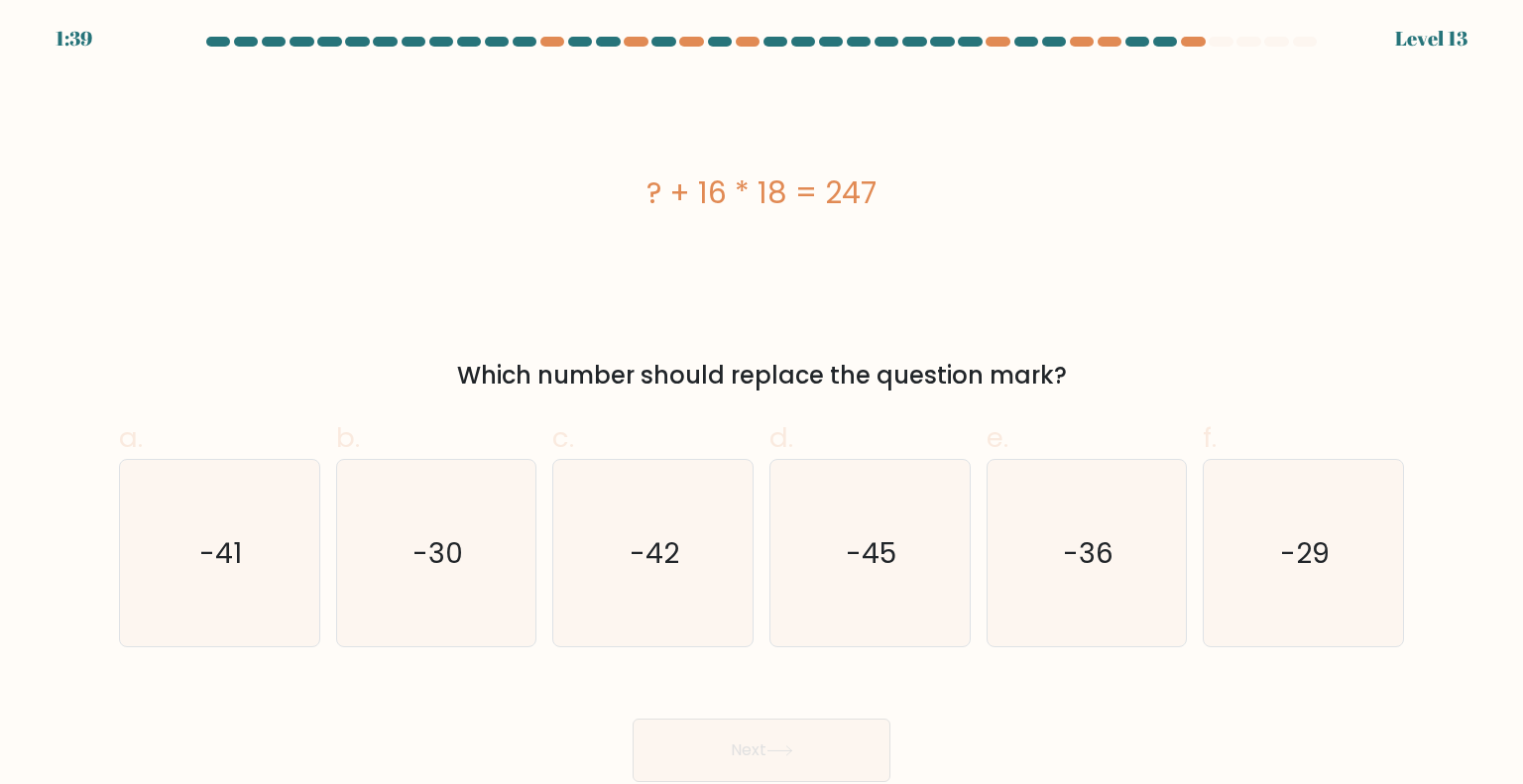 click on "Next" at bounding box center (762, 750) 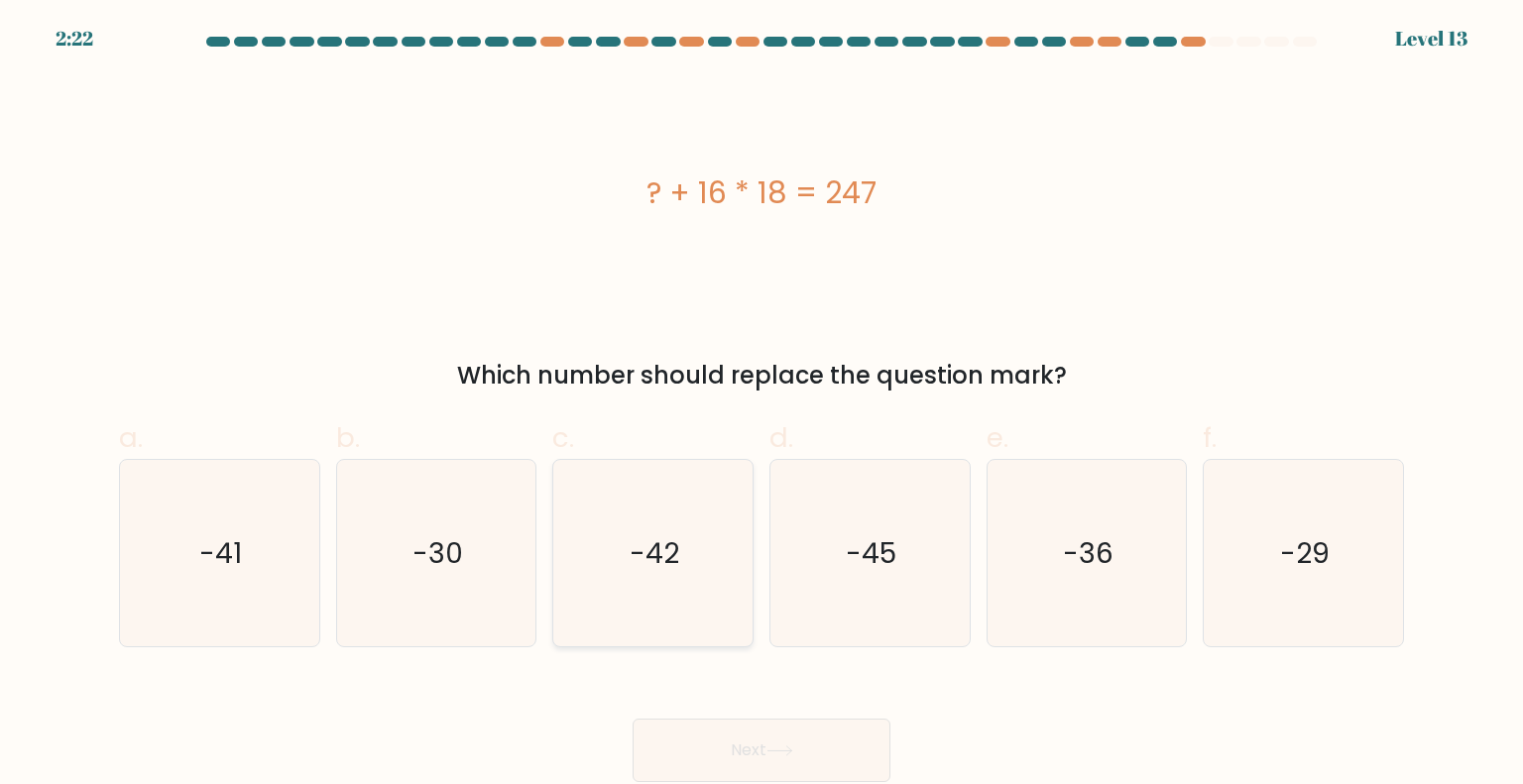click on "-42" 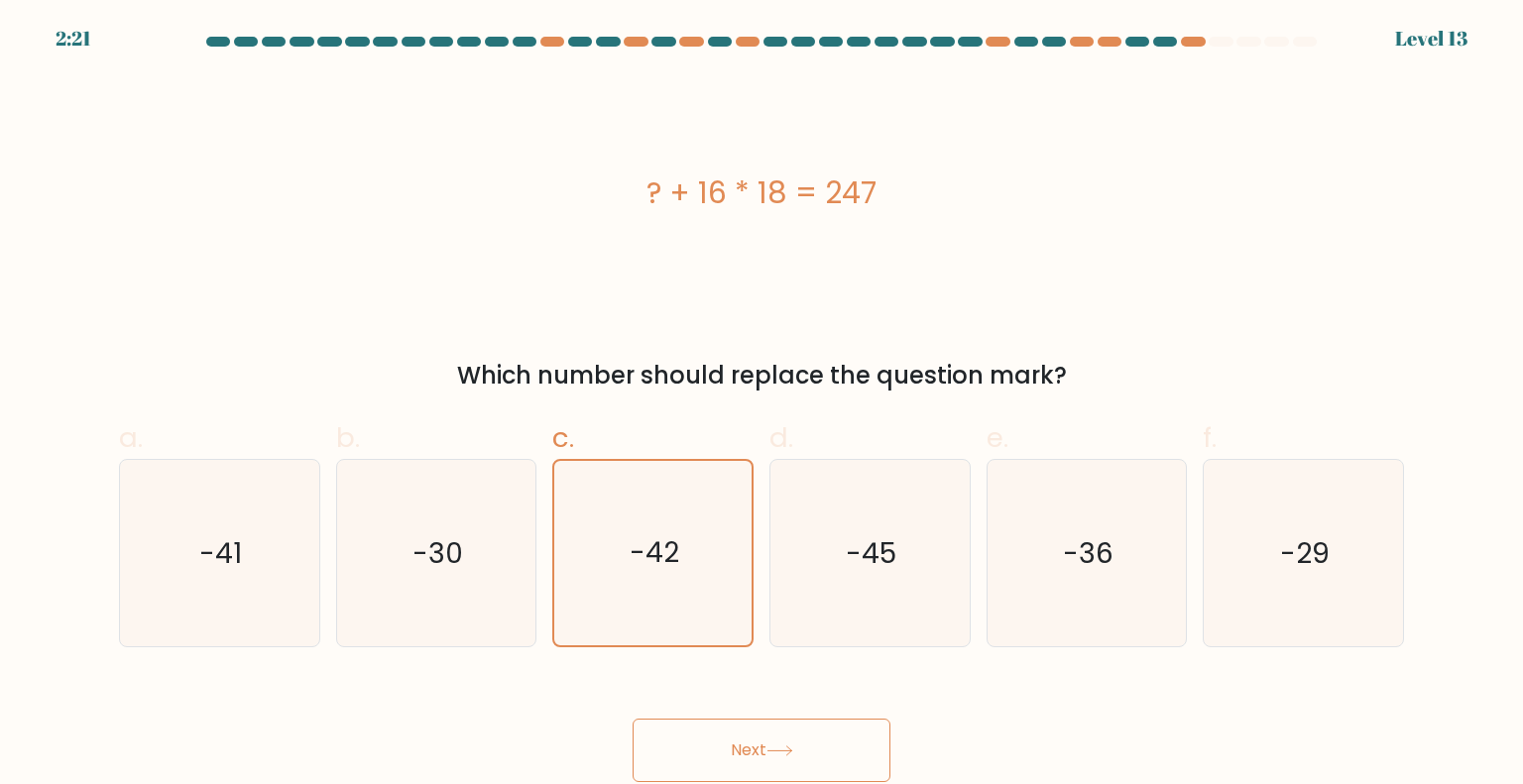 click on "Next" at bounding box center [762, 750] 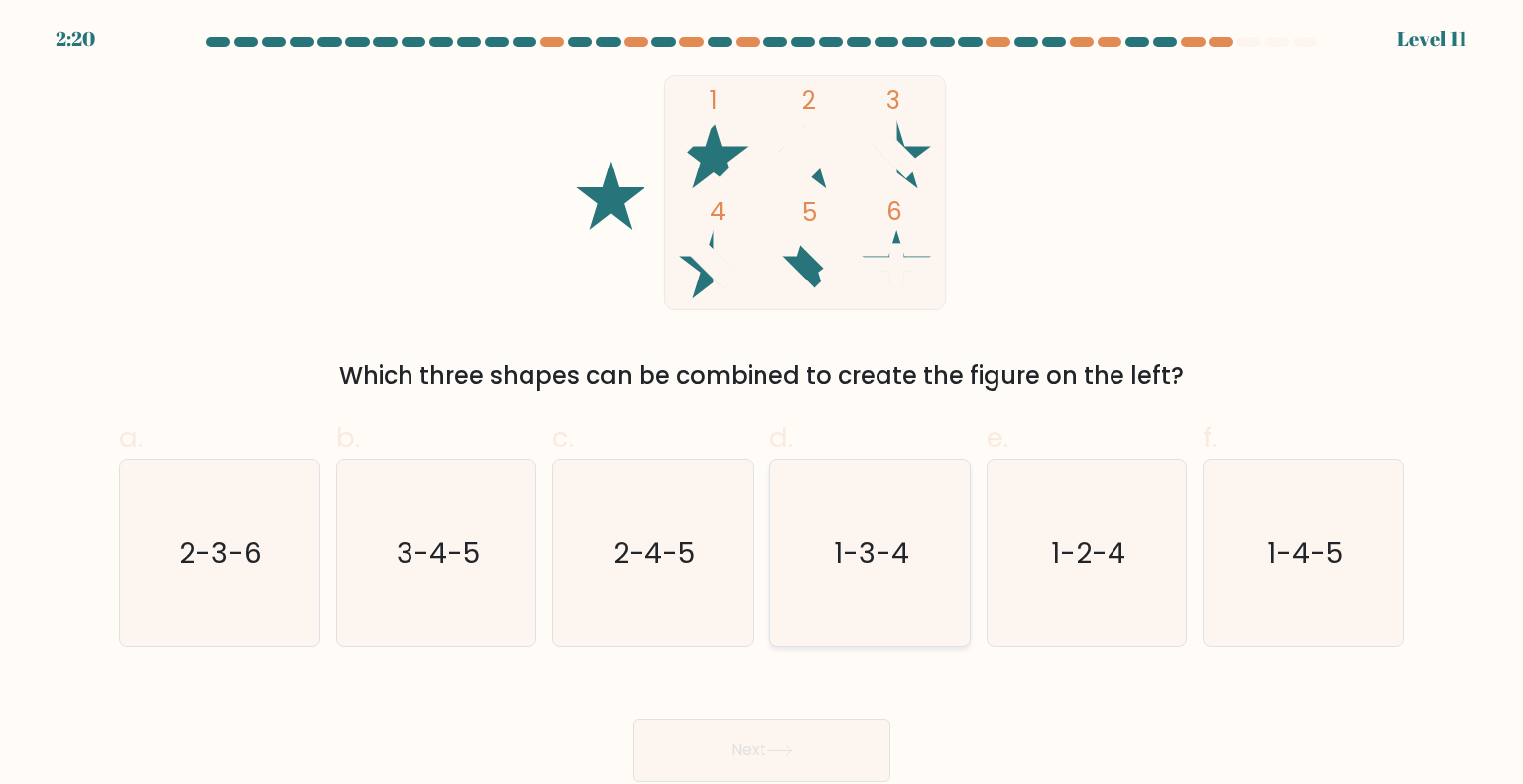 click on "1-3-4" 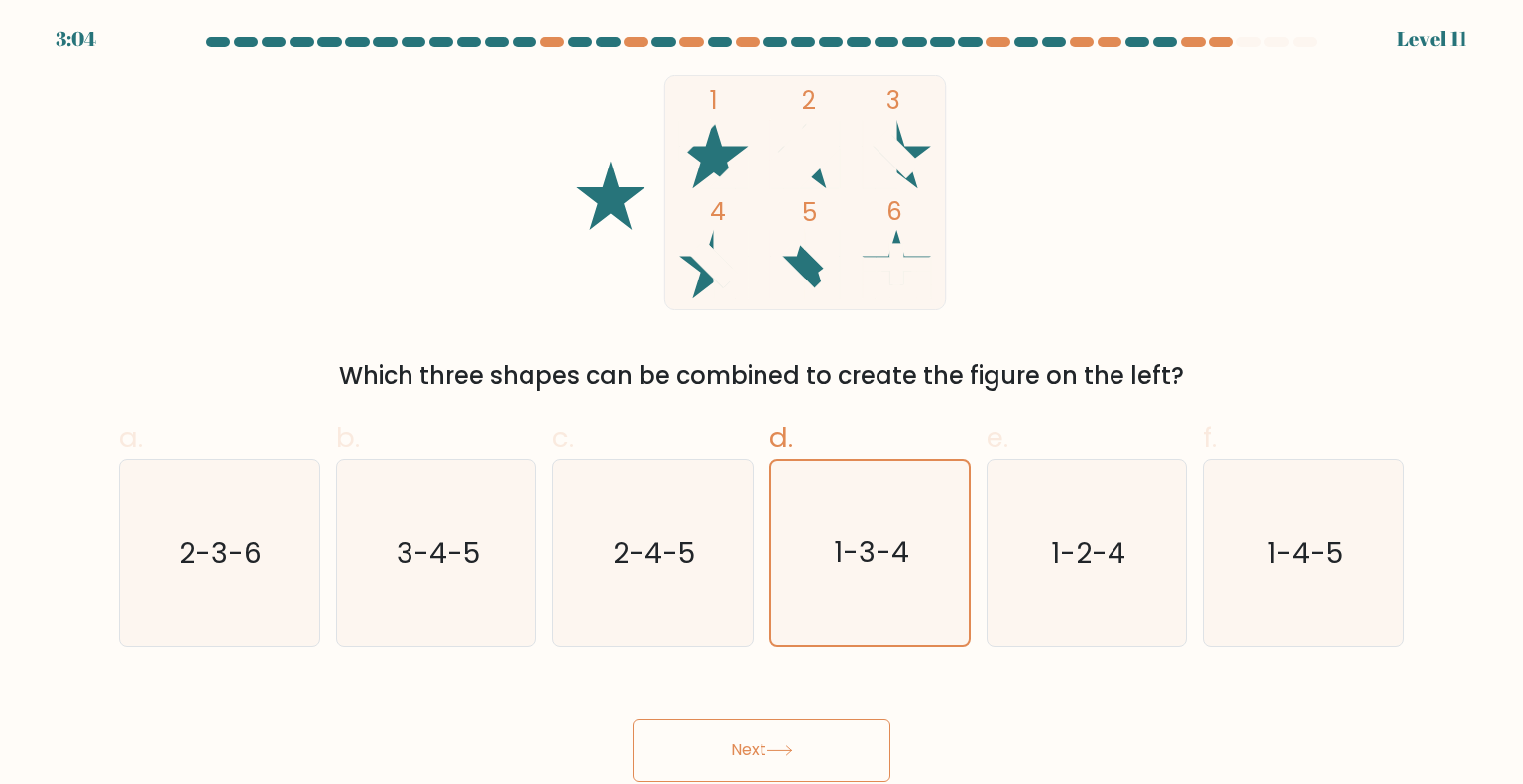 click on "Next" at bounding box center (762, 750) 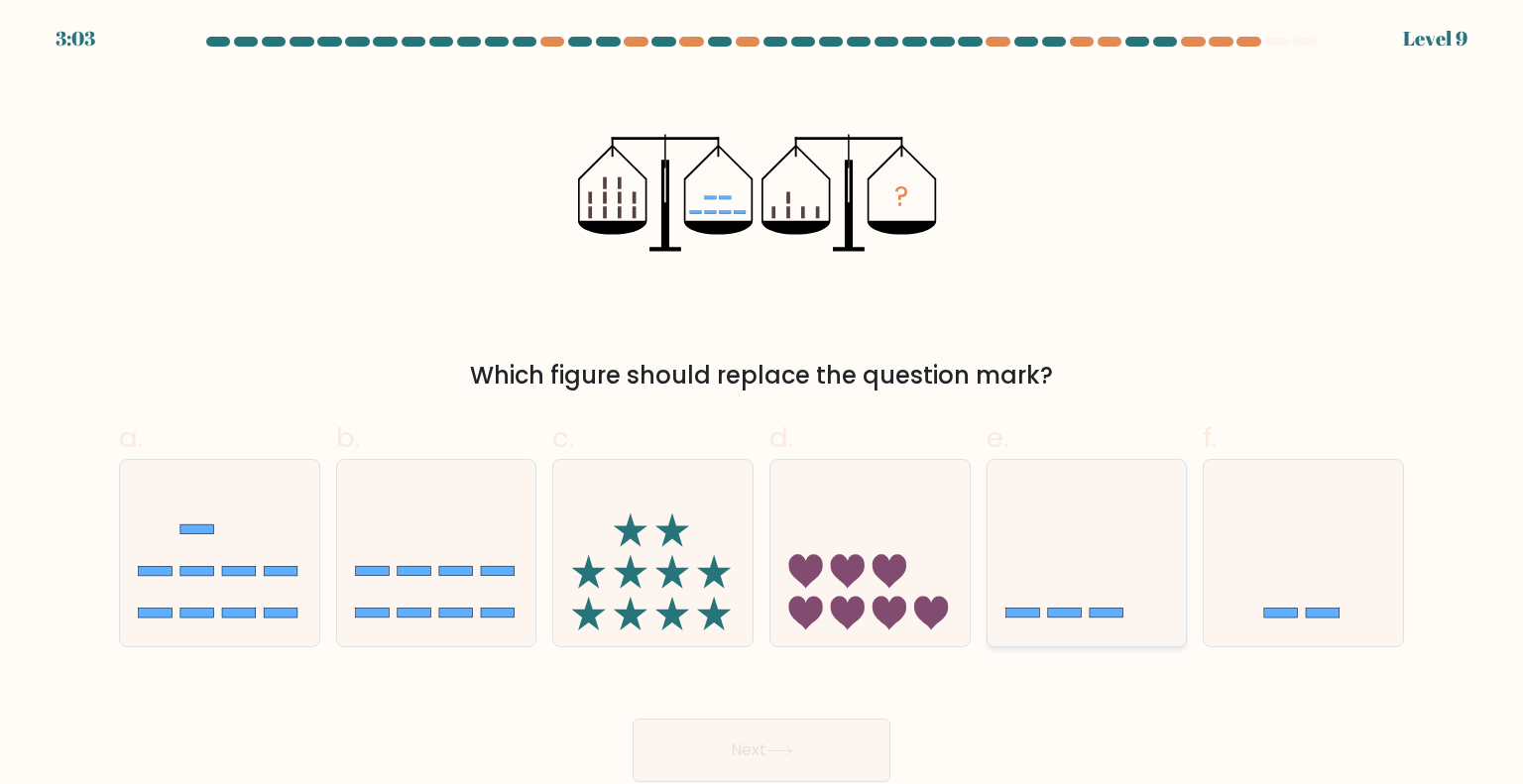 click 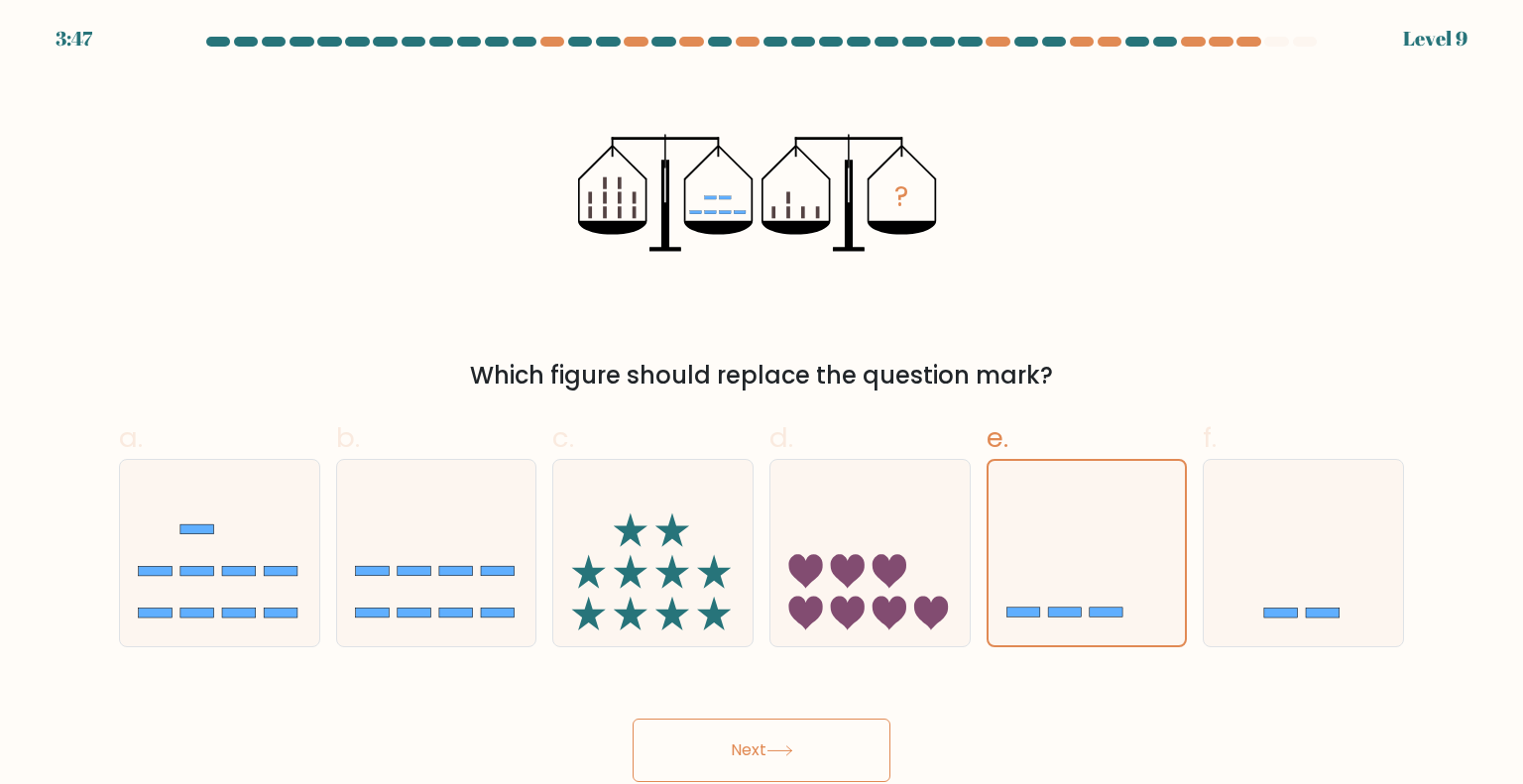 click on "Next" at bounding box center [762, 750] 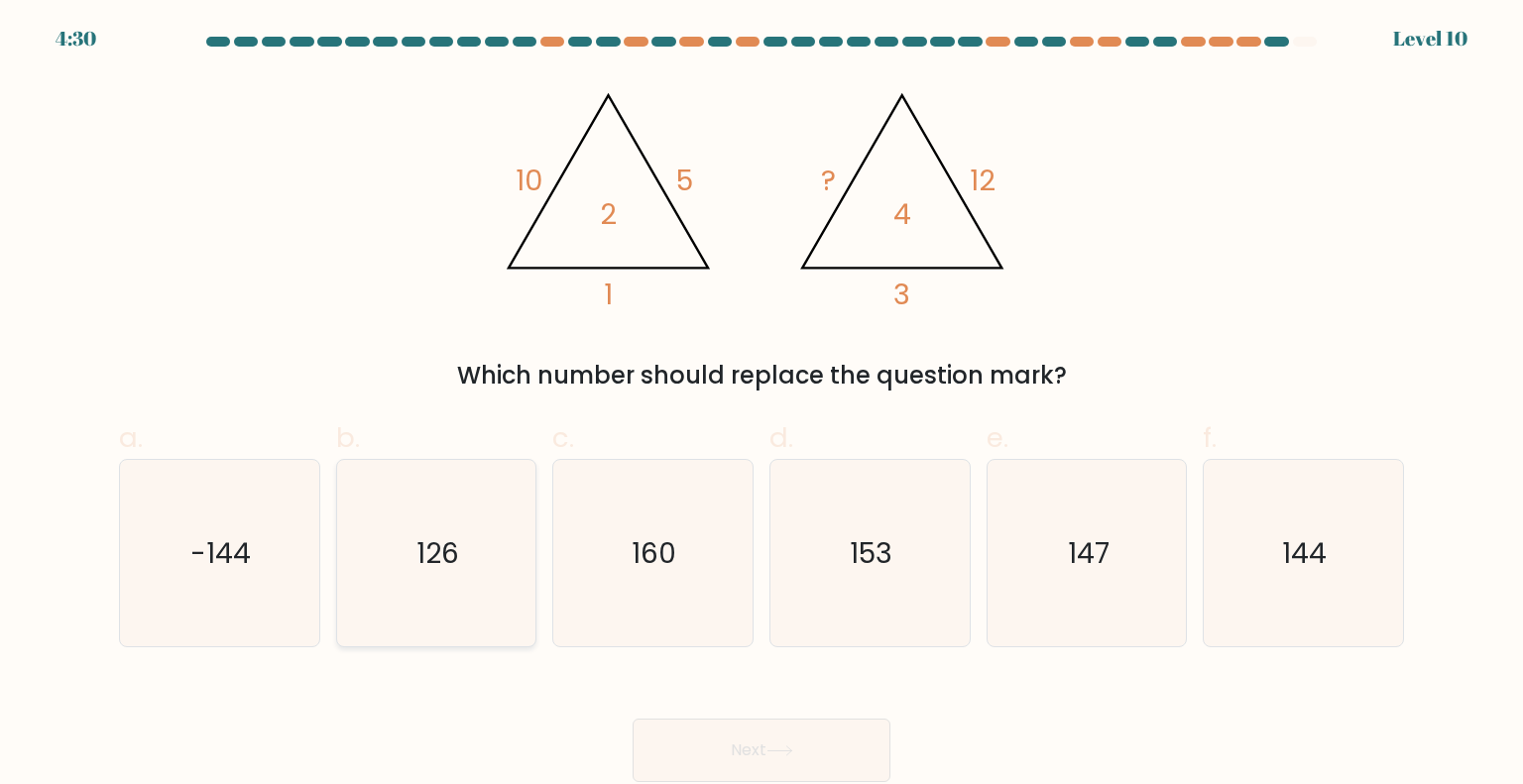 click on "126" 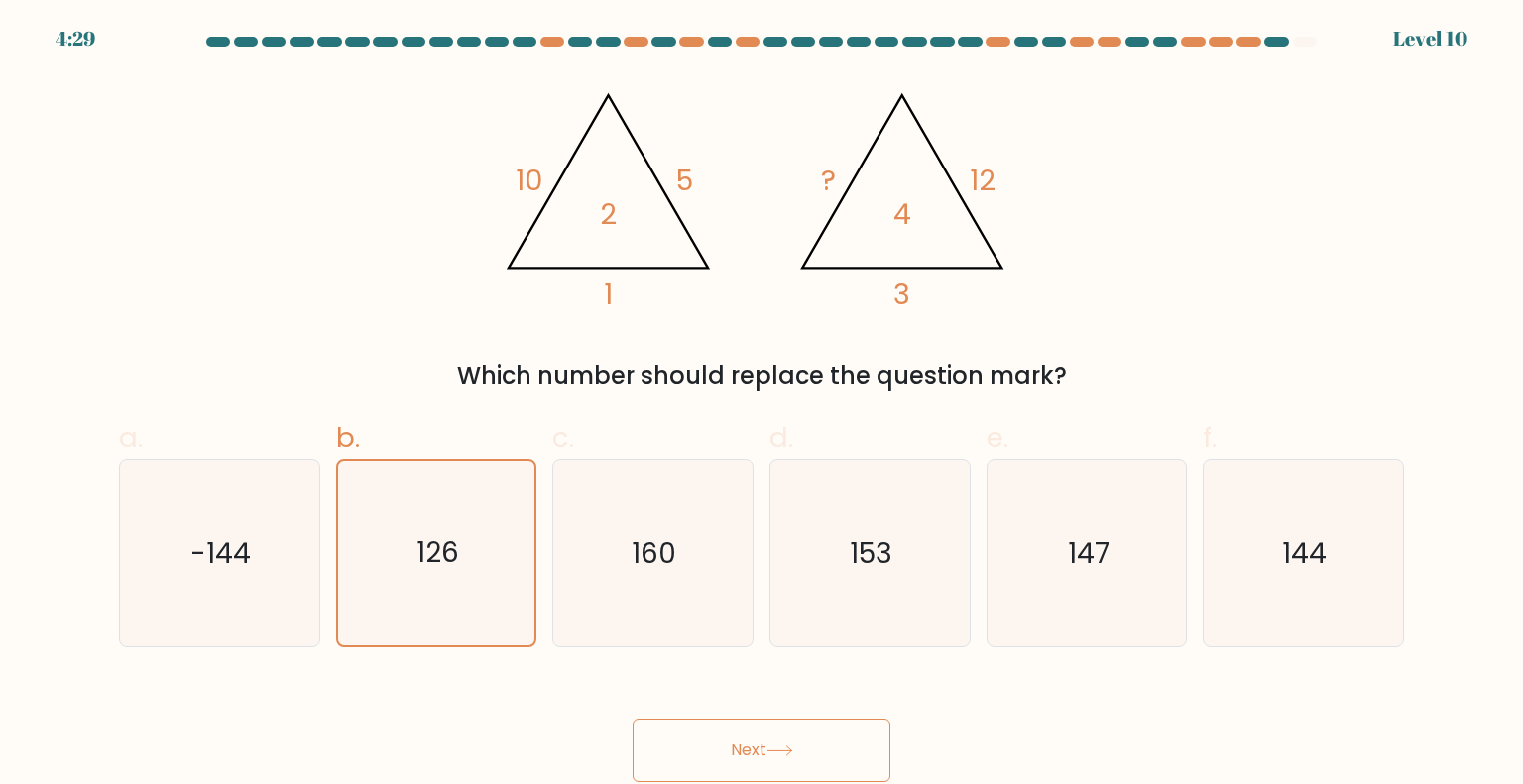 click on "Next" at bounding box center [762, 750] 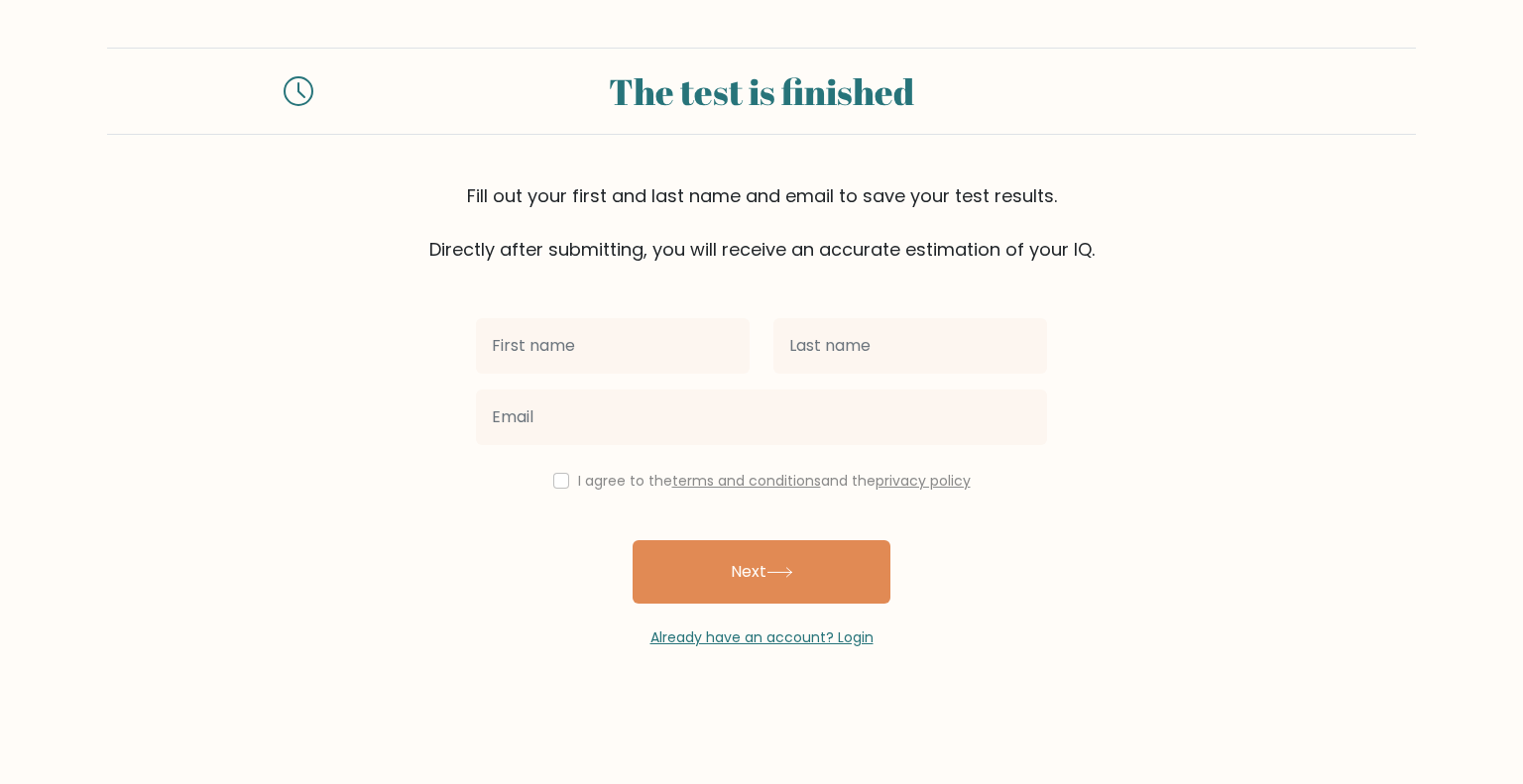 scroll, scrollTop: 0, scrollLeft: 0, axis: both 